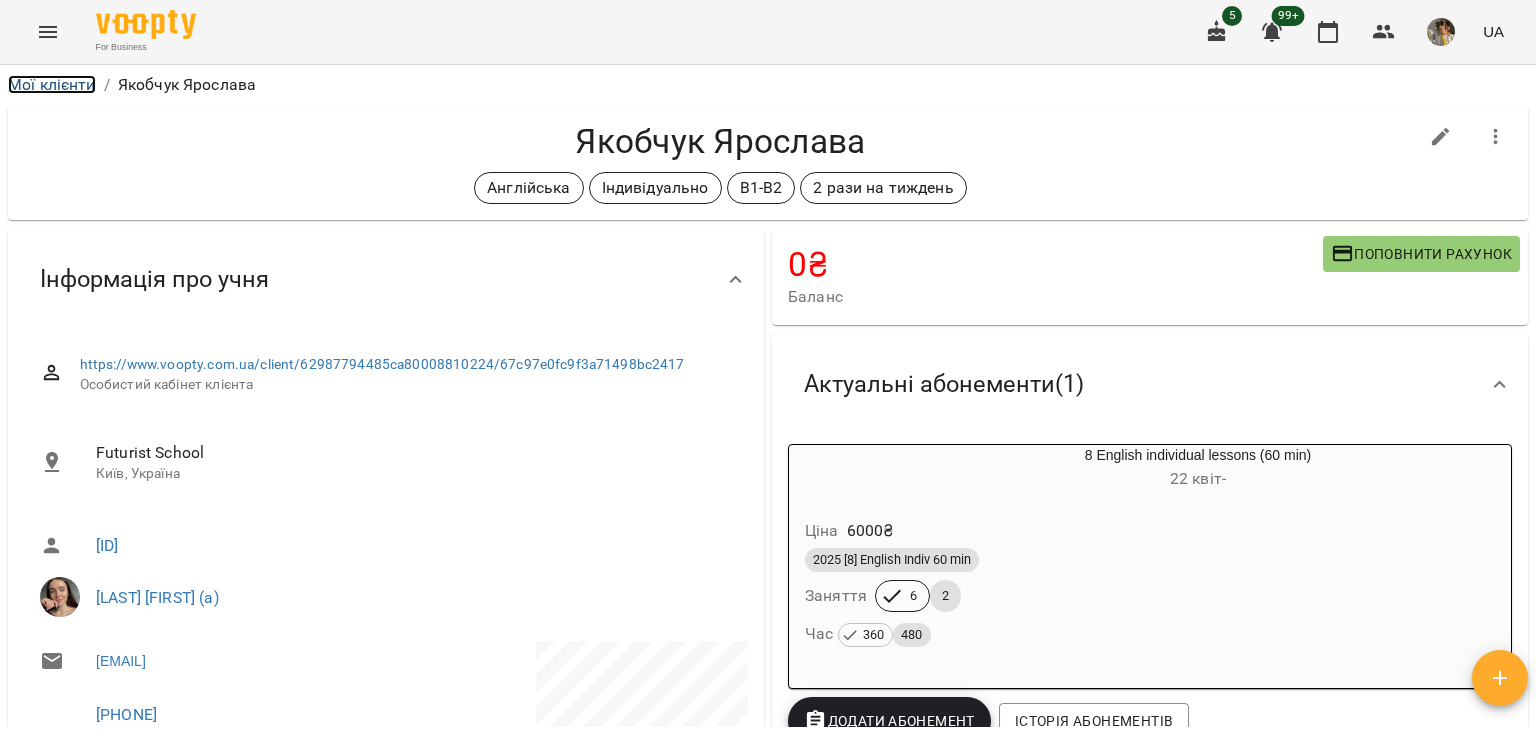 scroll, scrollTop: 0, scrollLeft: 0, axis: both 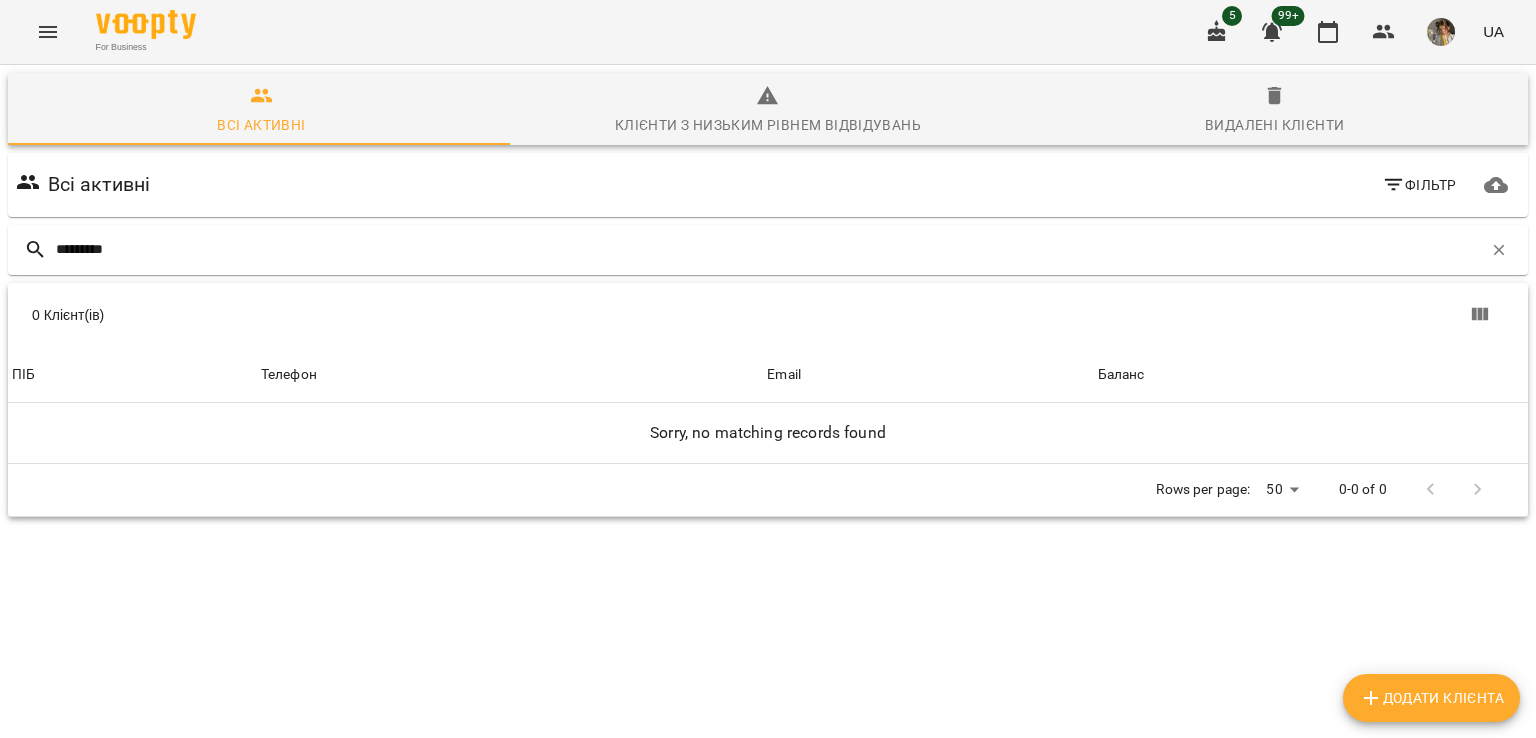 type on "********" 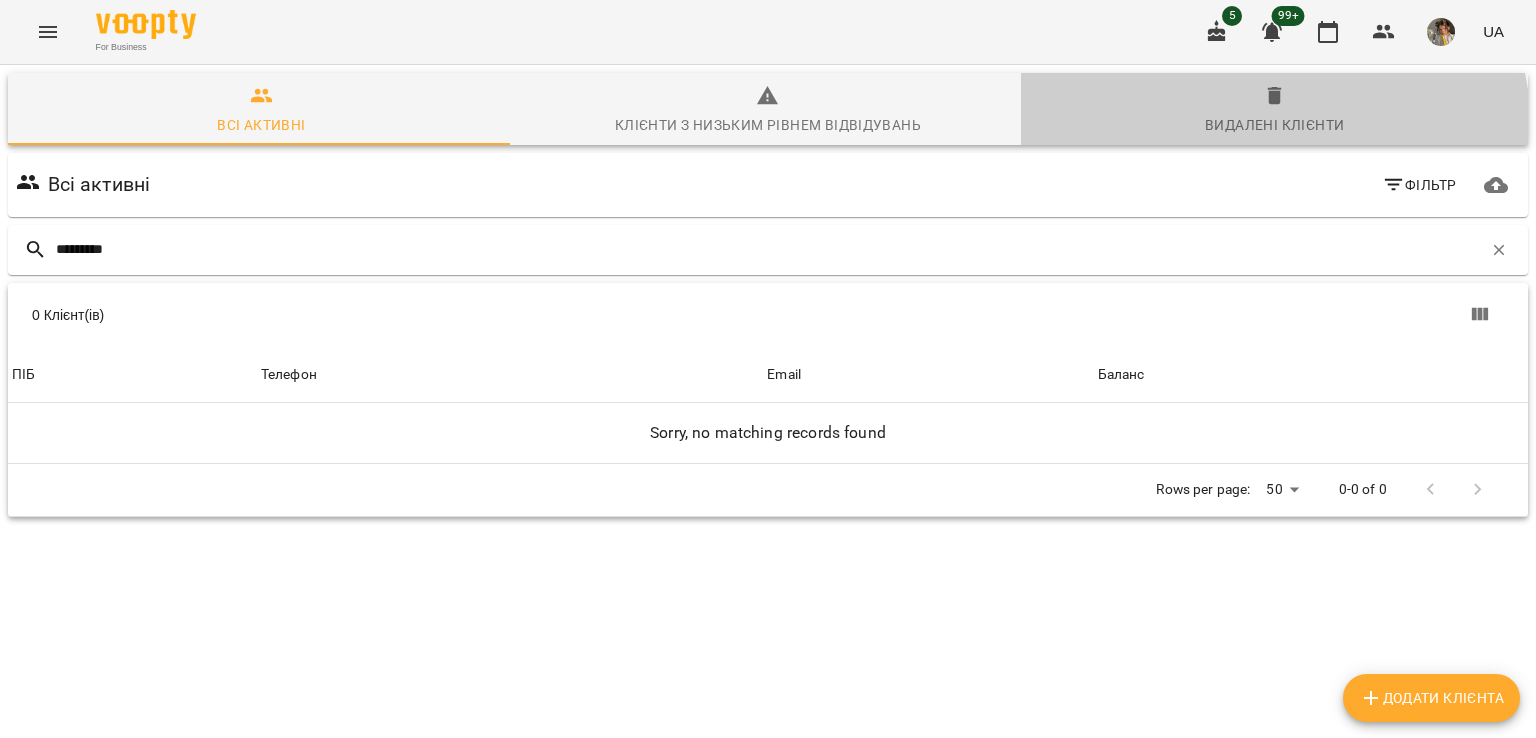 click on "Видалені клієнти" at bounding box center [1274, 125] 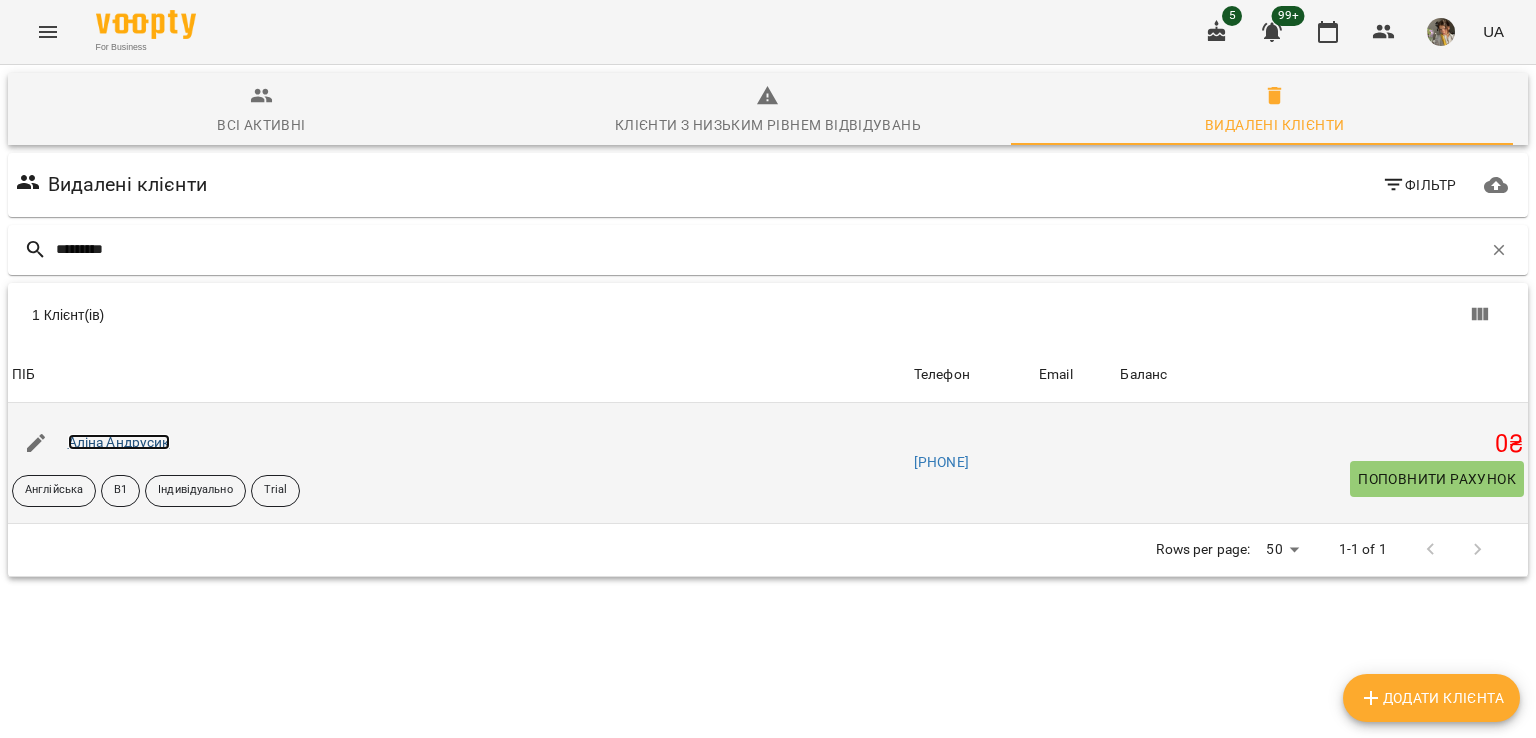 click on "Аліна Андрусик" at bounding box center [119, 442] 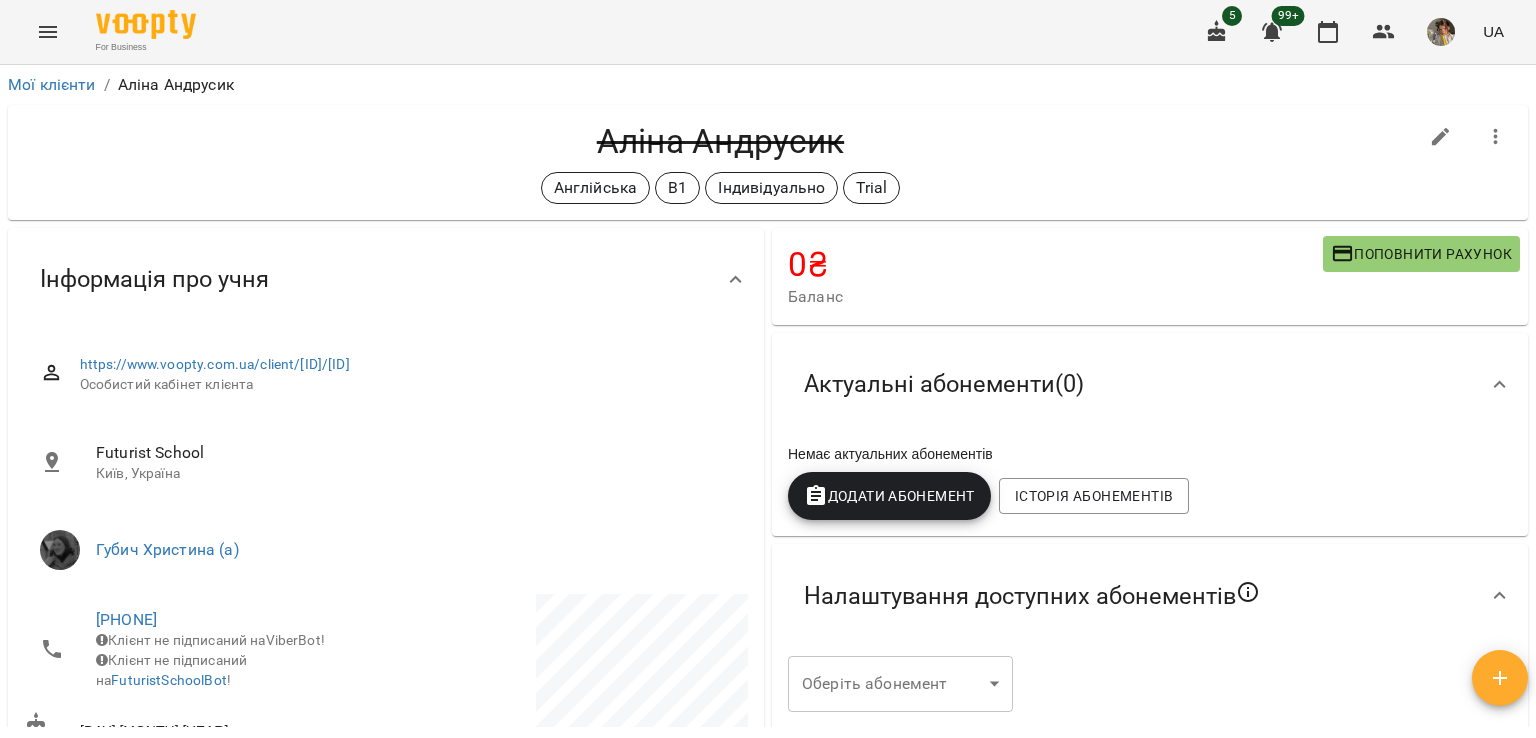 click 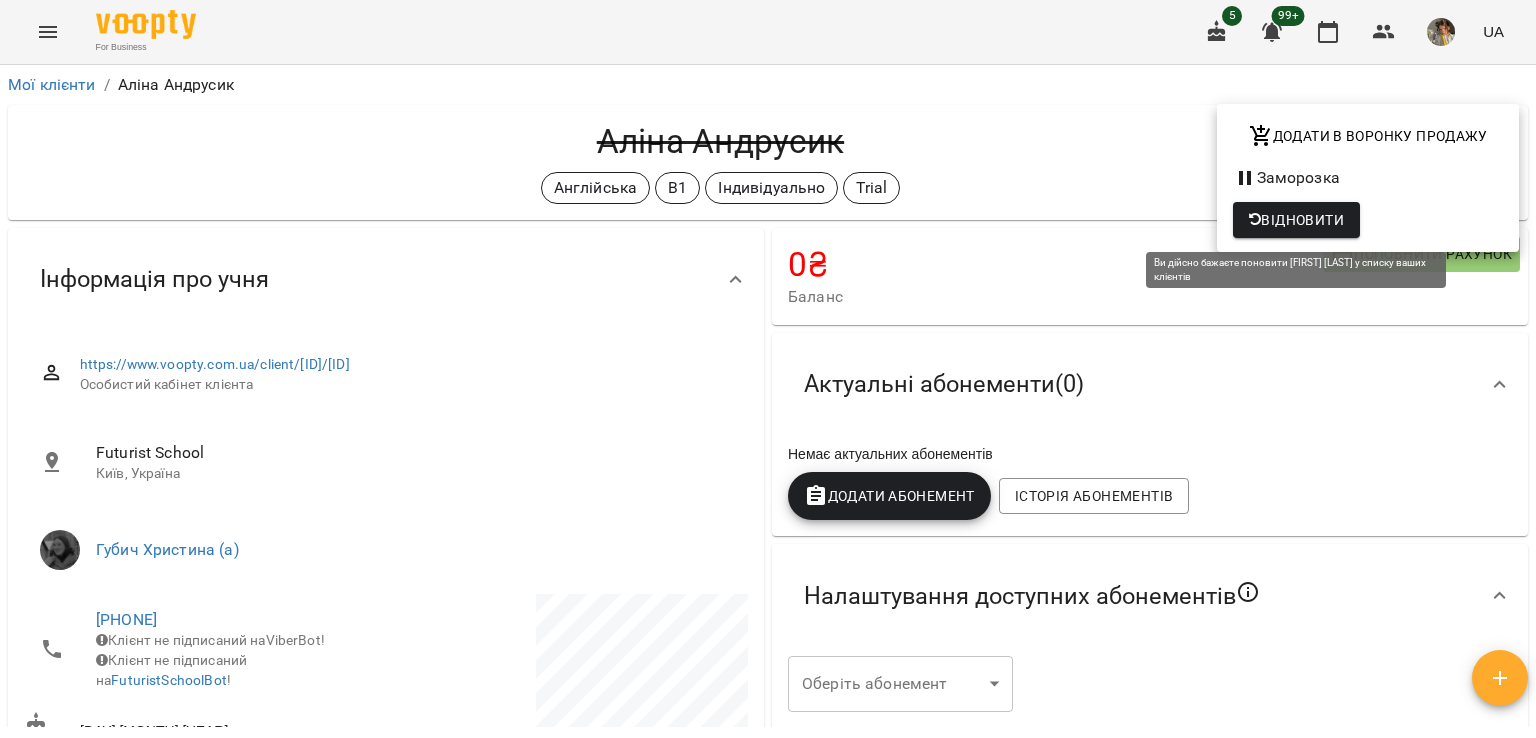 click on "Відновити" at bounding box center (1296, 220) 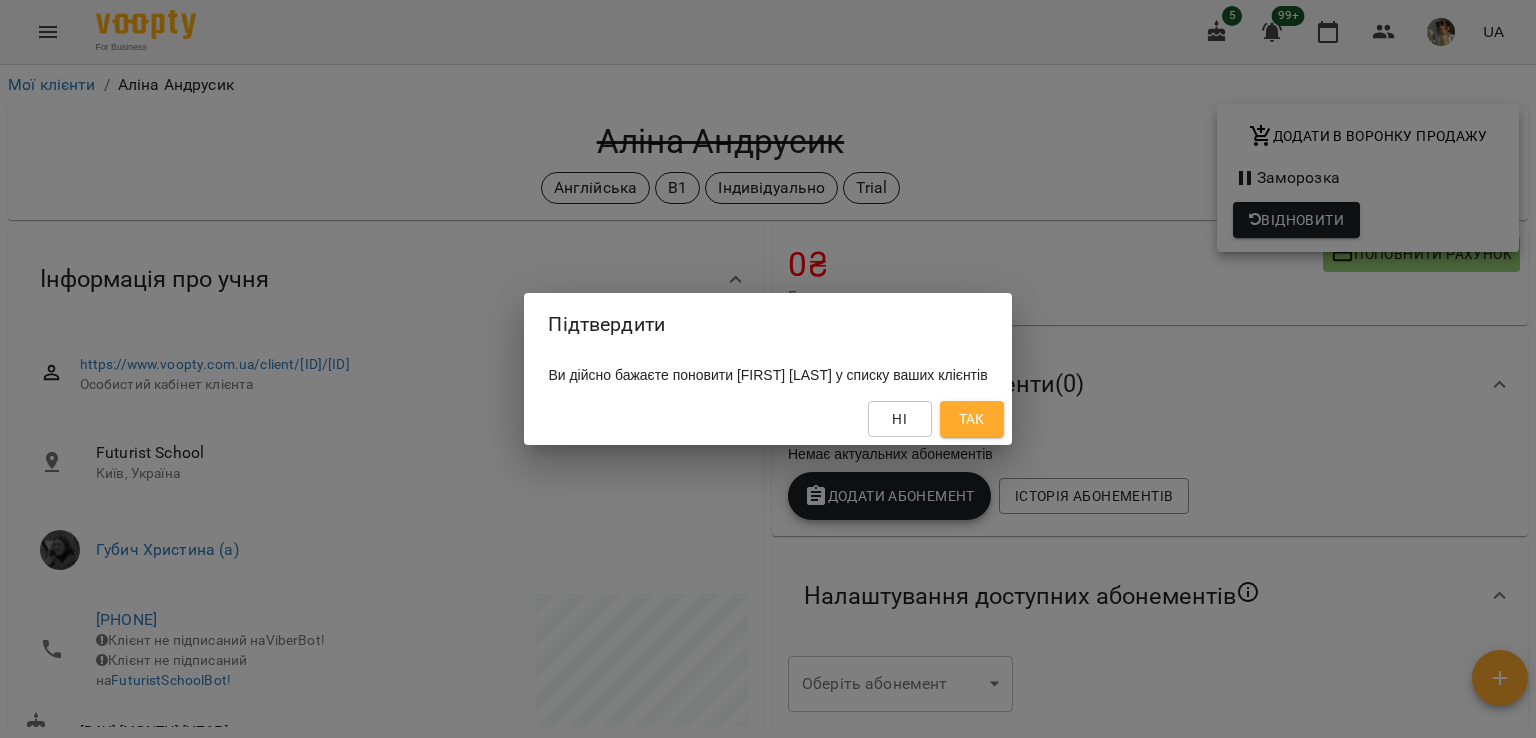 click on "Так" at bounding box center [972, 419] 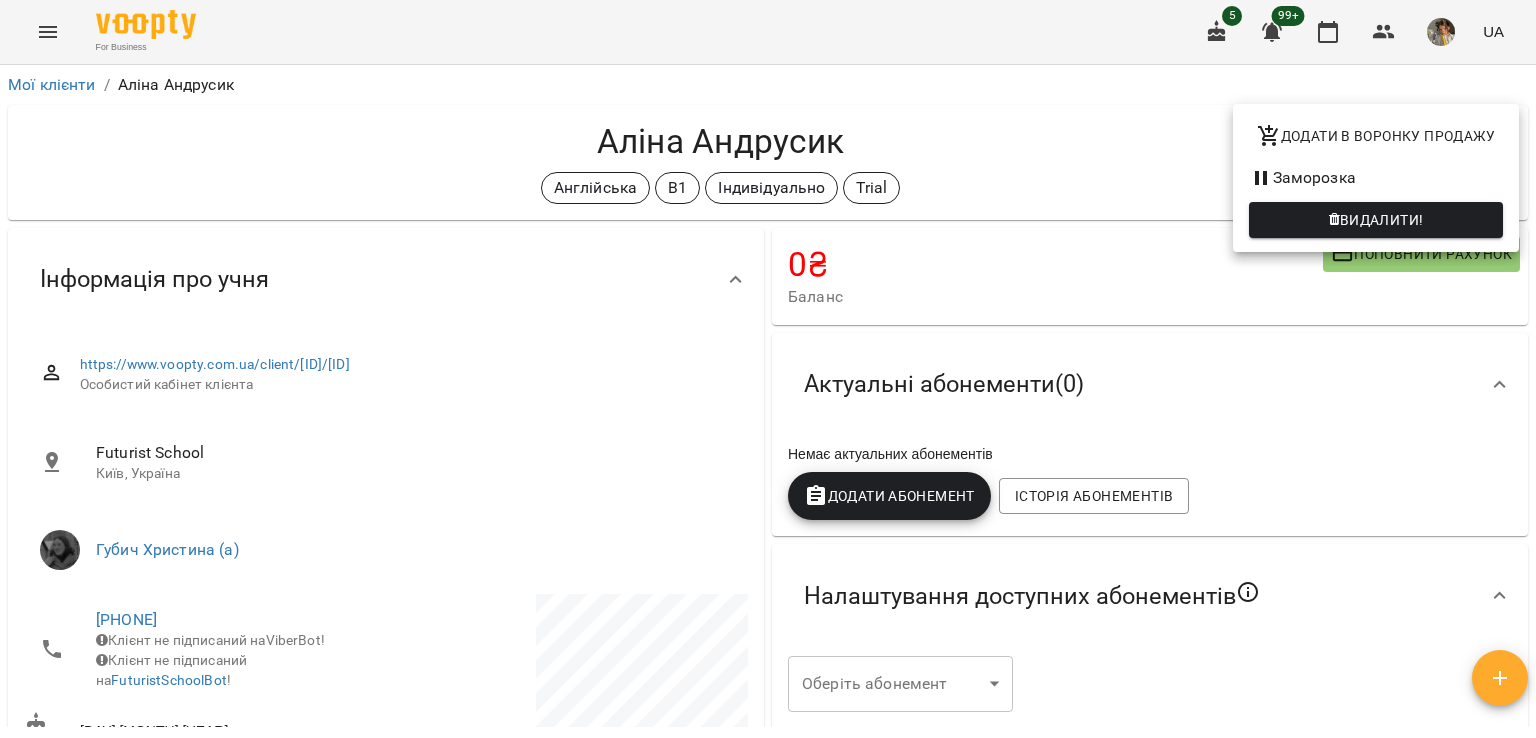 click at bounding box center [768, 369] 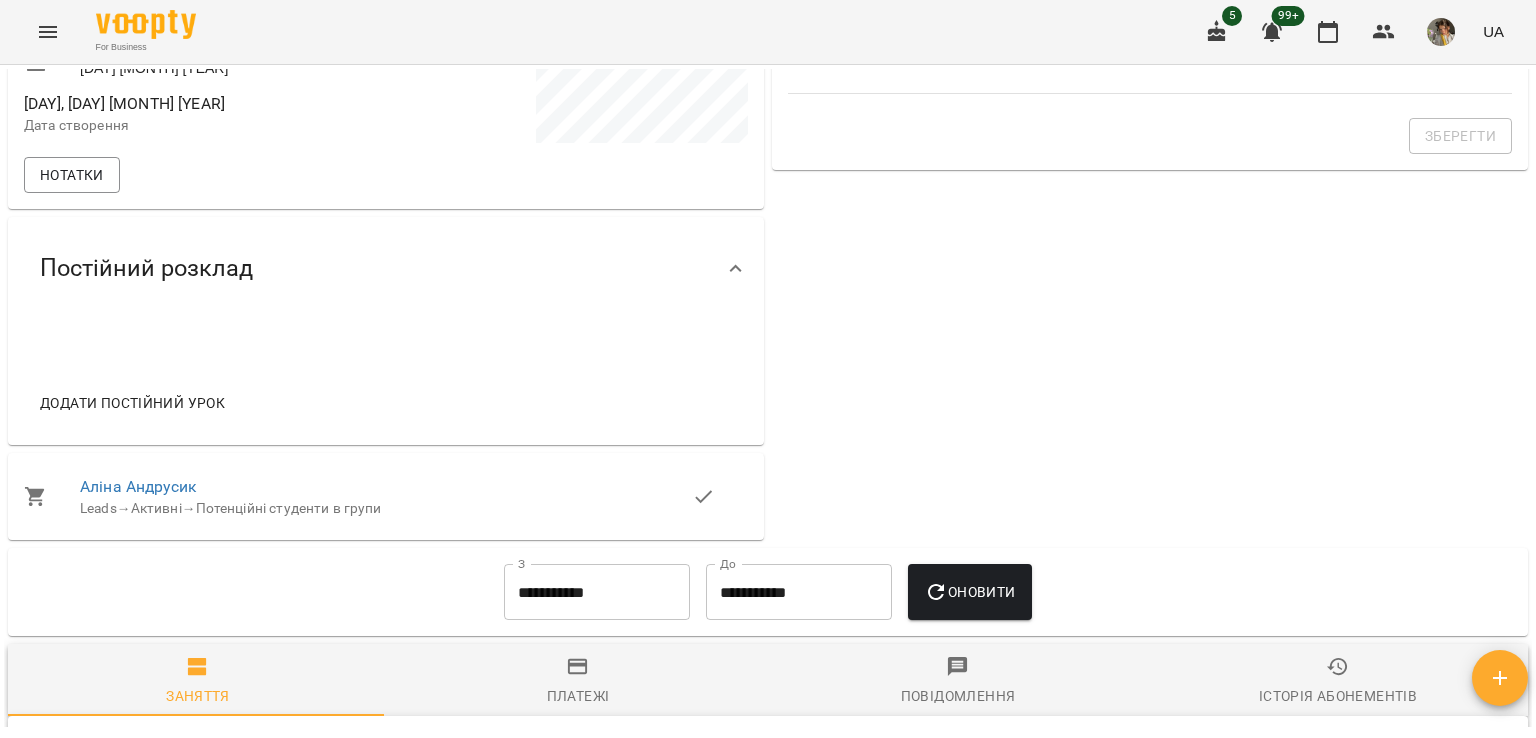 scroll, scrollTop: 983, scrollLeft: 0, axis: vertical 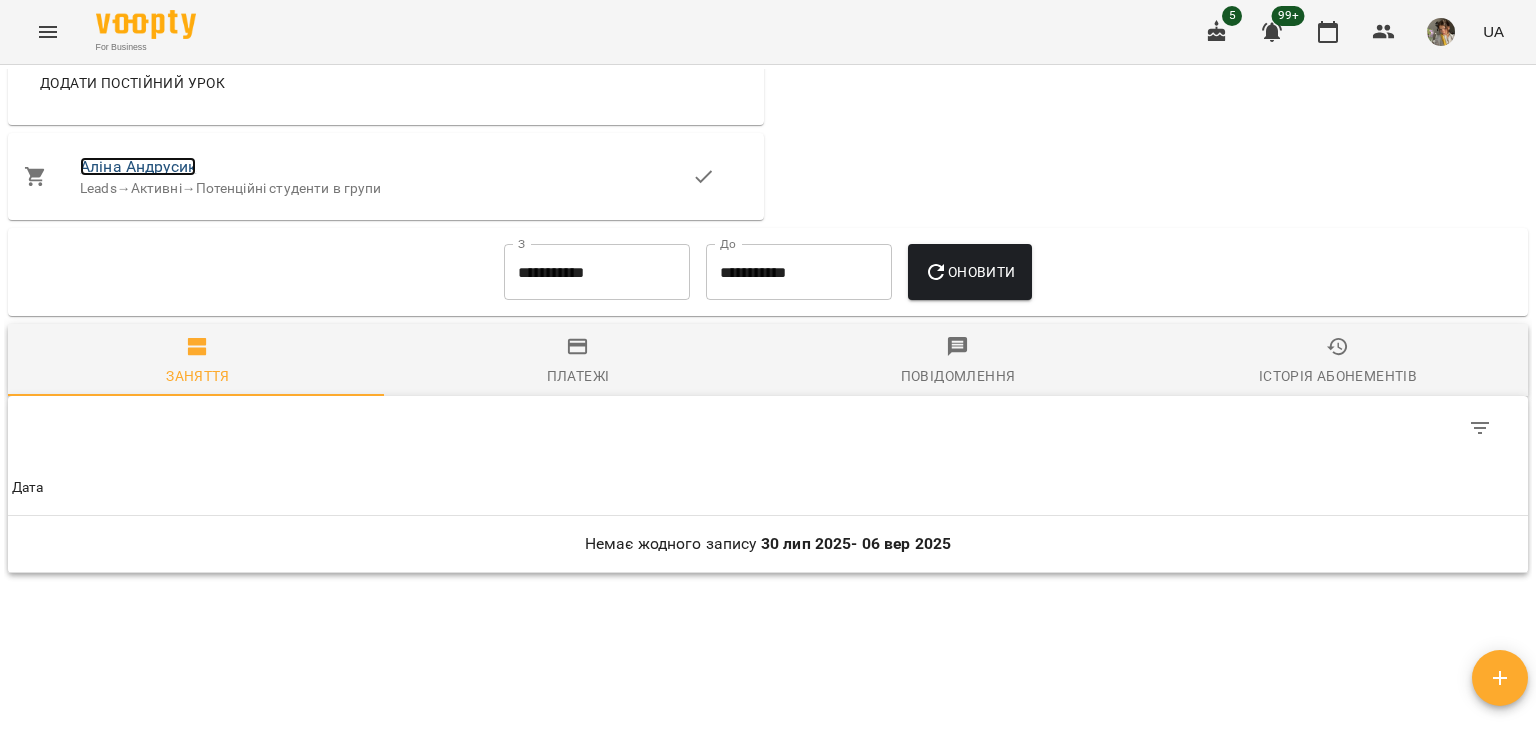 click on "Аліна Андрусик" at bounding box center [138, 166] 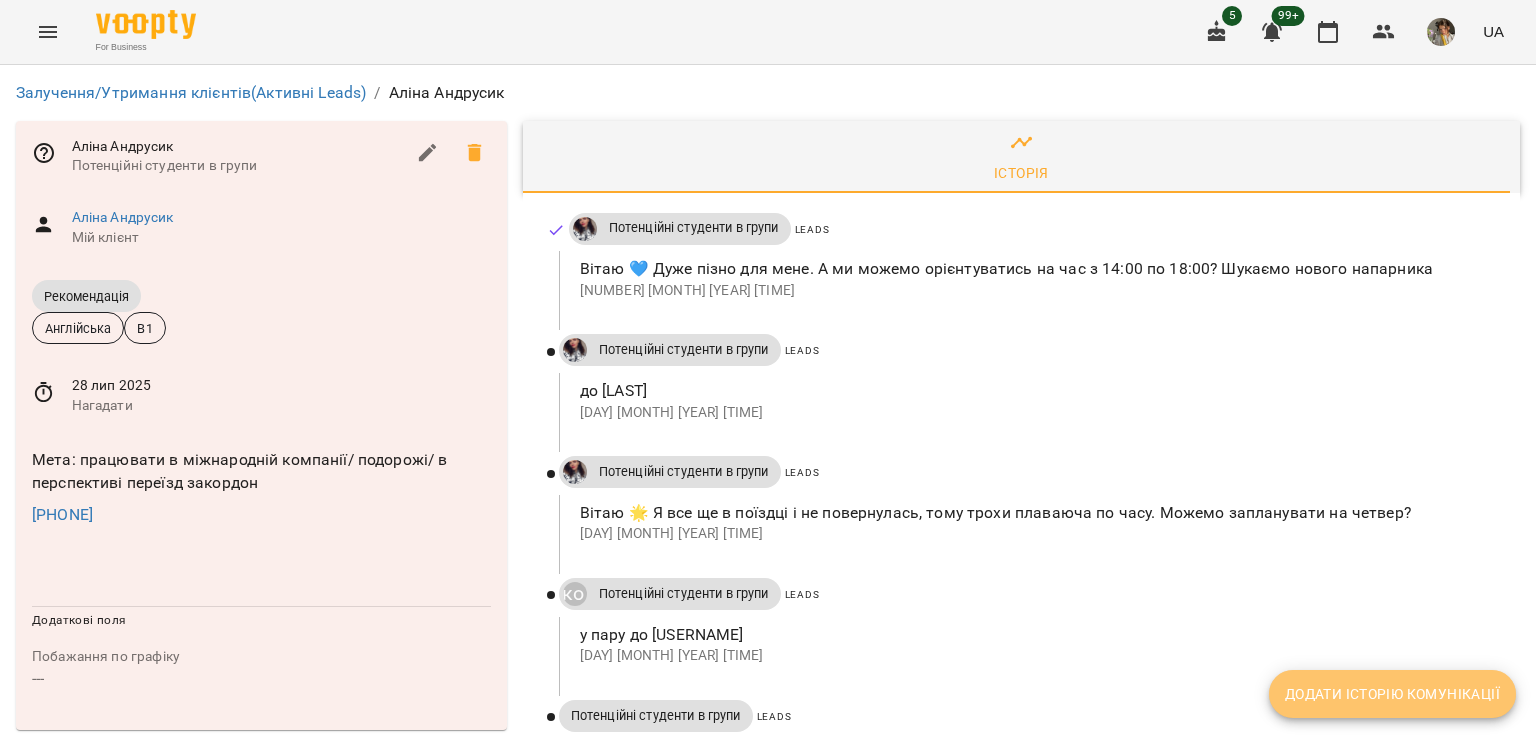 click on "Додати історію комунікації" at bounding box center [1392, 694] 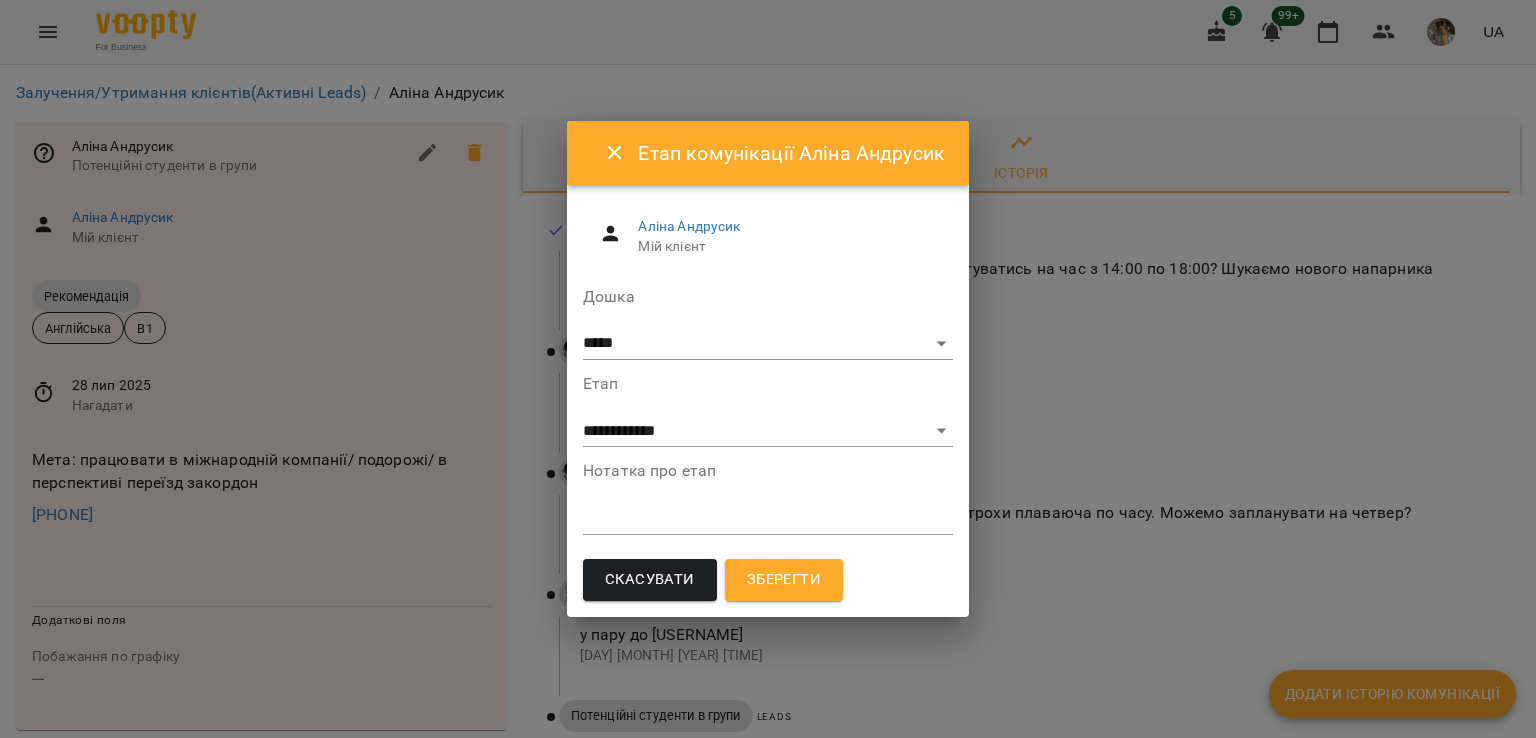 click at bounding box center [768, 518] 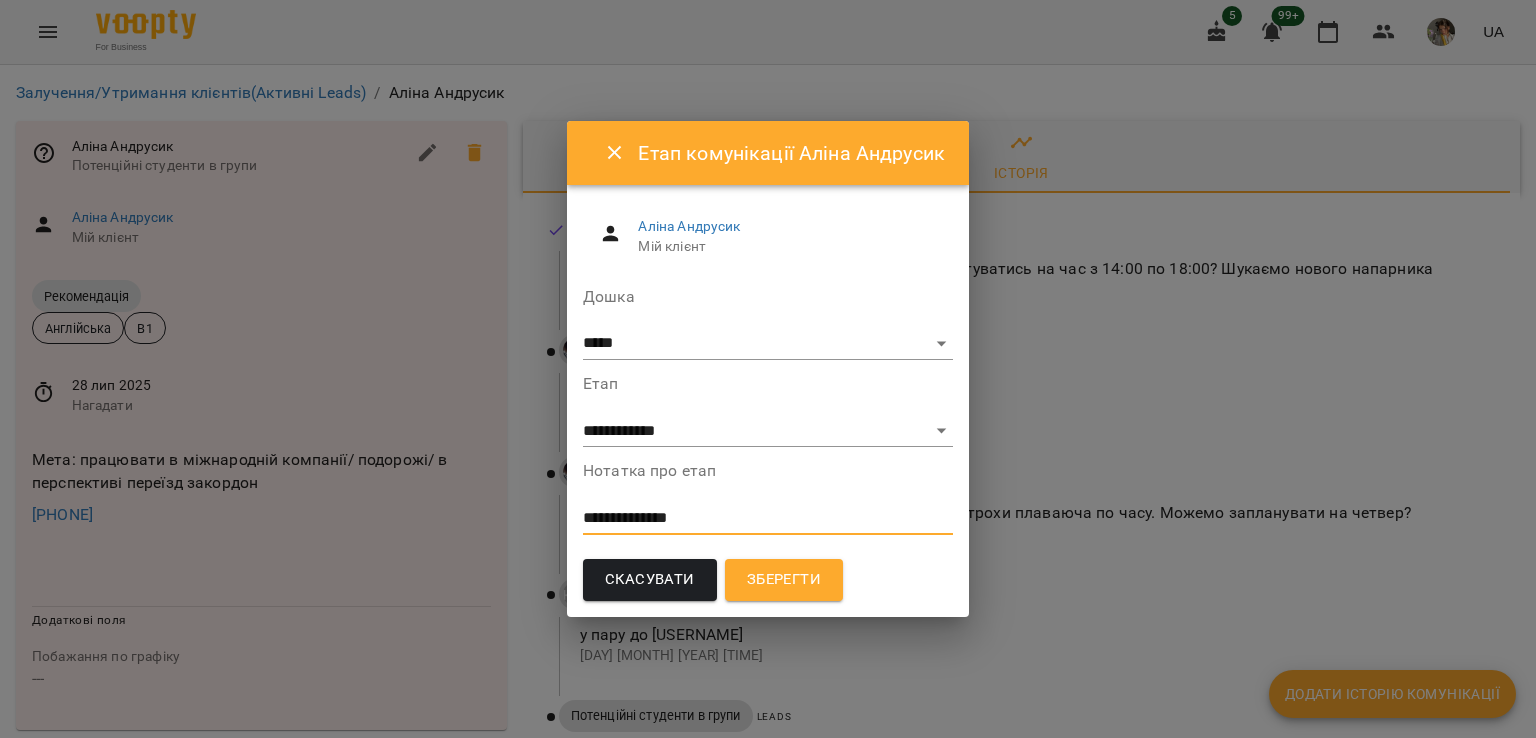 paste on "**********" 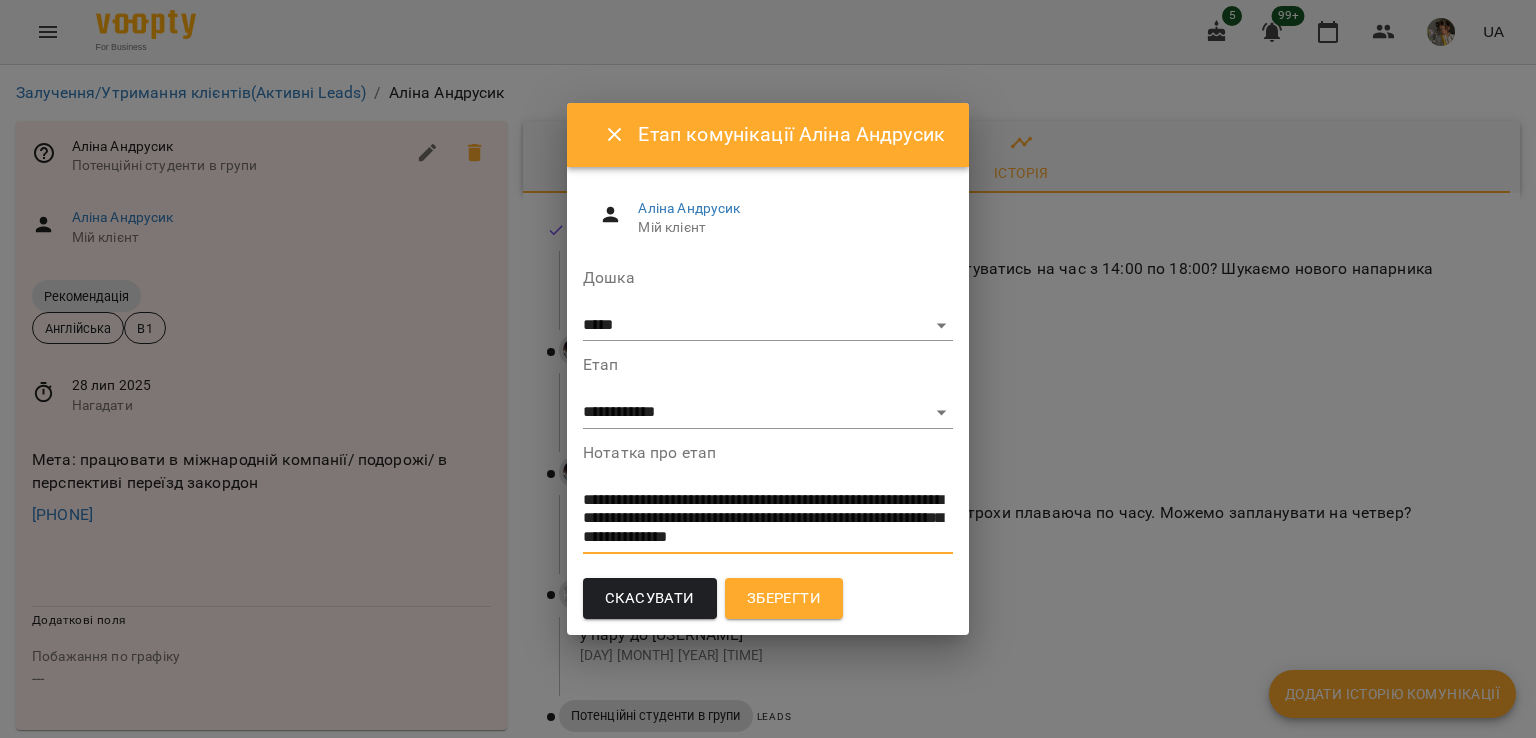 type on "**********" 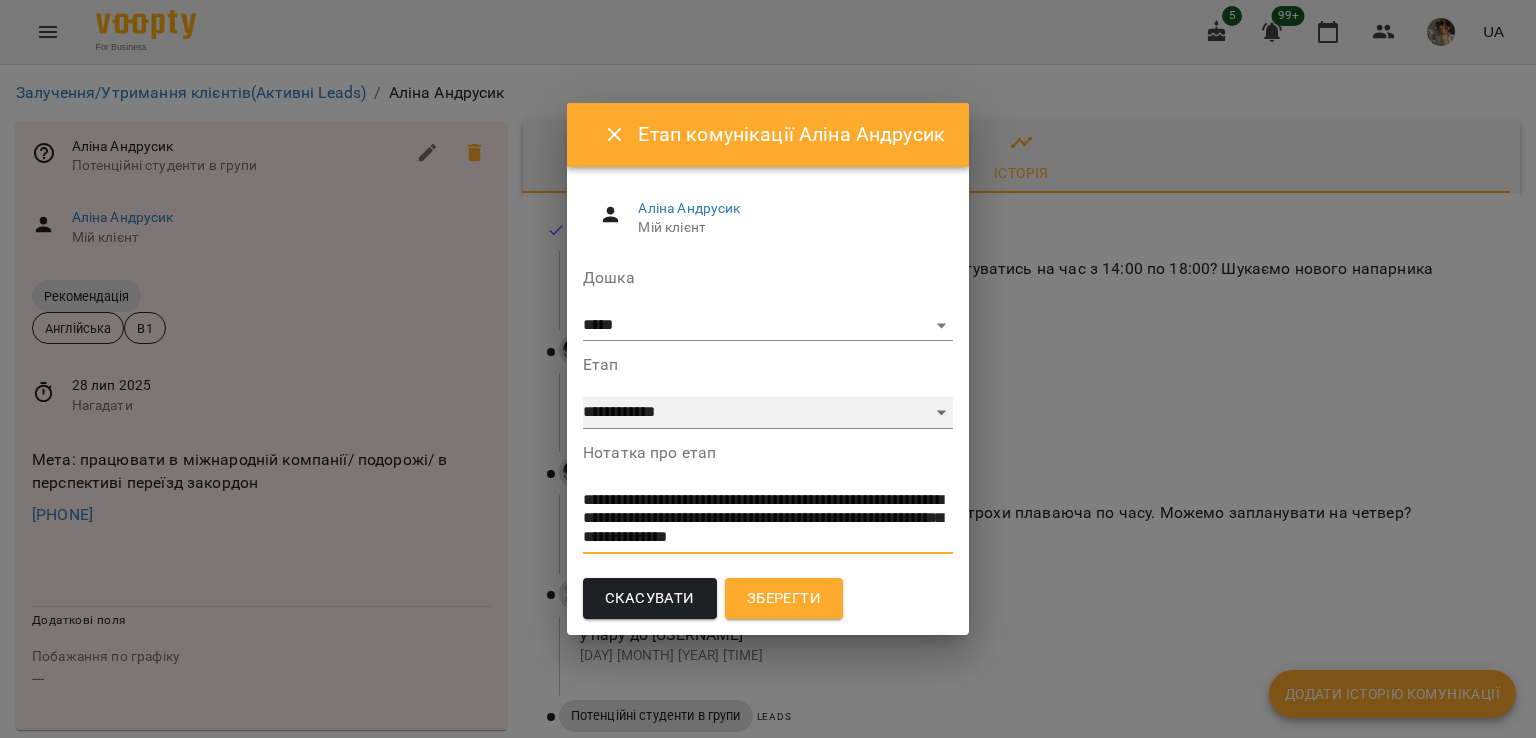 click on "**********" at bounding box center [768, 413] 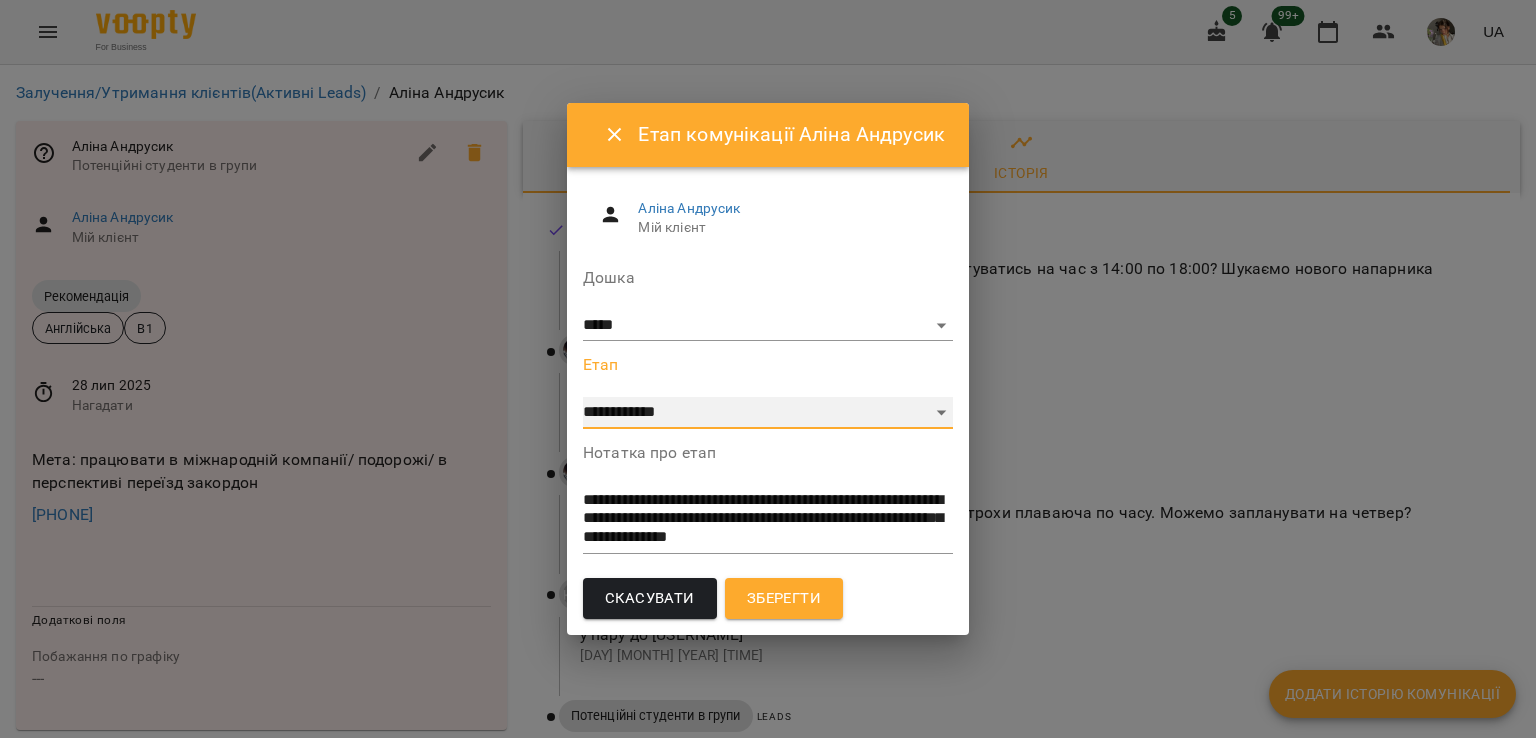 select on "*" 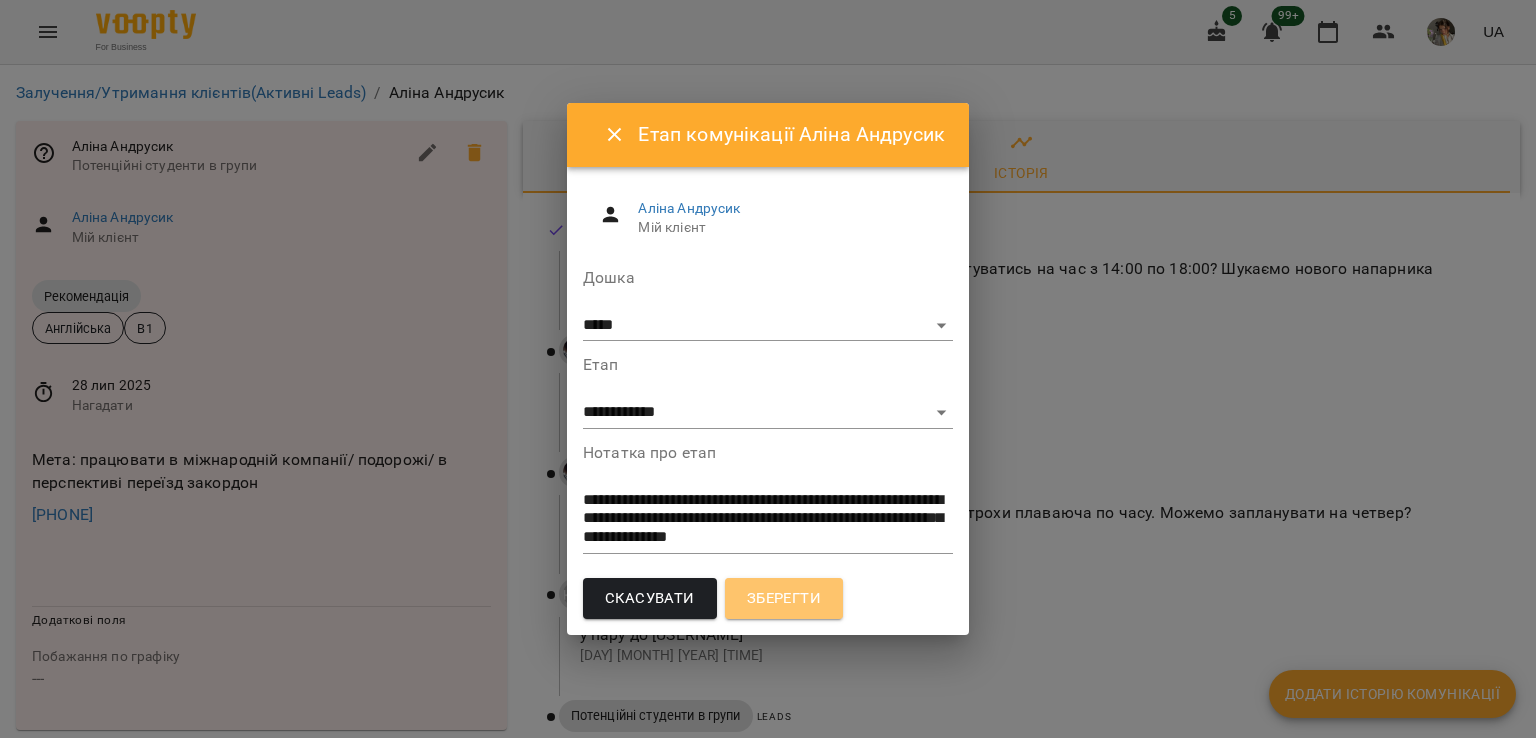 click on "Зберегти" at bounding box center [784, 599] 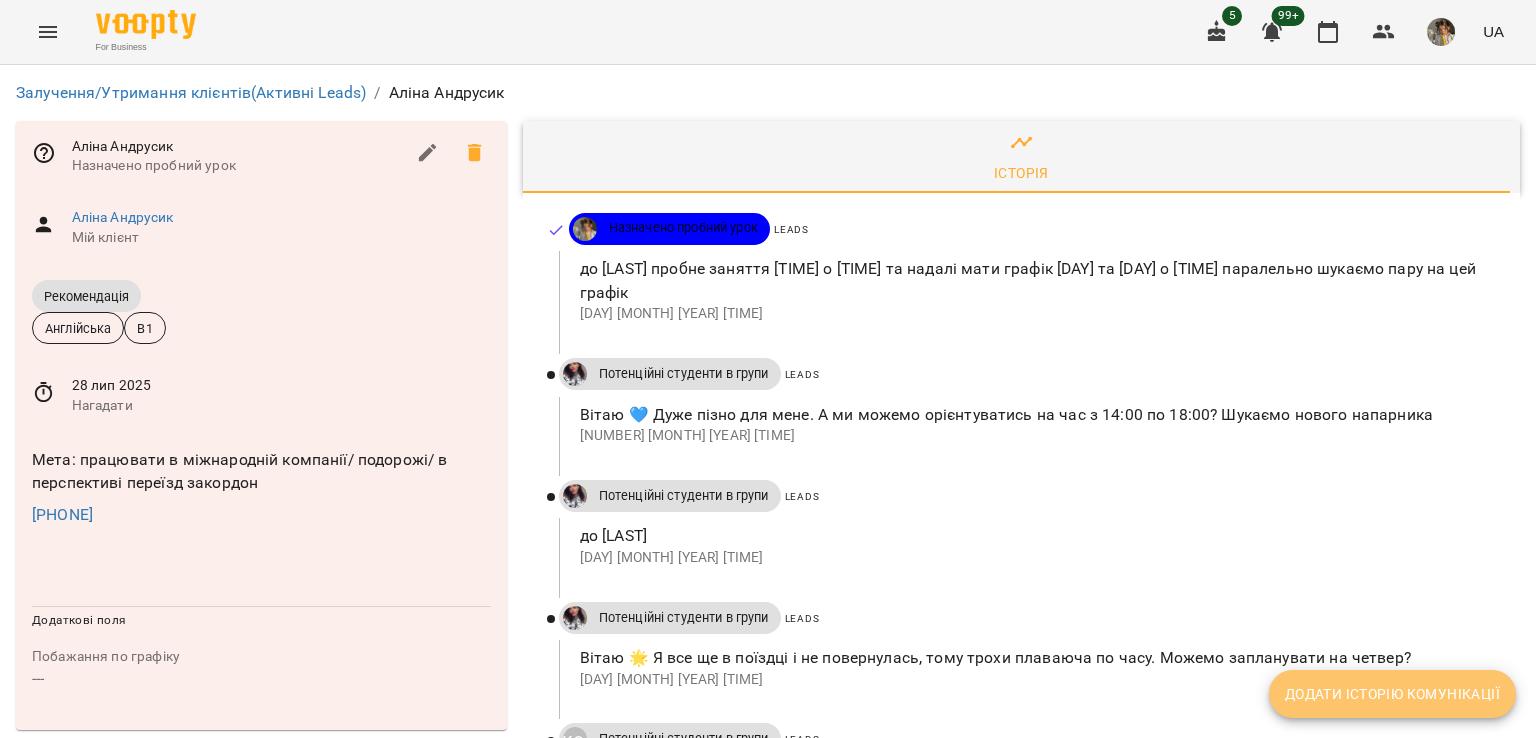 click on "Додати історію комунікації" at bounding box center (1392, 694) 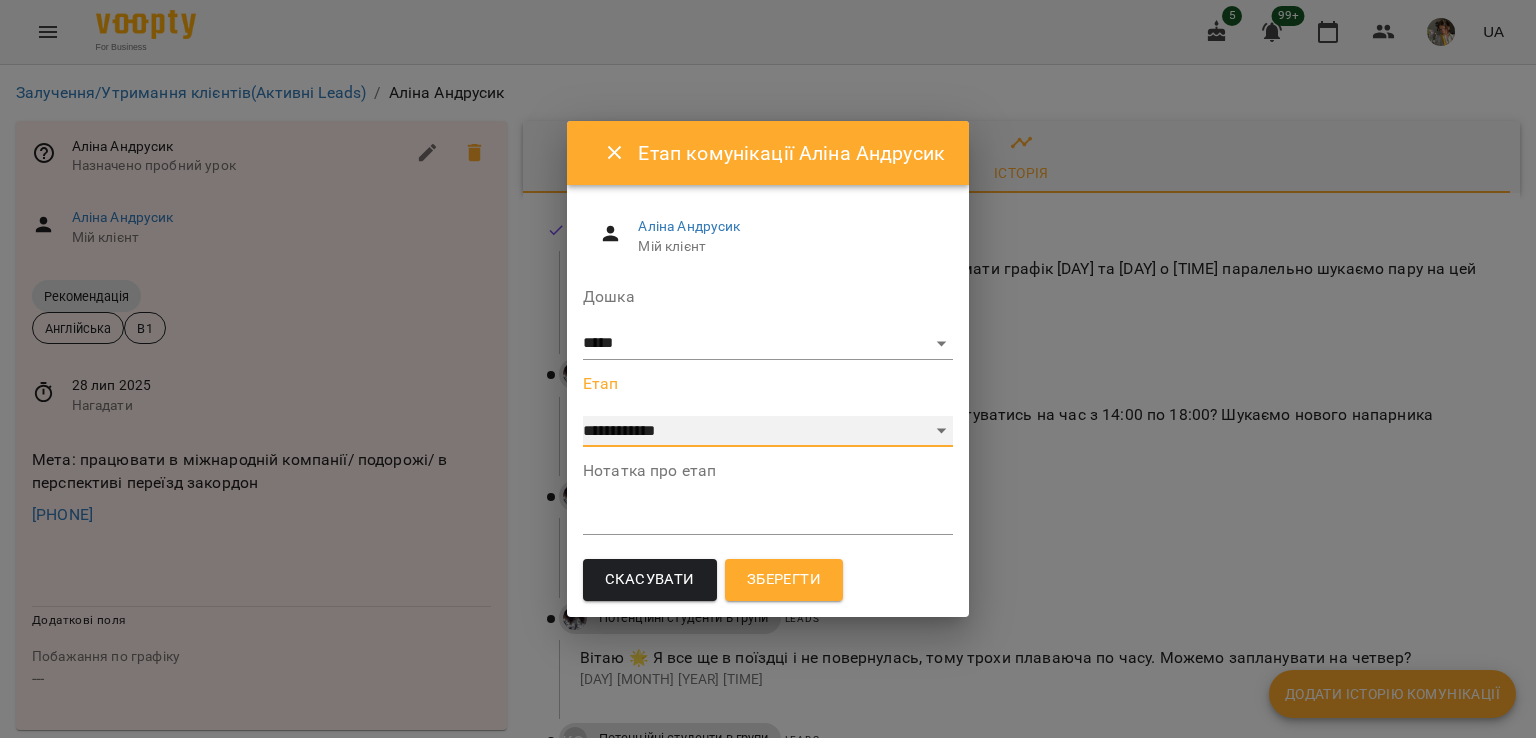 click on "**********" at bounding box center (768, 432) 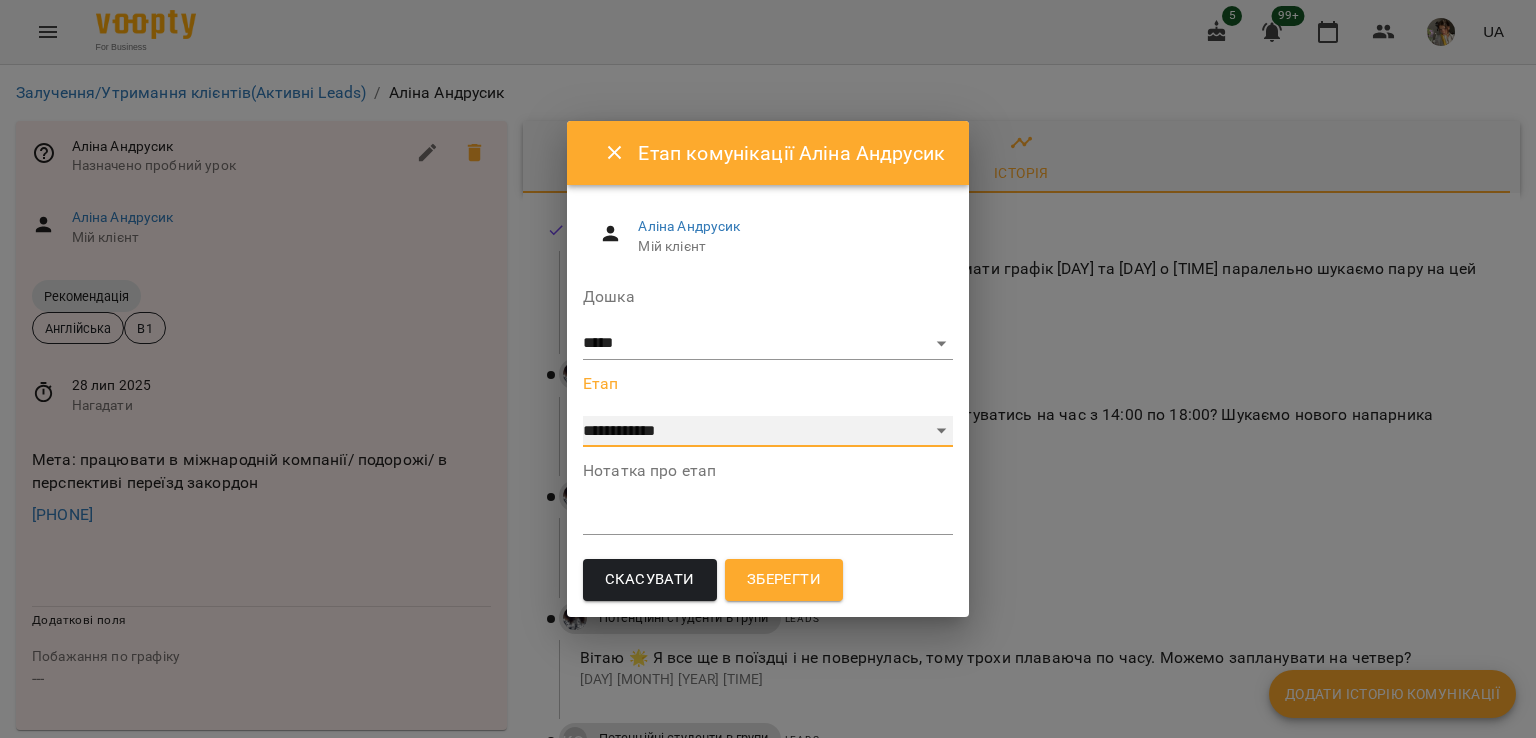 select on "*" 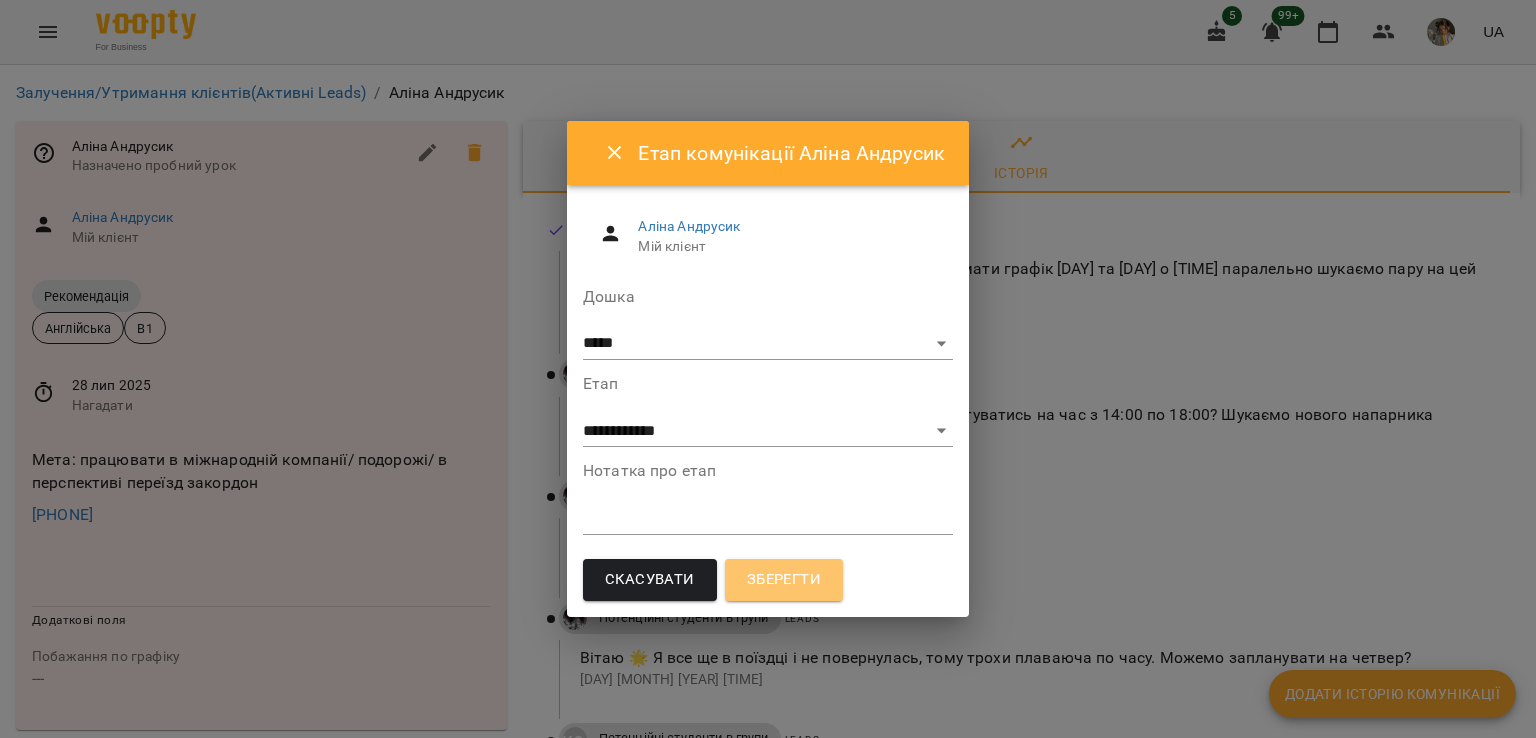 click on "Зберегти" at bounding box center (784, 580) 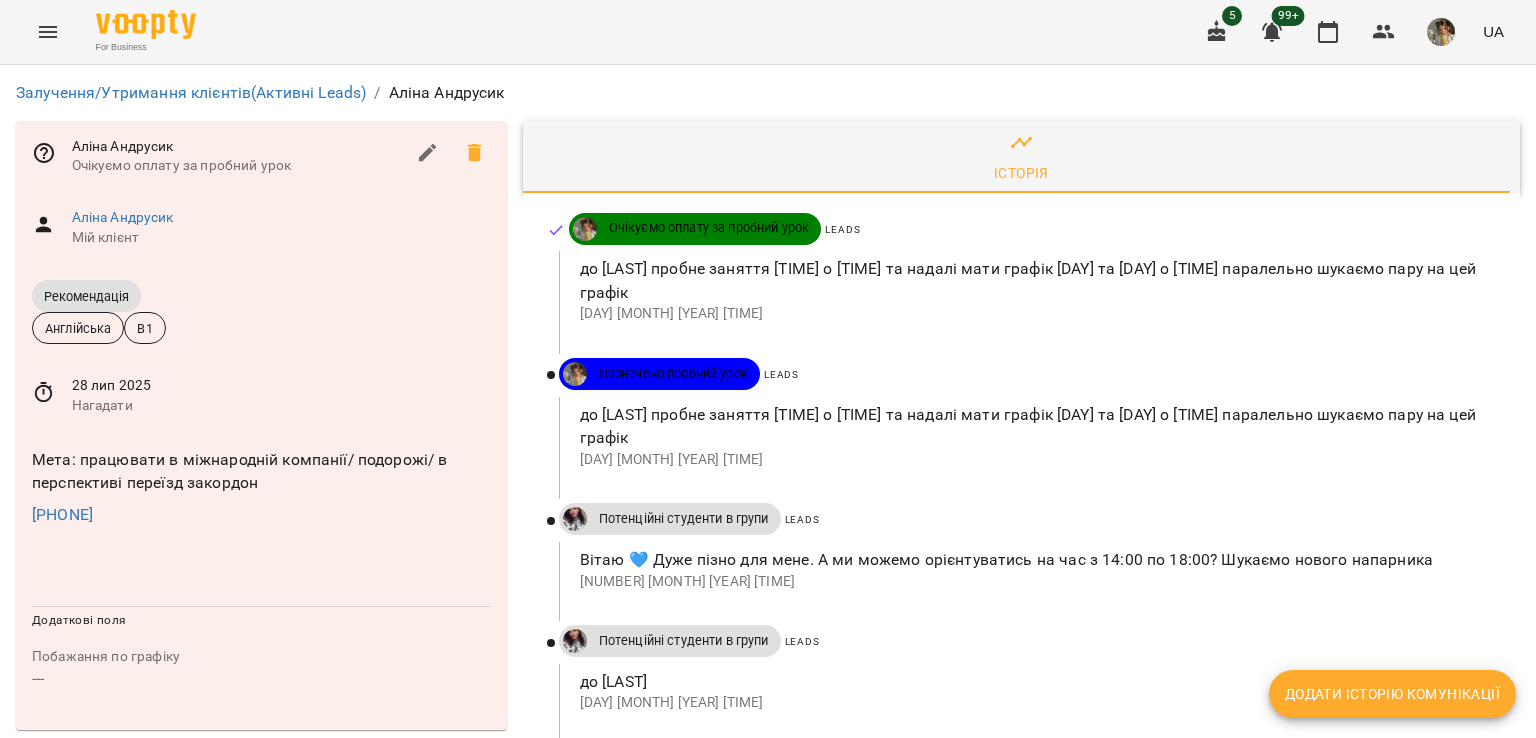 click on "28 лип 2025" at bounding box center (281, 386) 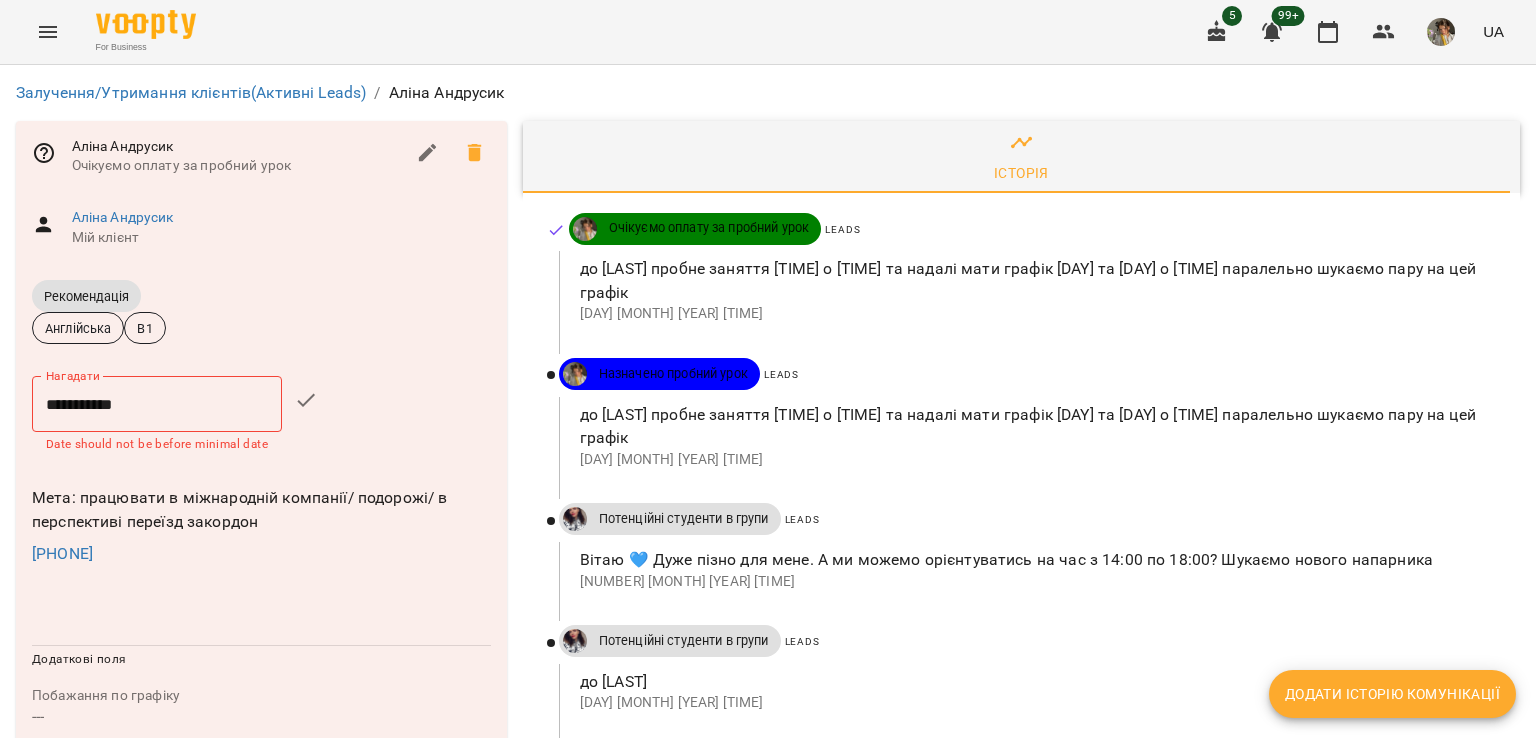 click on "**********" at bounding box center [157, 404] 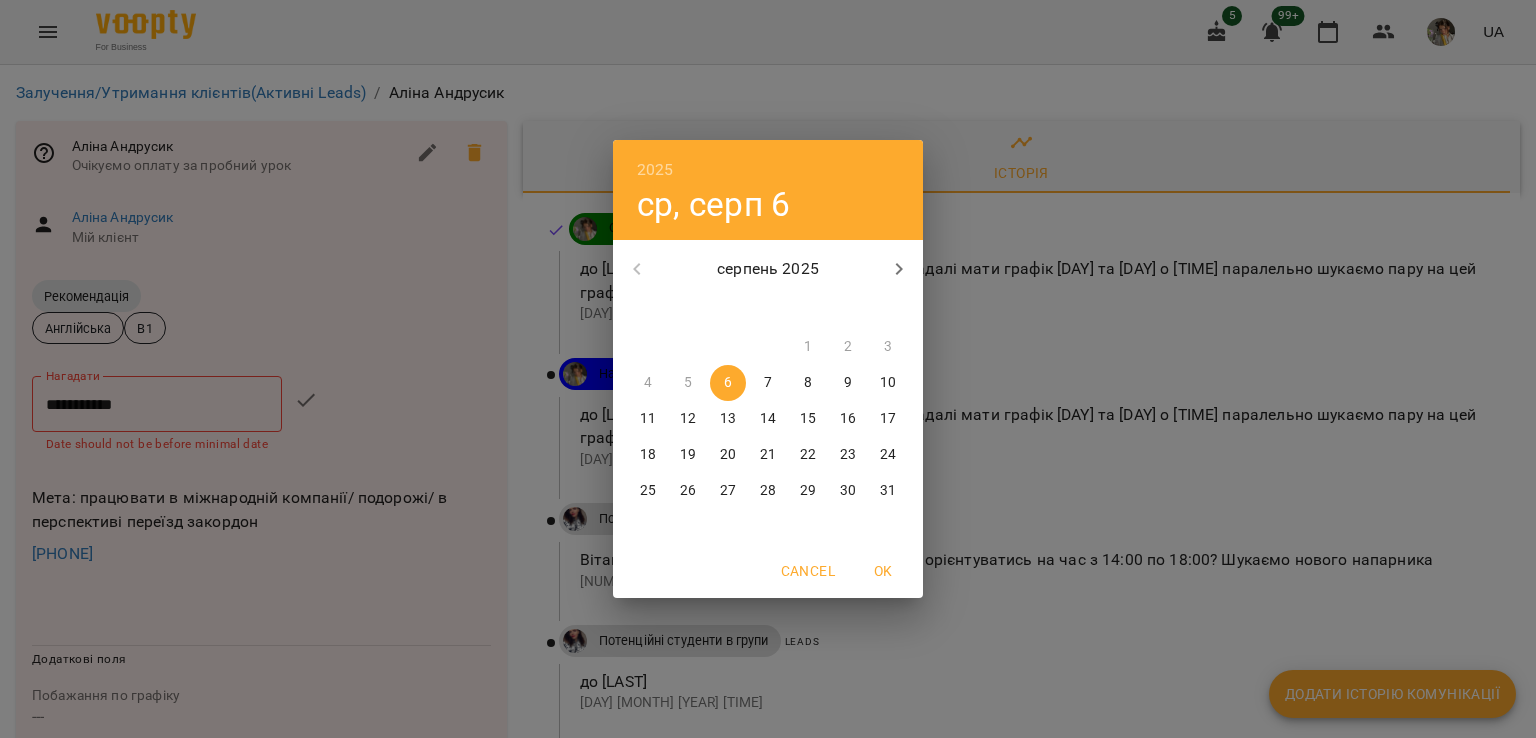 click 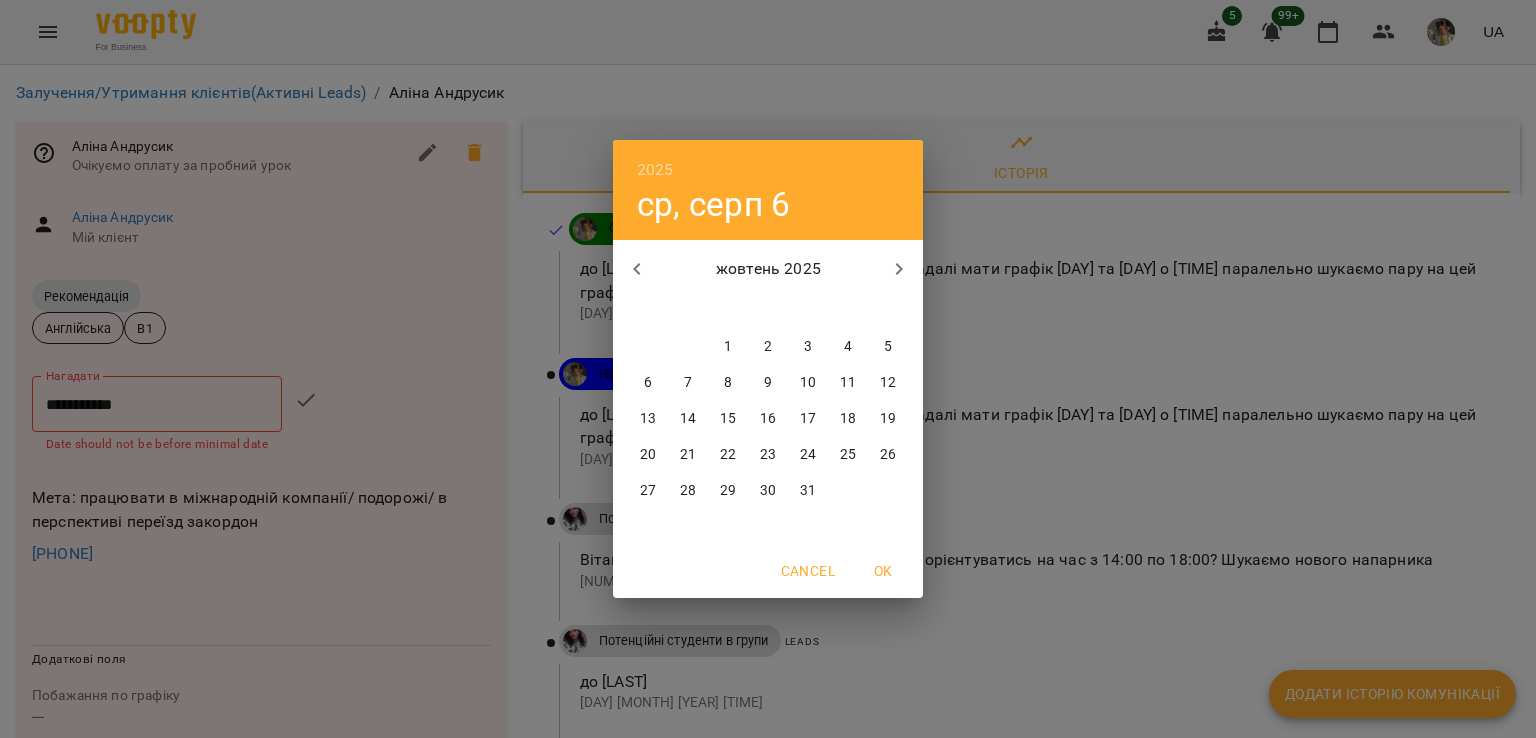 click 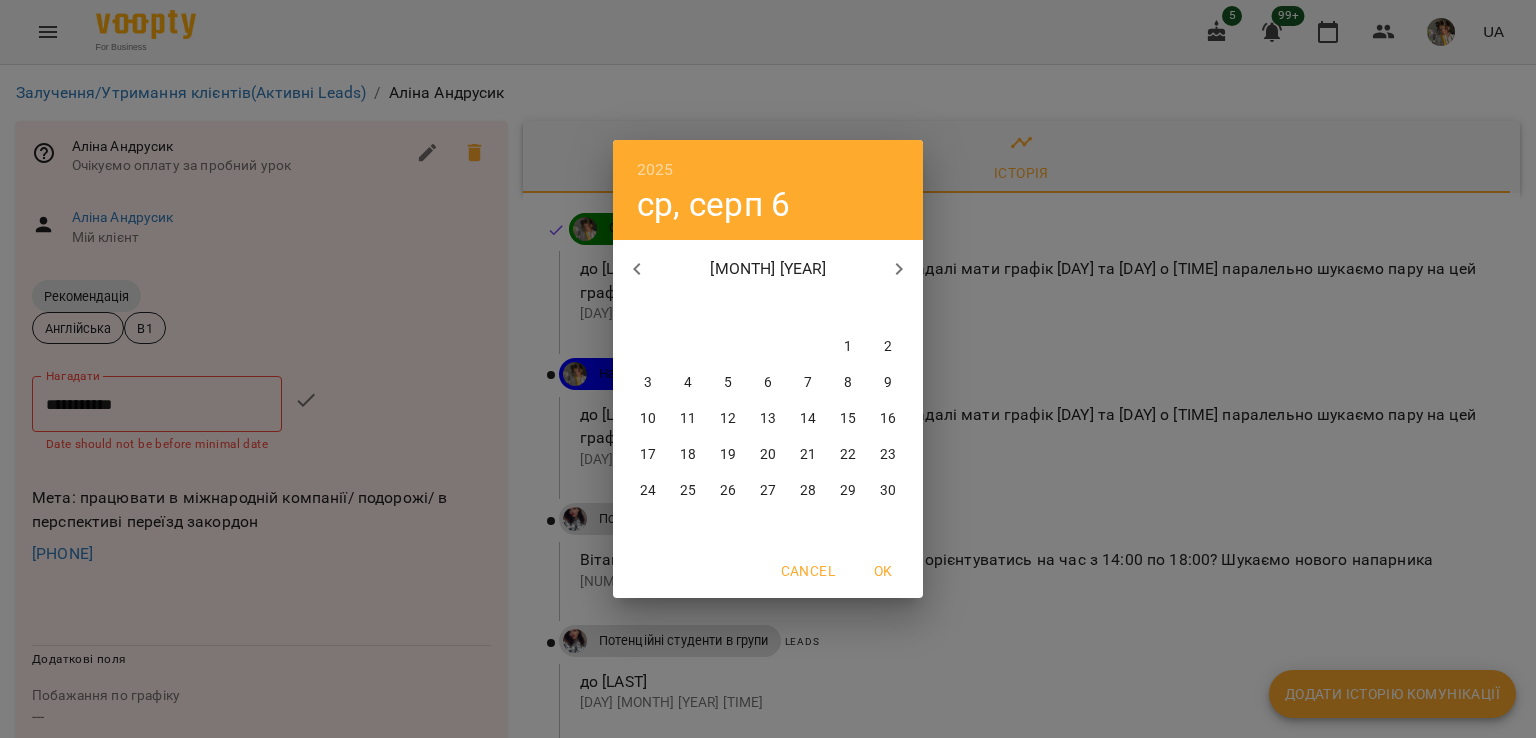 click 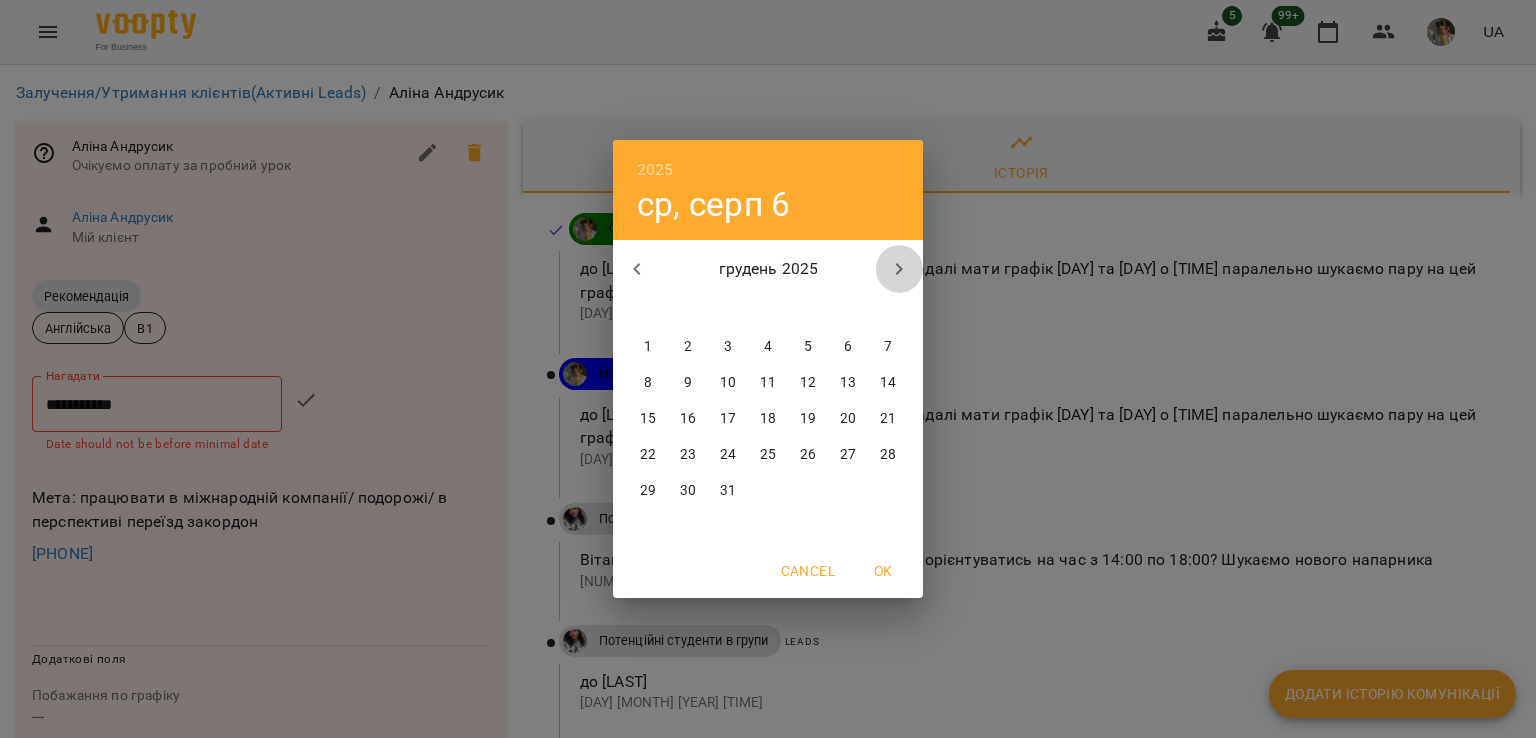 click 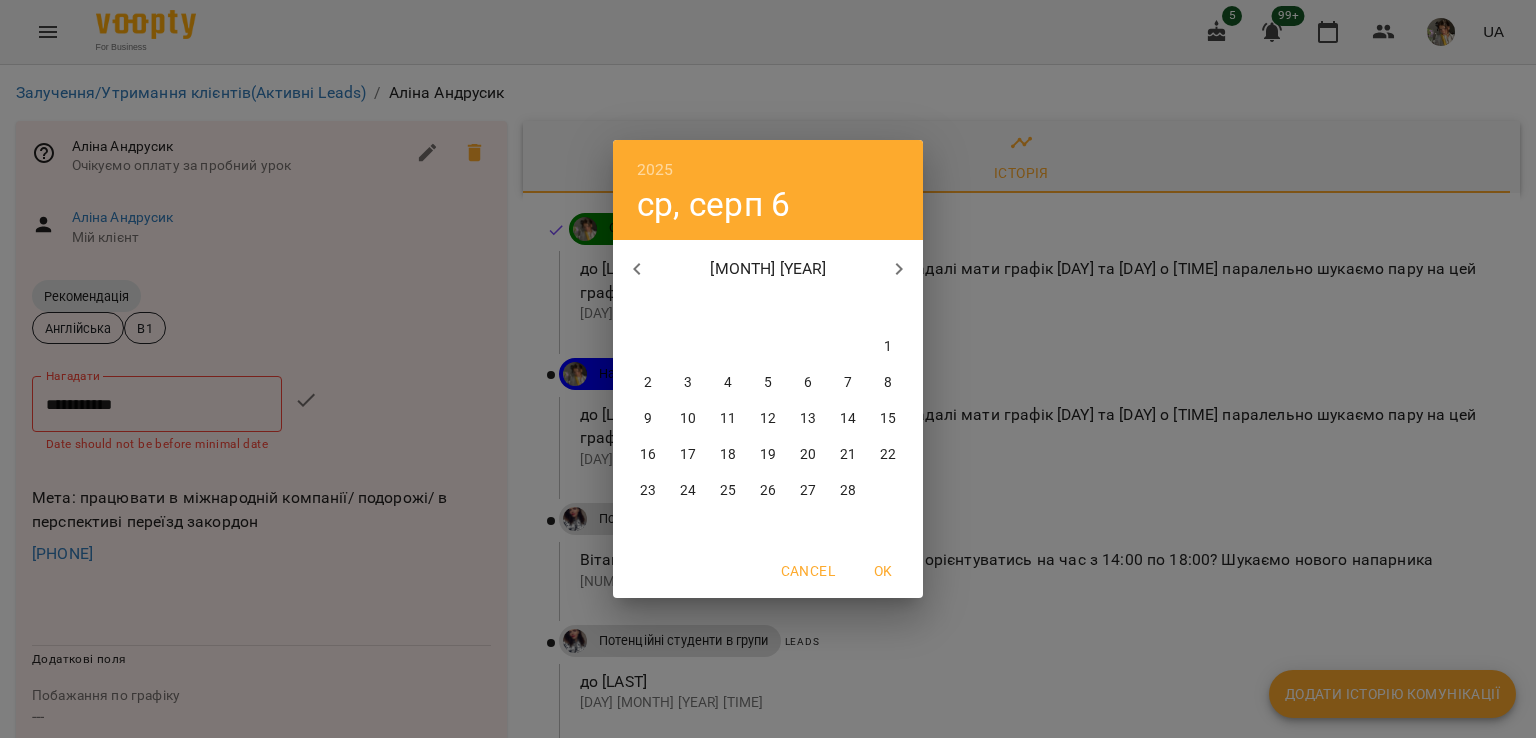 click 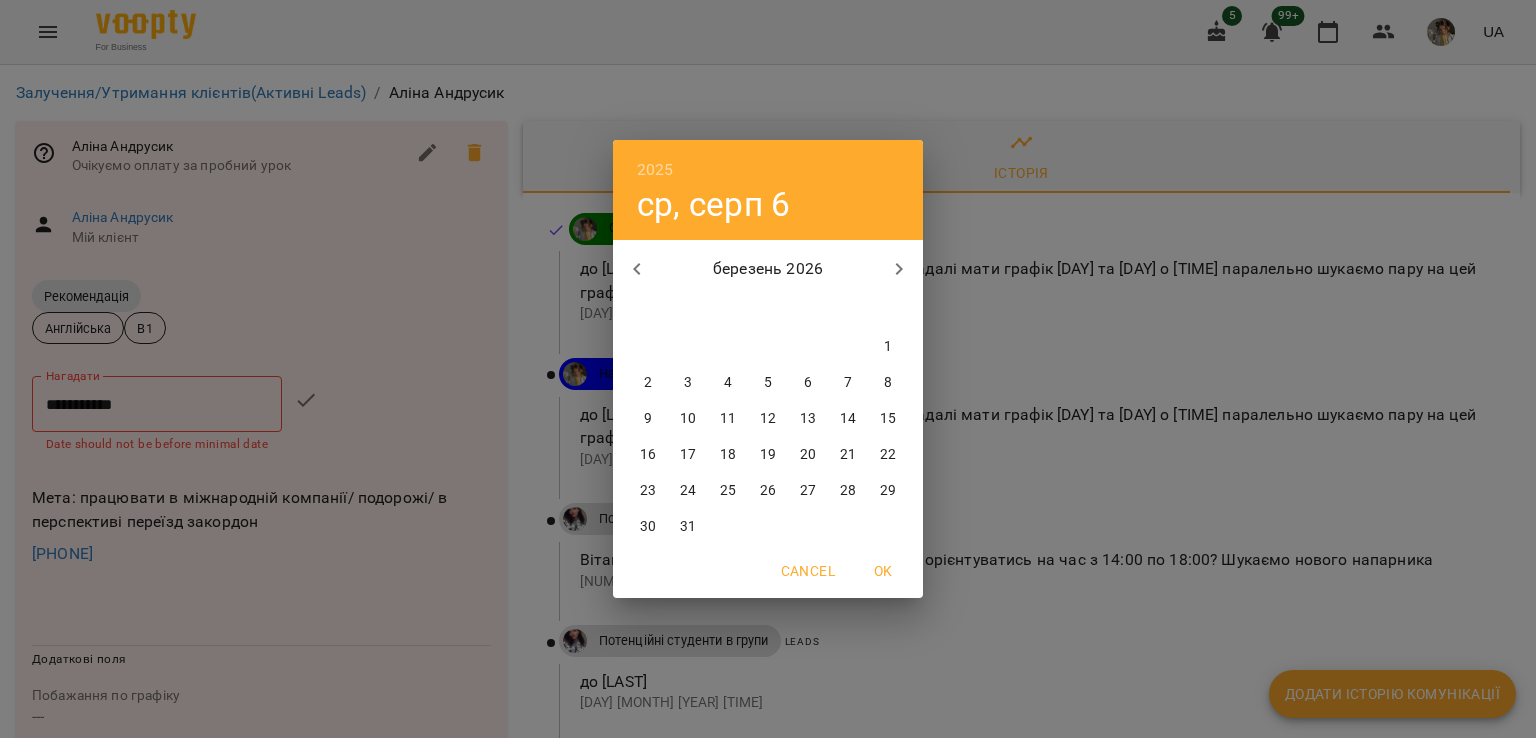 click 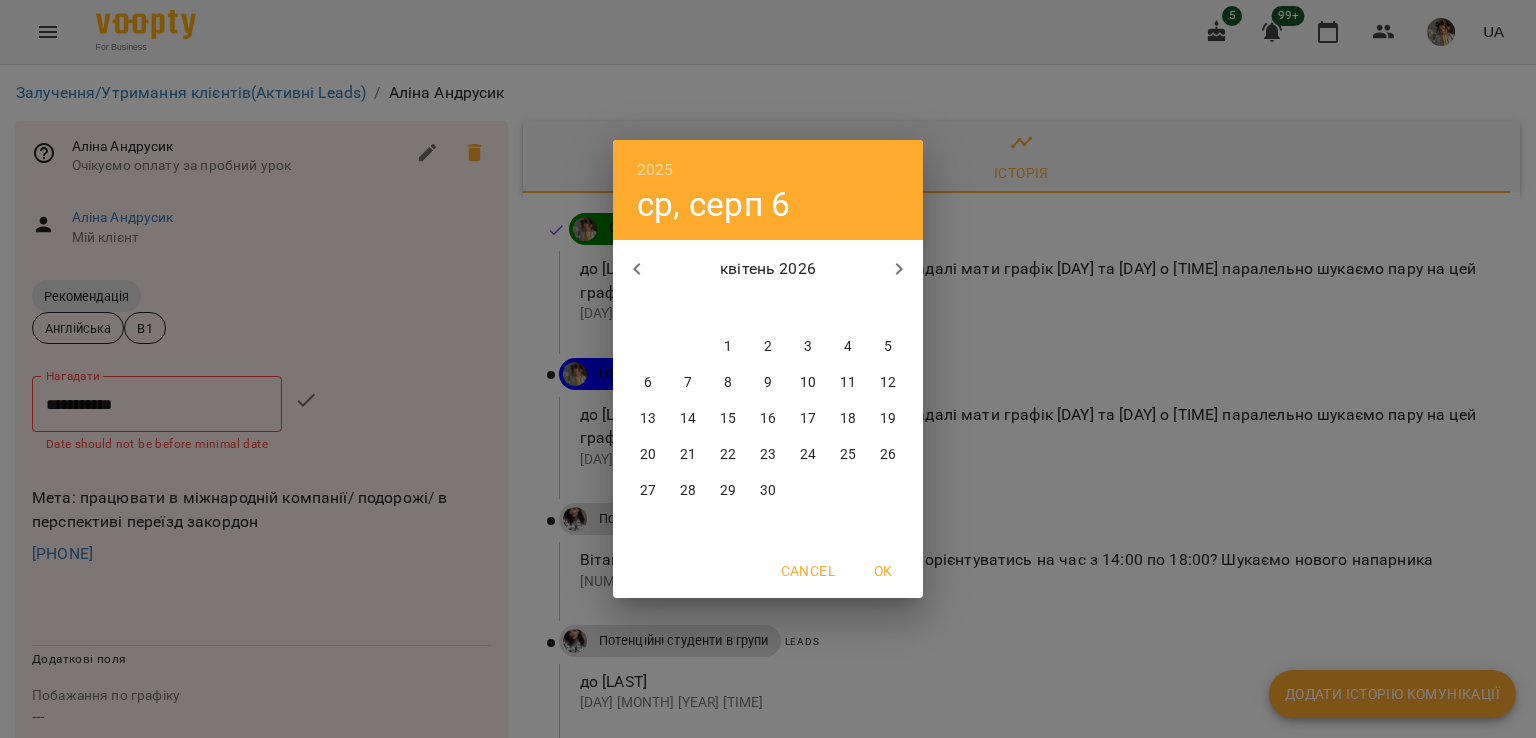 click 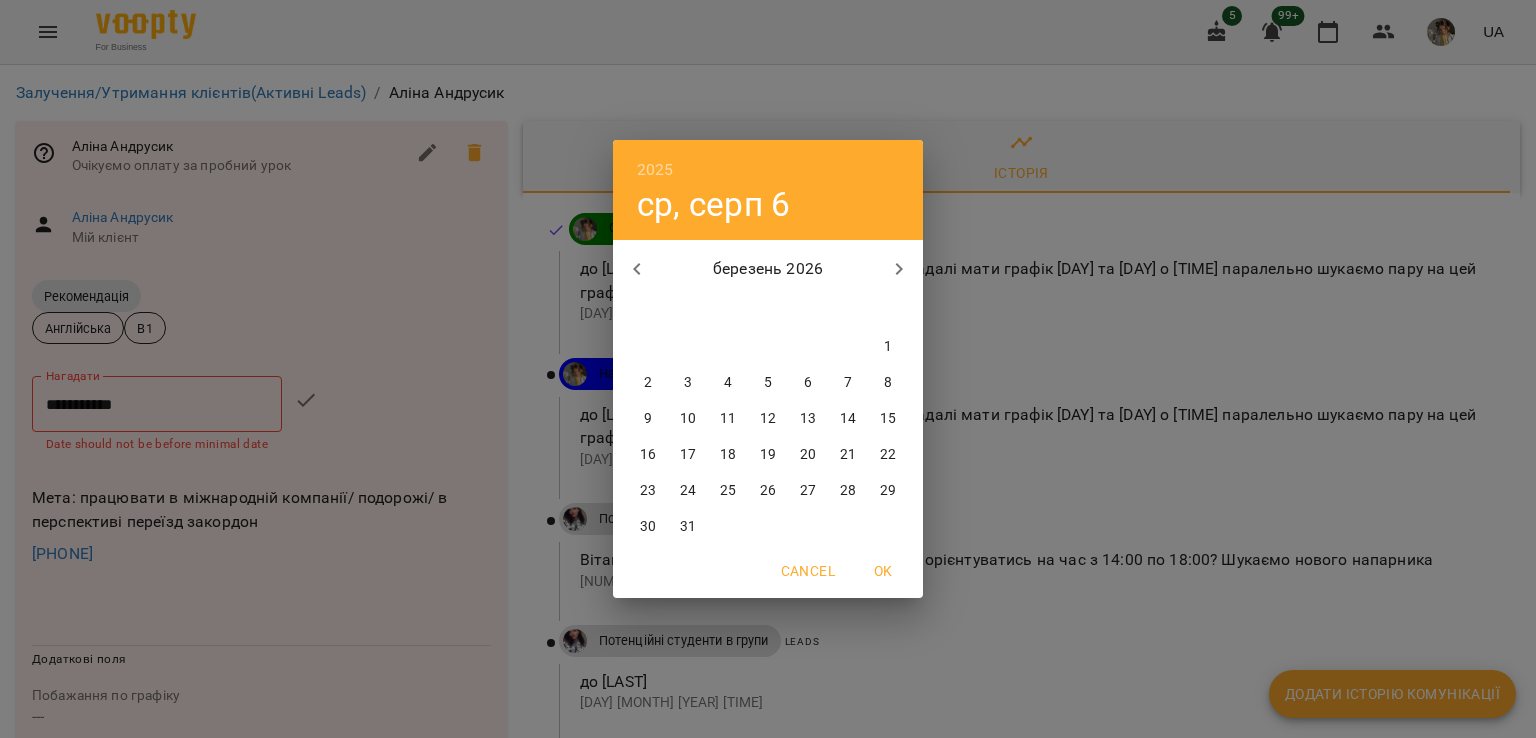 click 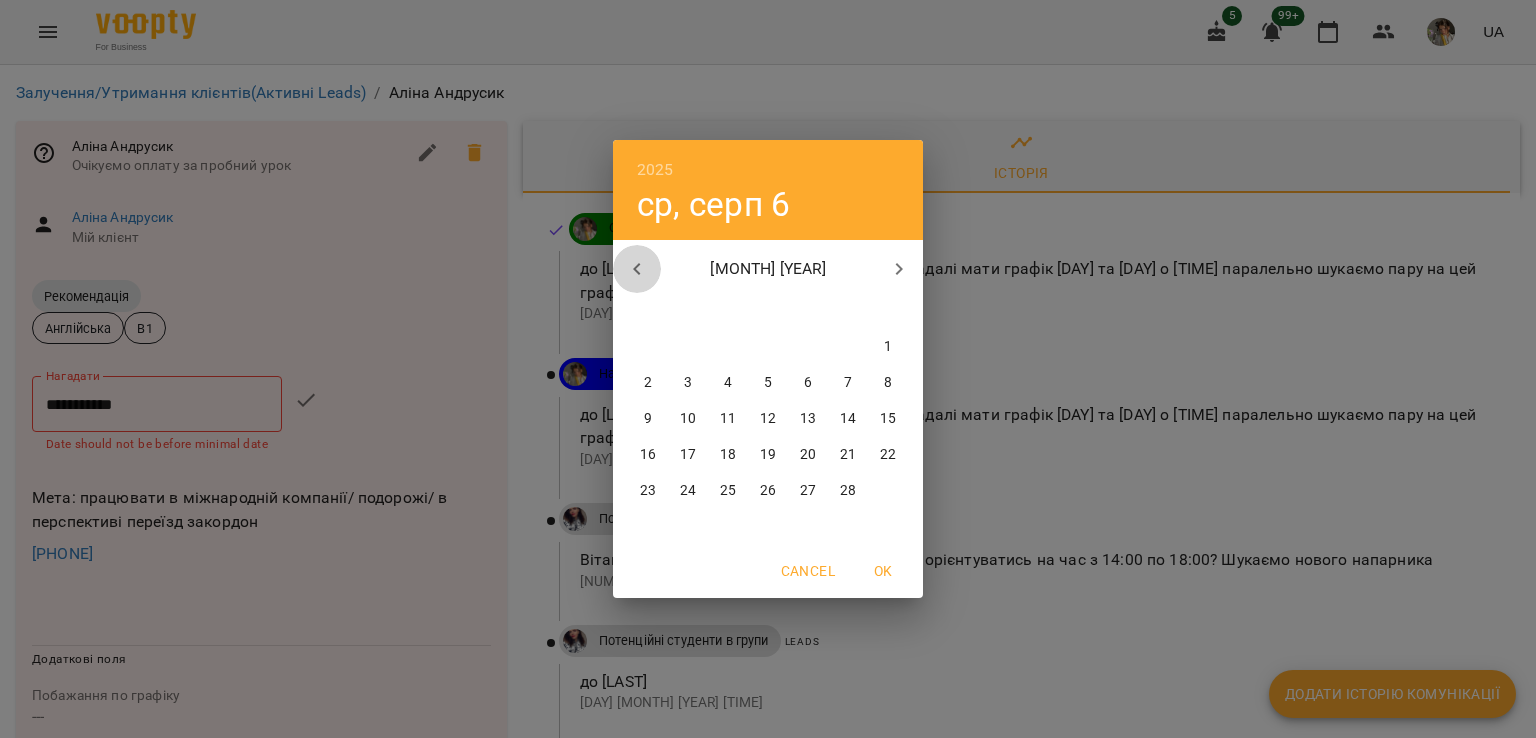 click 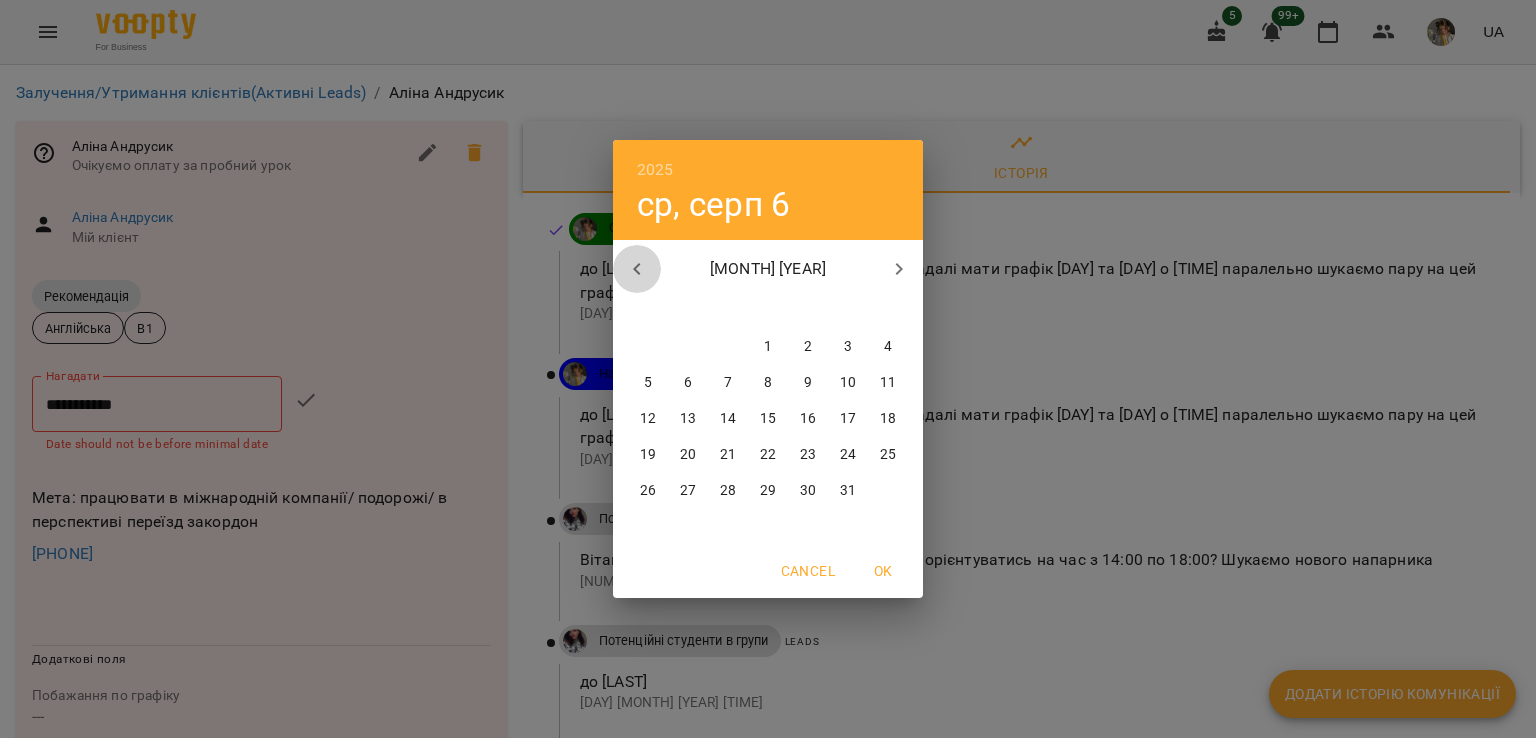 click 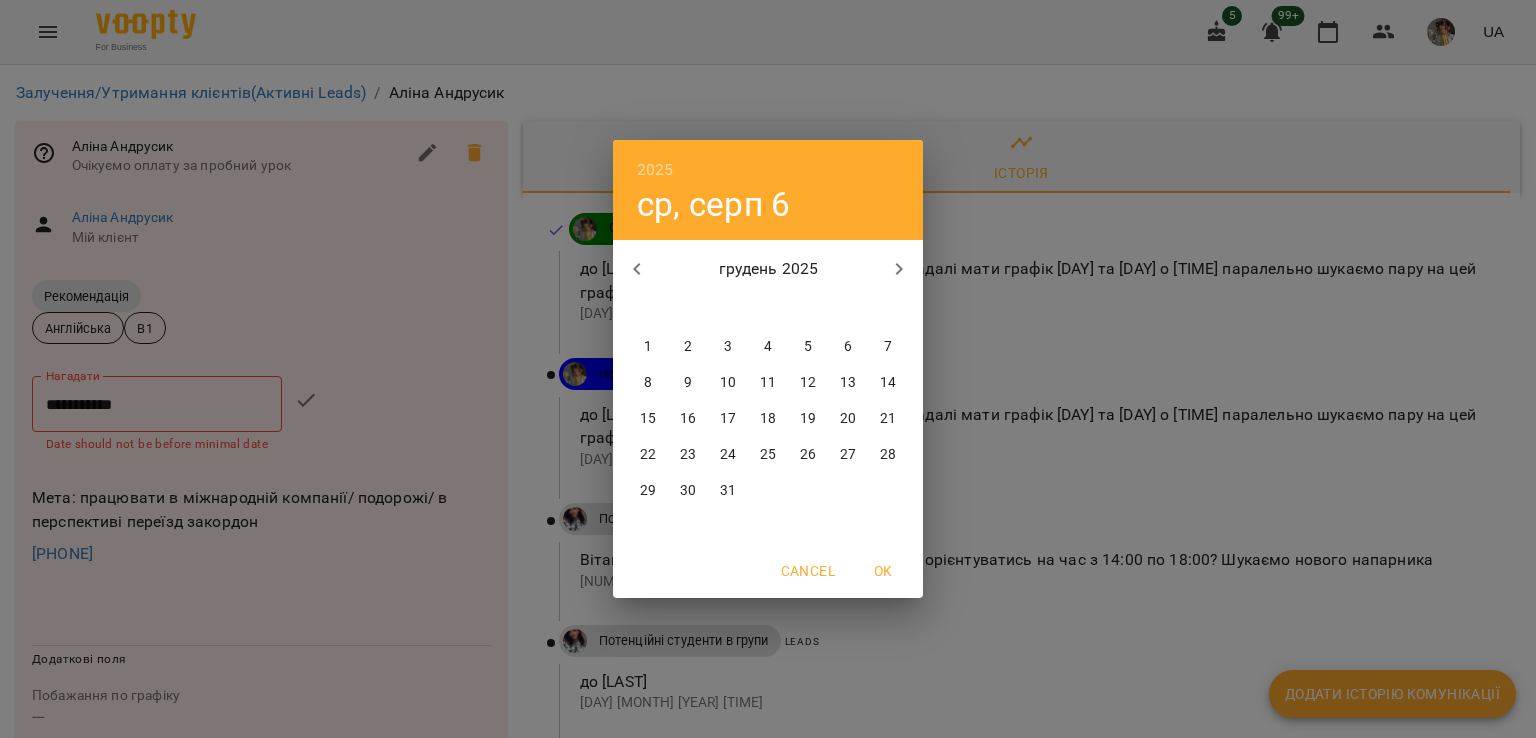 click 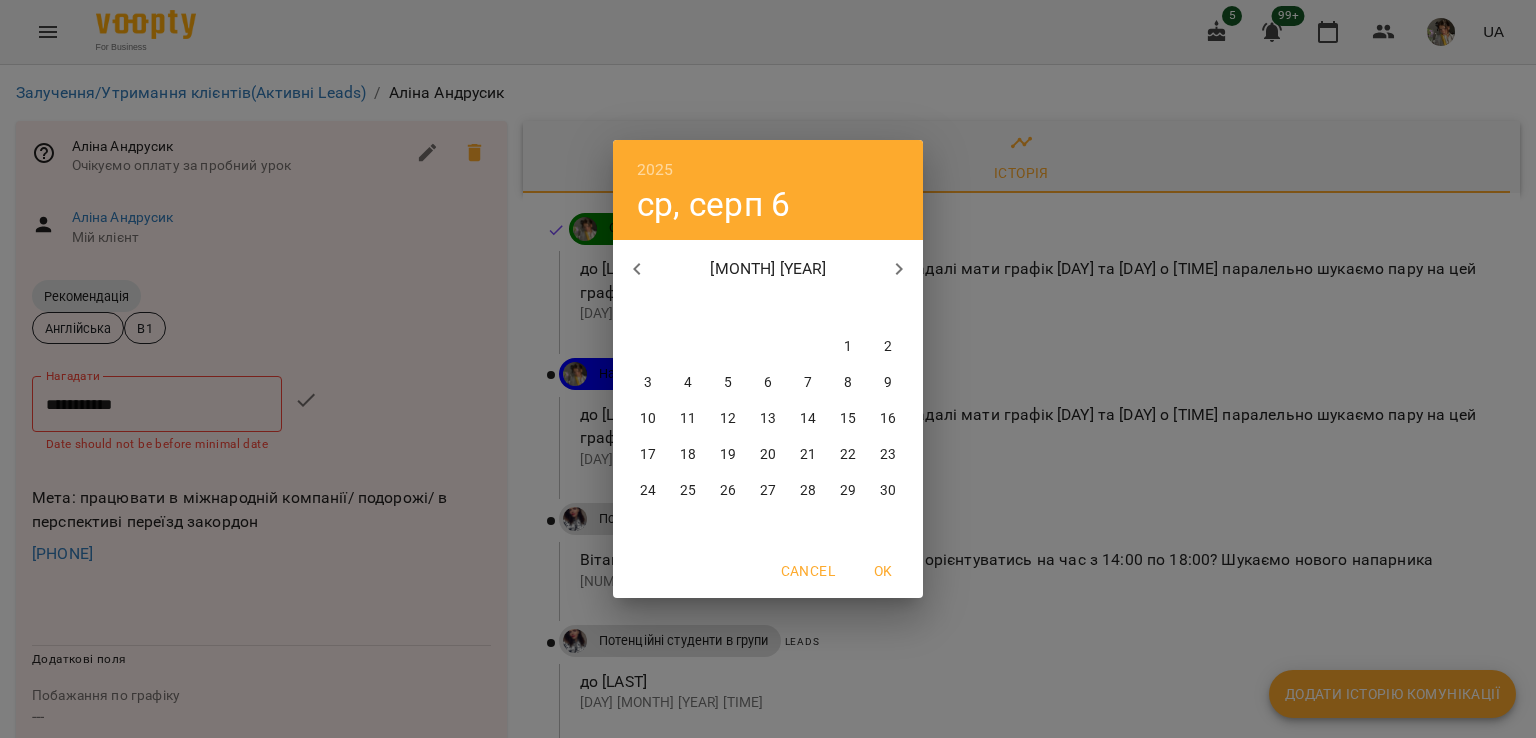 click 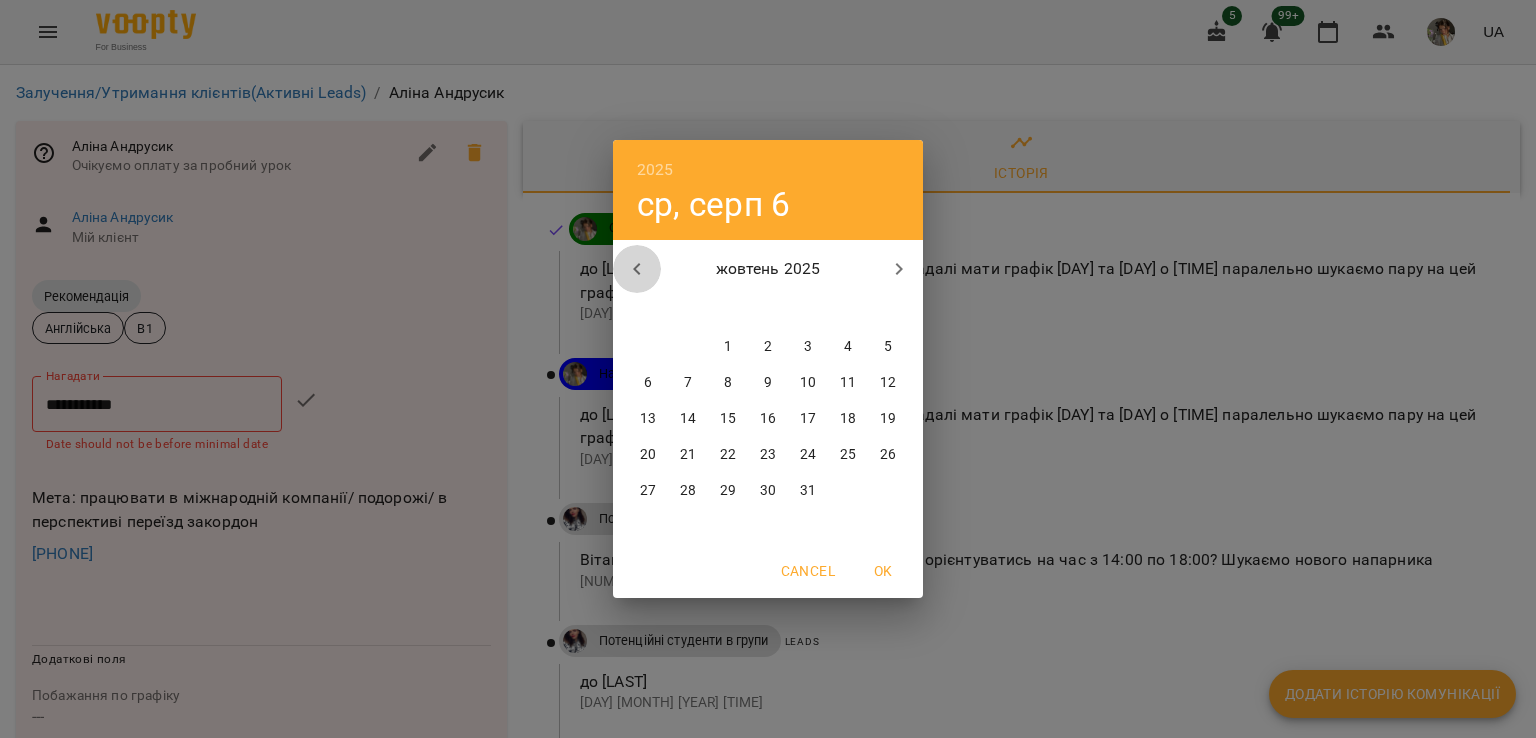 click 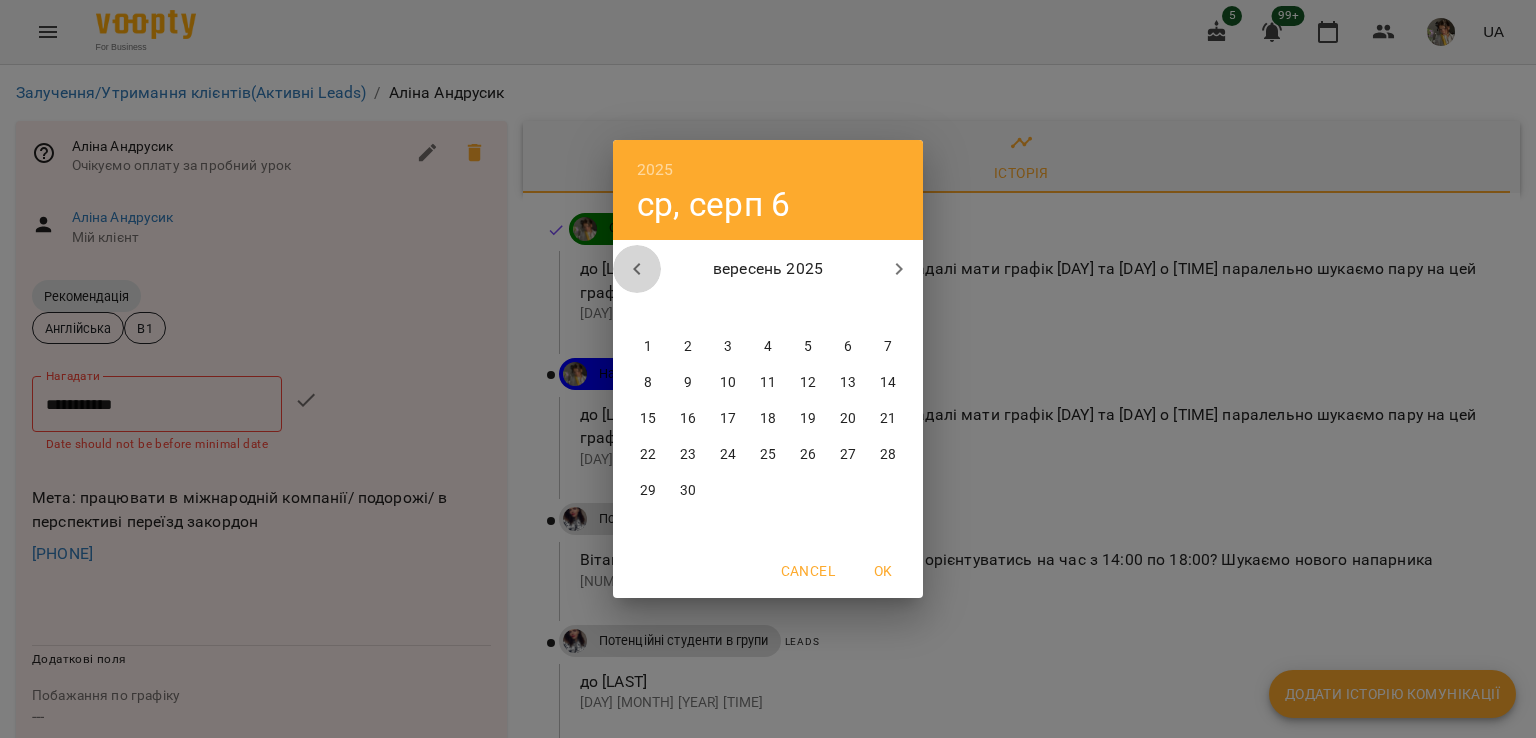 click 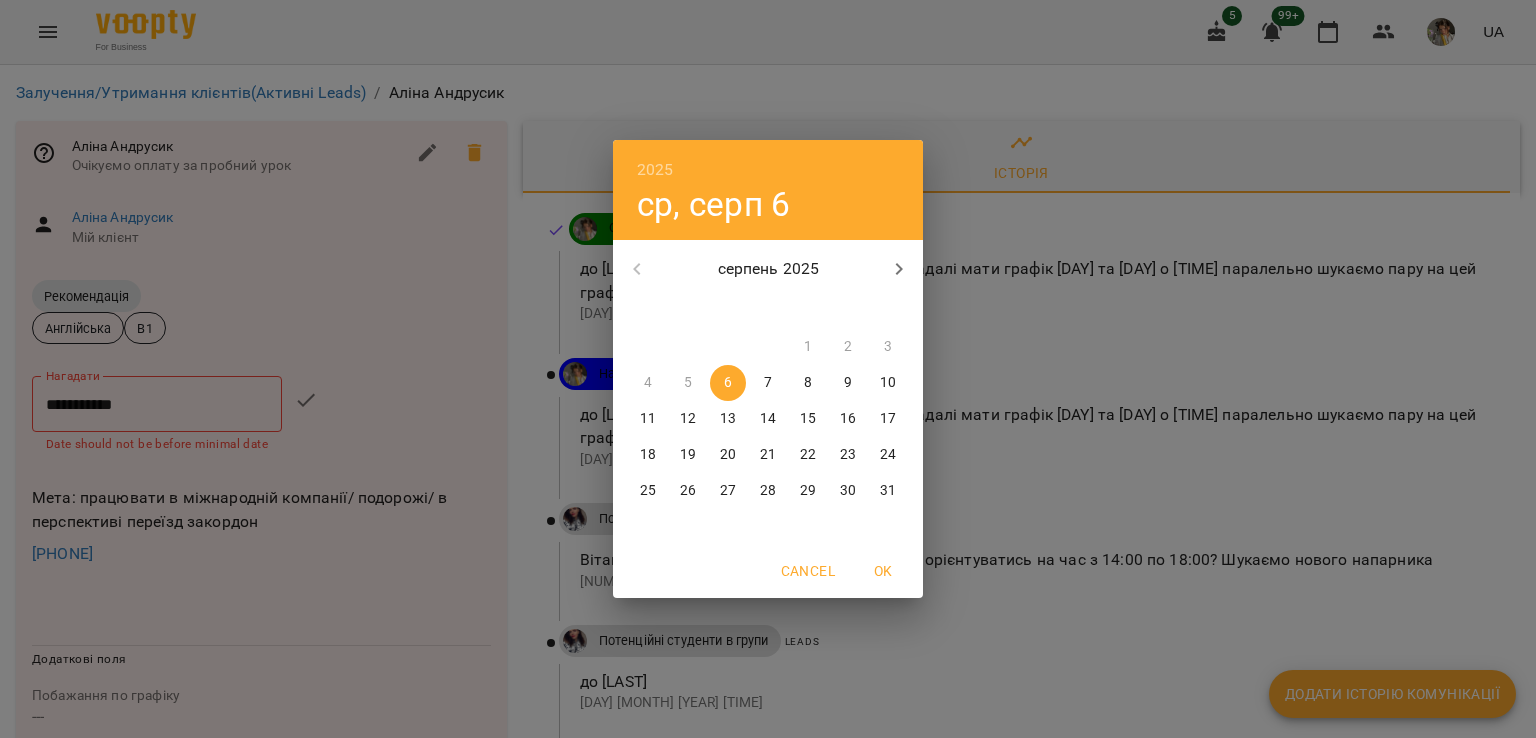 click on "[MONTH] [YEAR] [MONTH] [YEAR]" at bounding box center [768, 269] 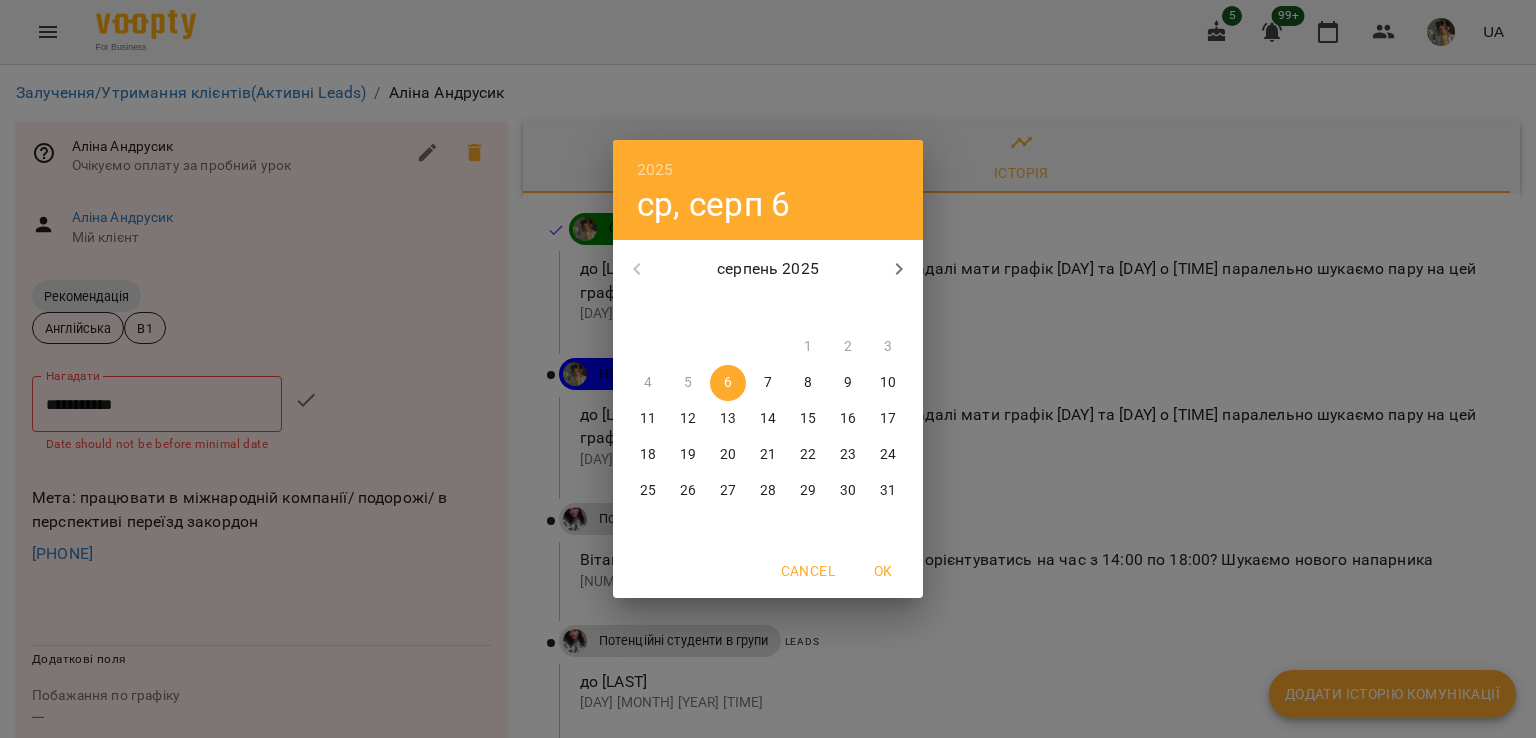 click on "серпень 2025" at bounding box center [768, 269] 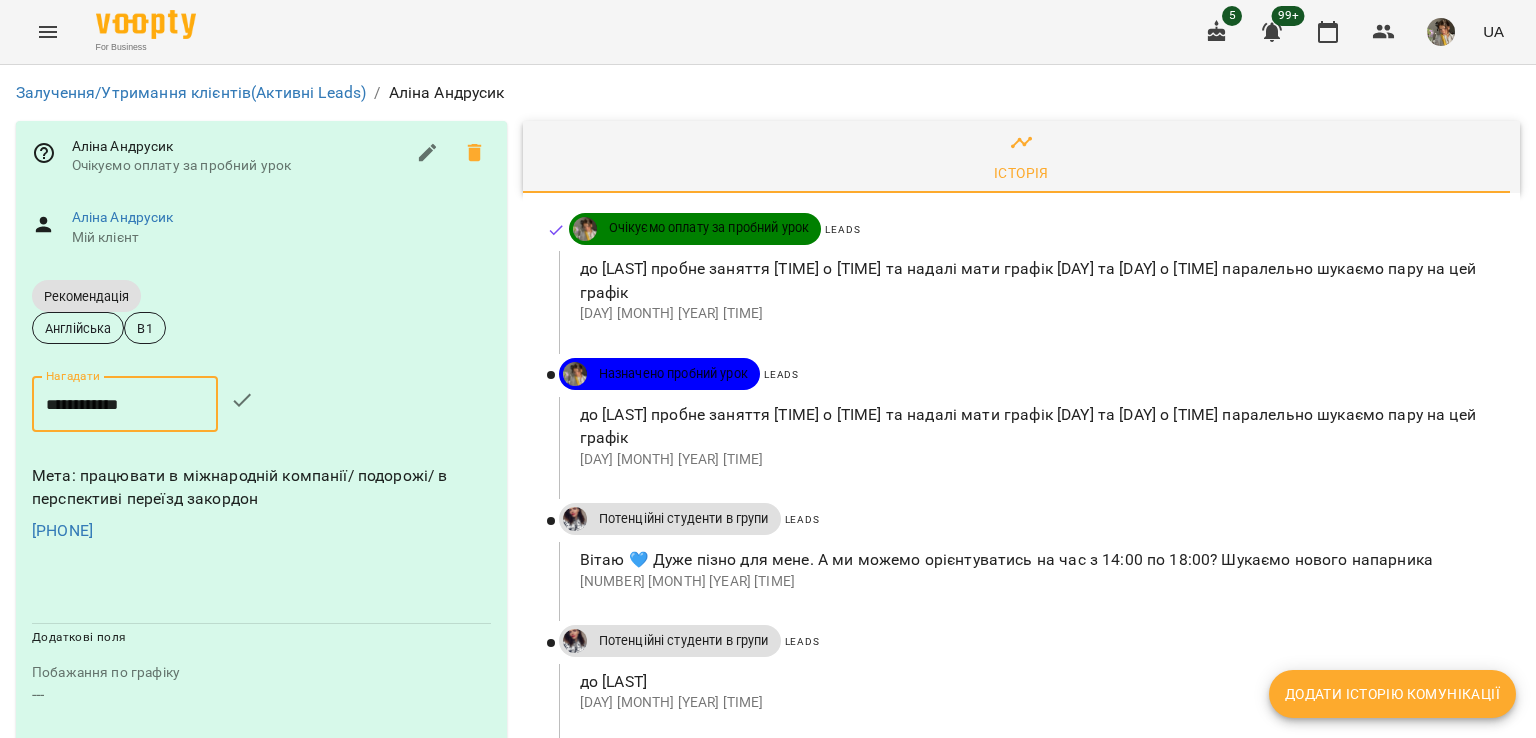 click 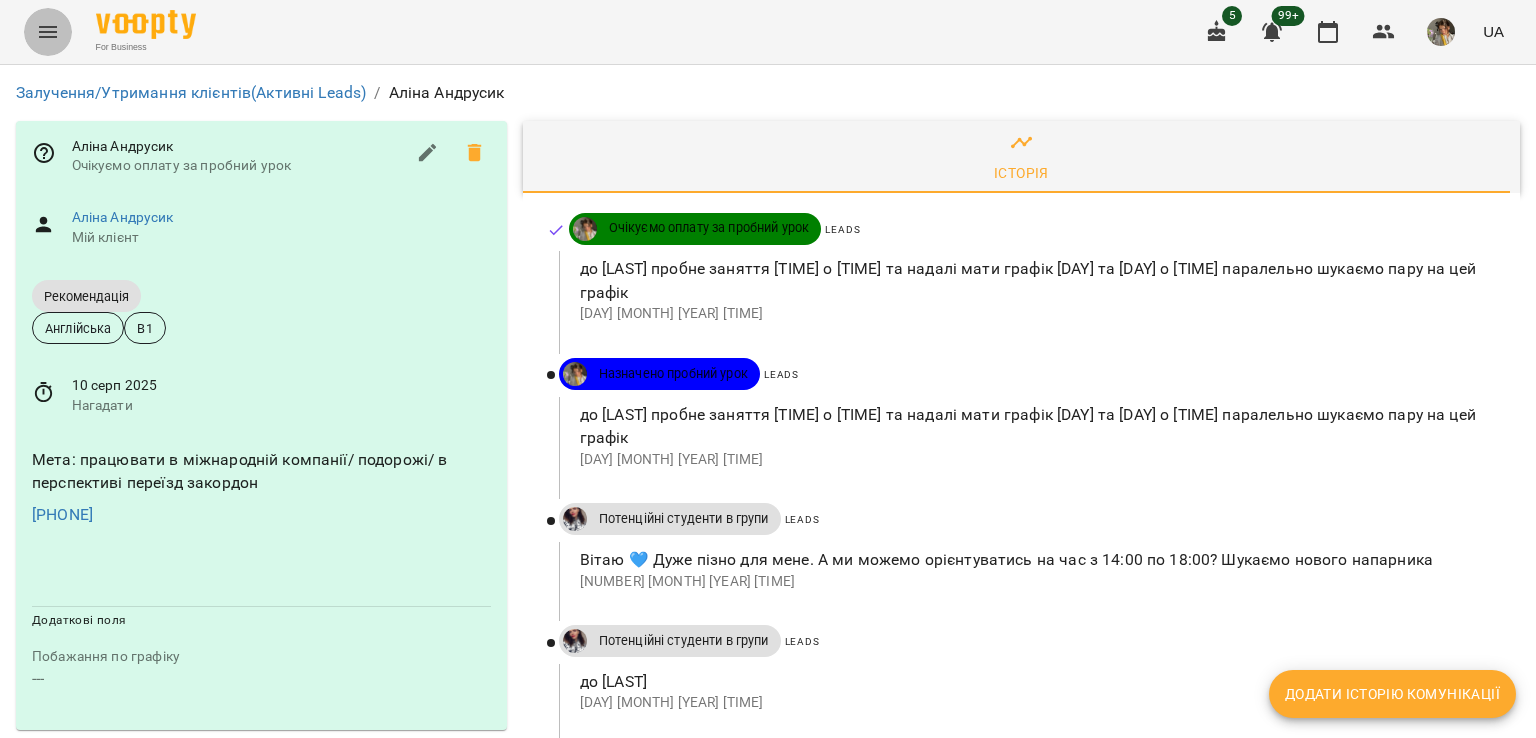 click 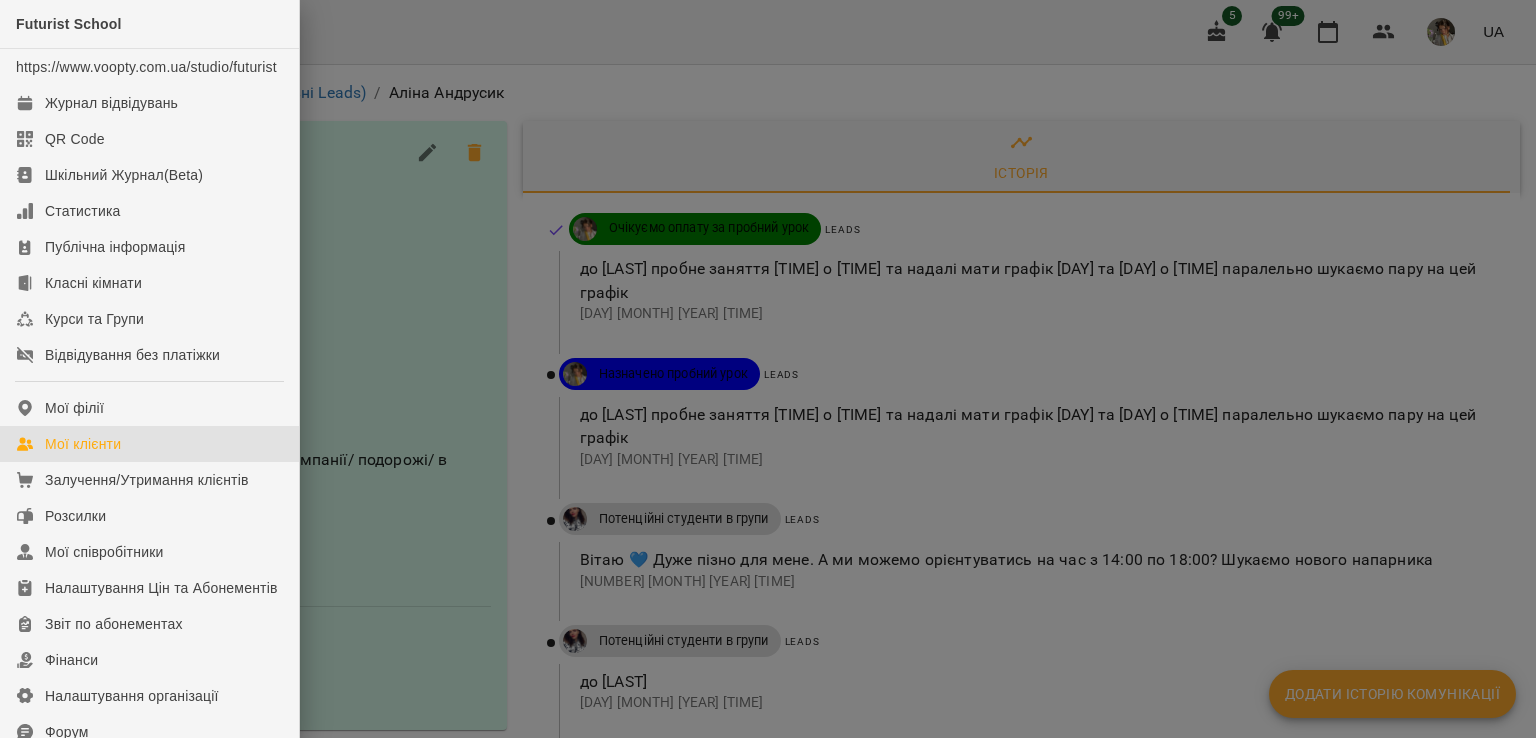 click on "Мої клієнти" at bounding box center (149, 444) 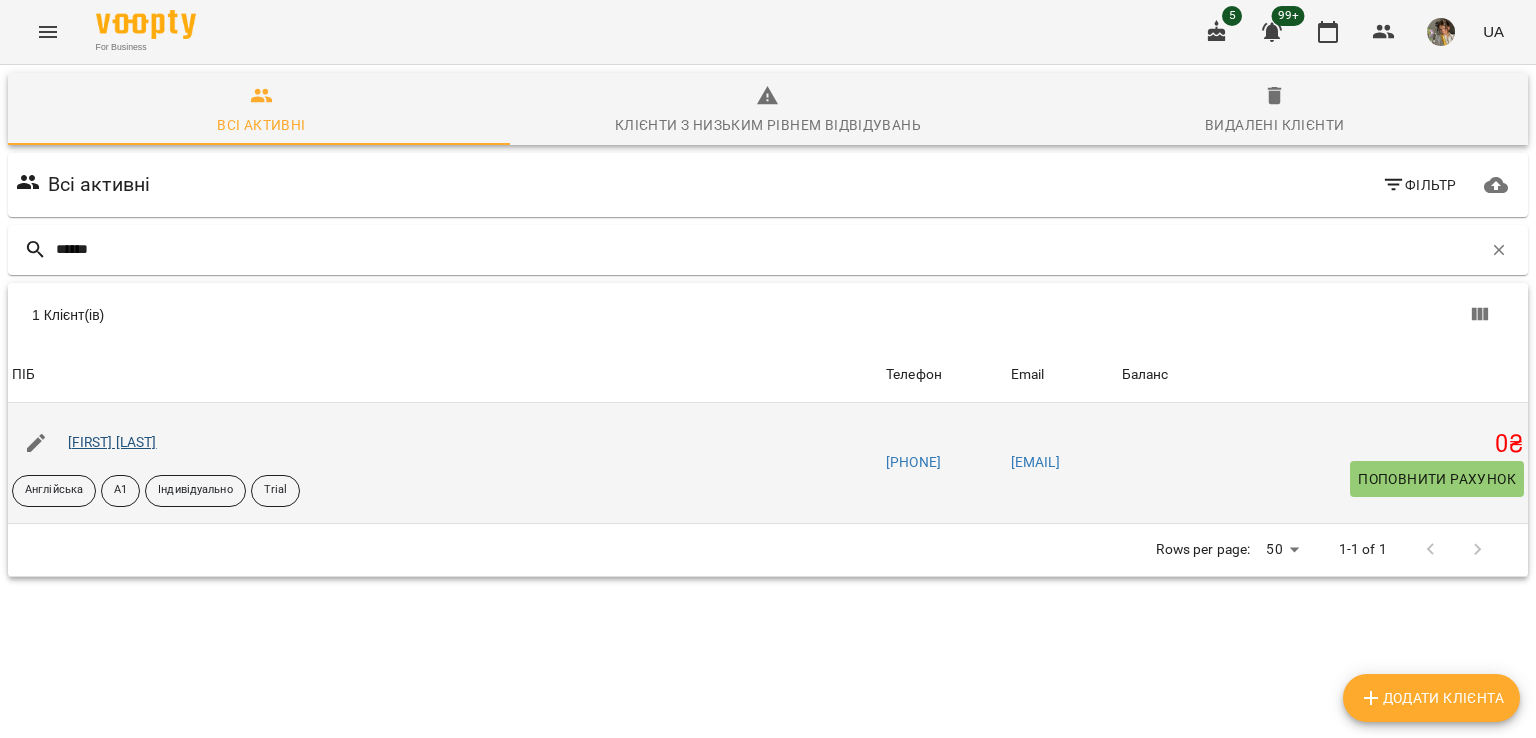 type on "******" 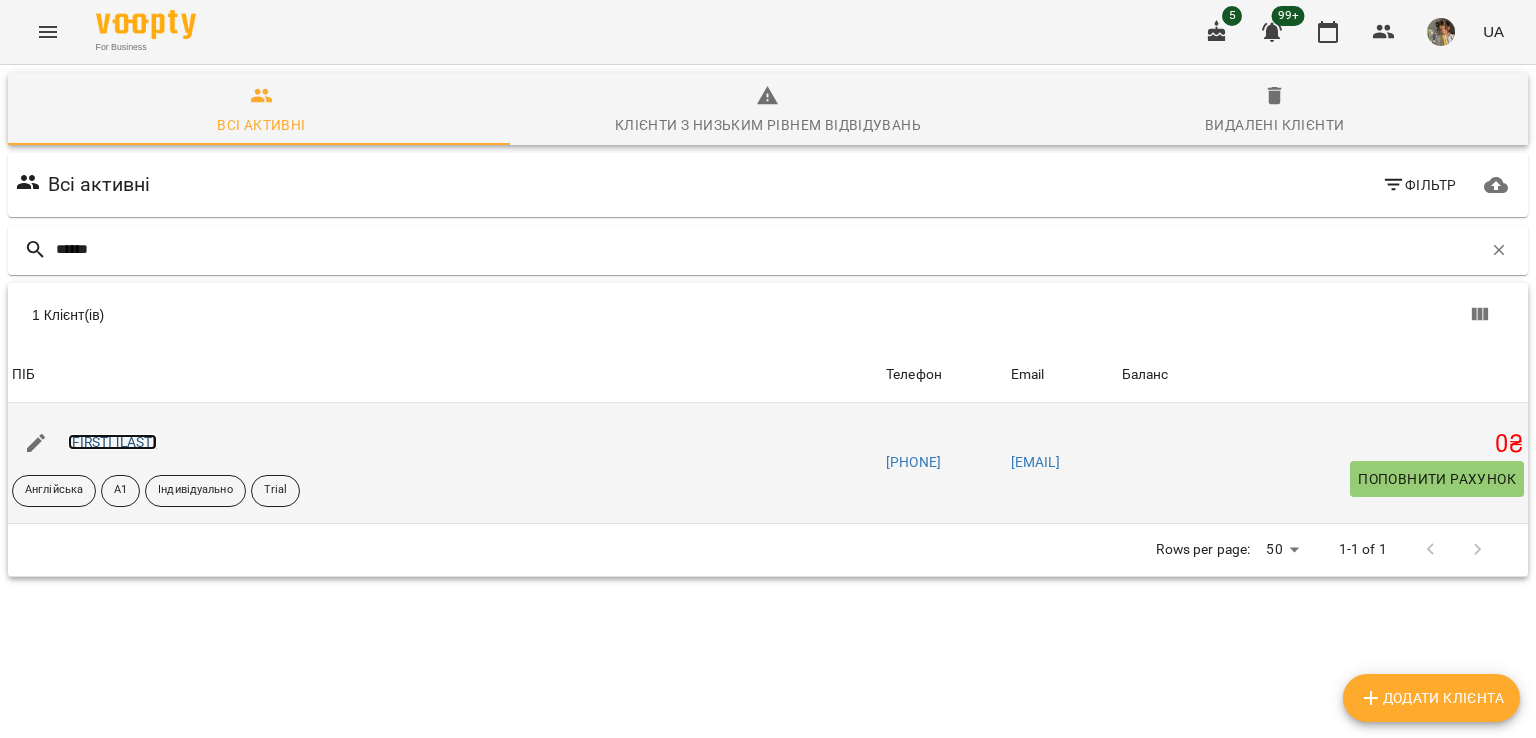 click on "[FIRST] [LAST]" at bounding box center [112, 442] 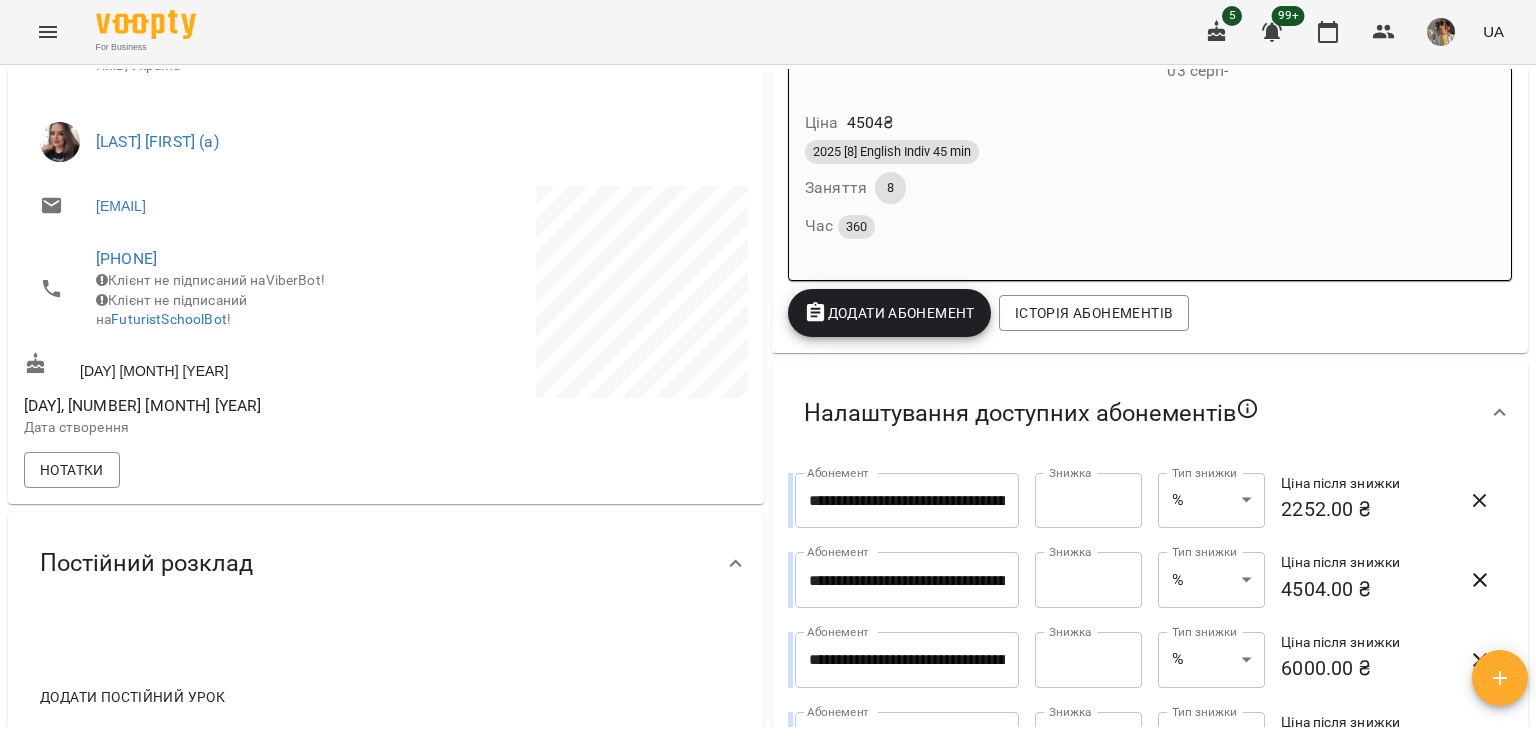 scroll, scrollTop: 0, scrollLeft: 0, axis: both 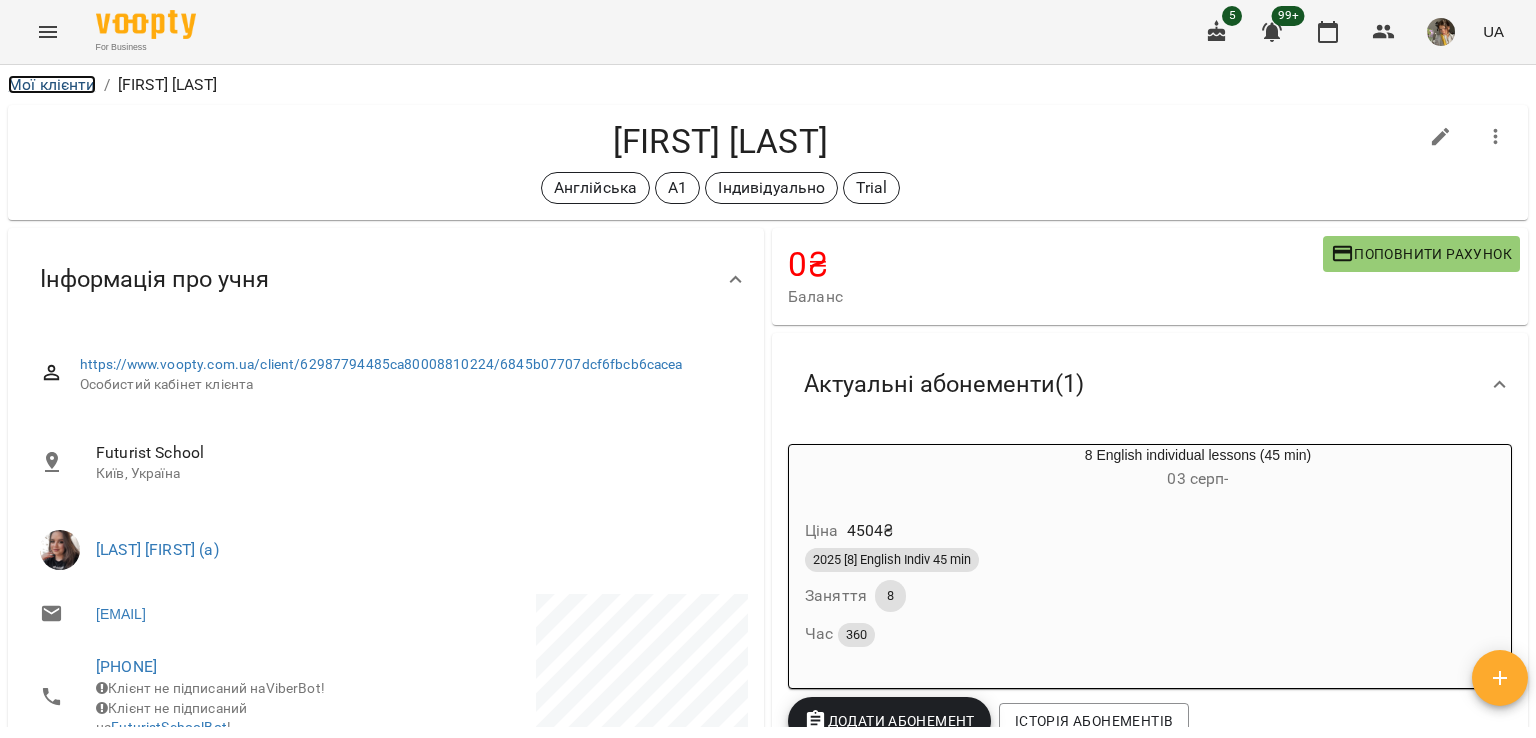 click on "Мої клієнти" at bounding box center (52, 84) 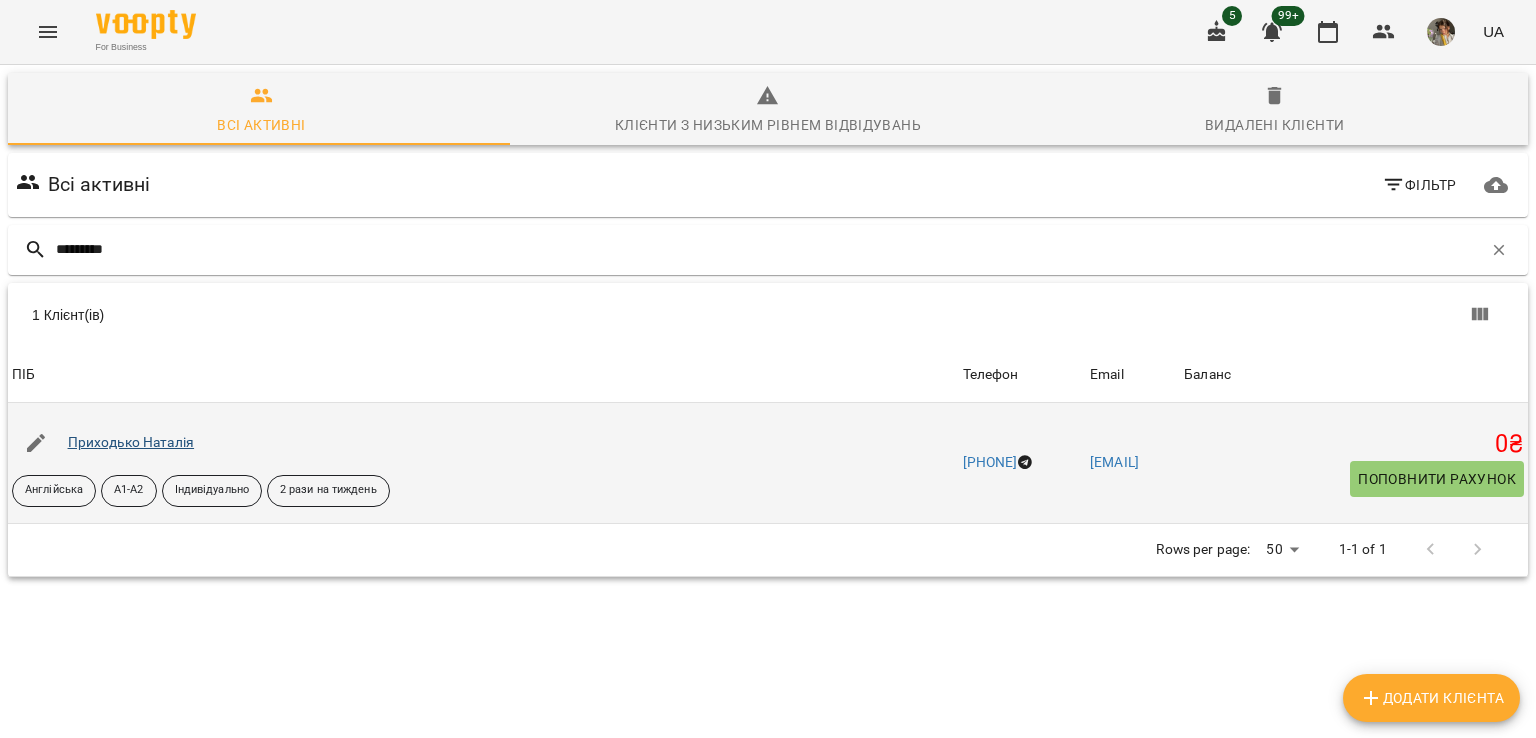 type on "*********" 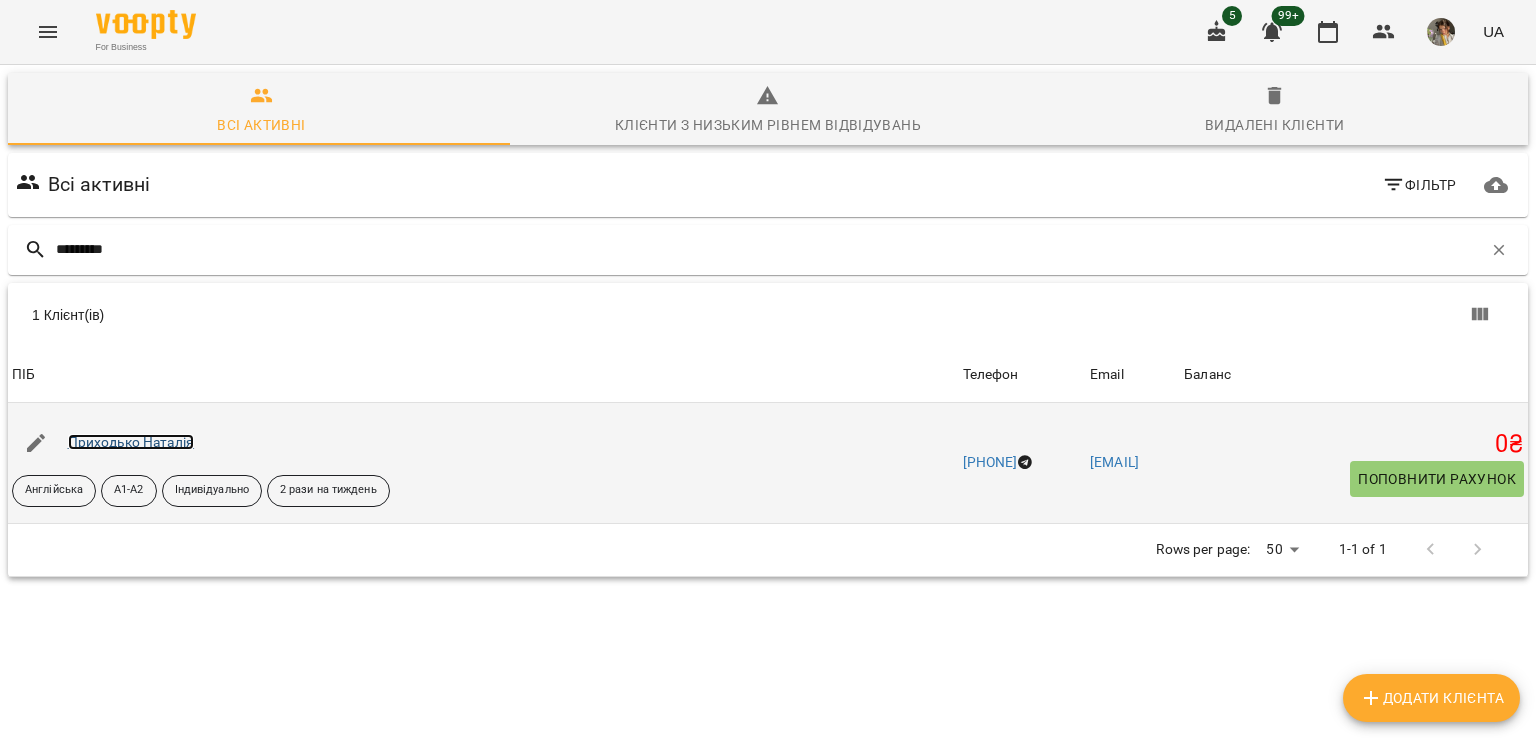 click on "Приходько Наталія" at bounding box center (131, 442) 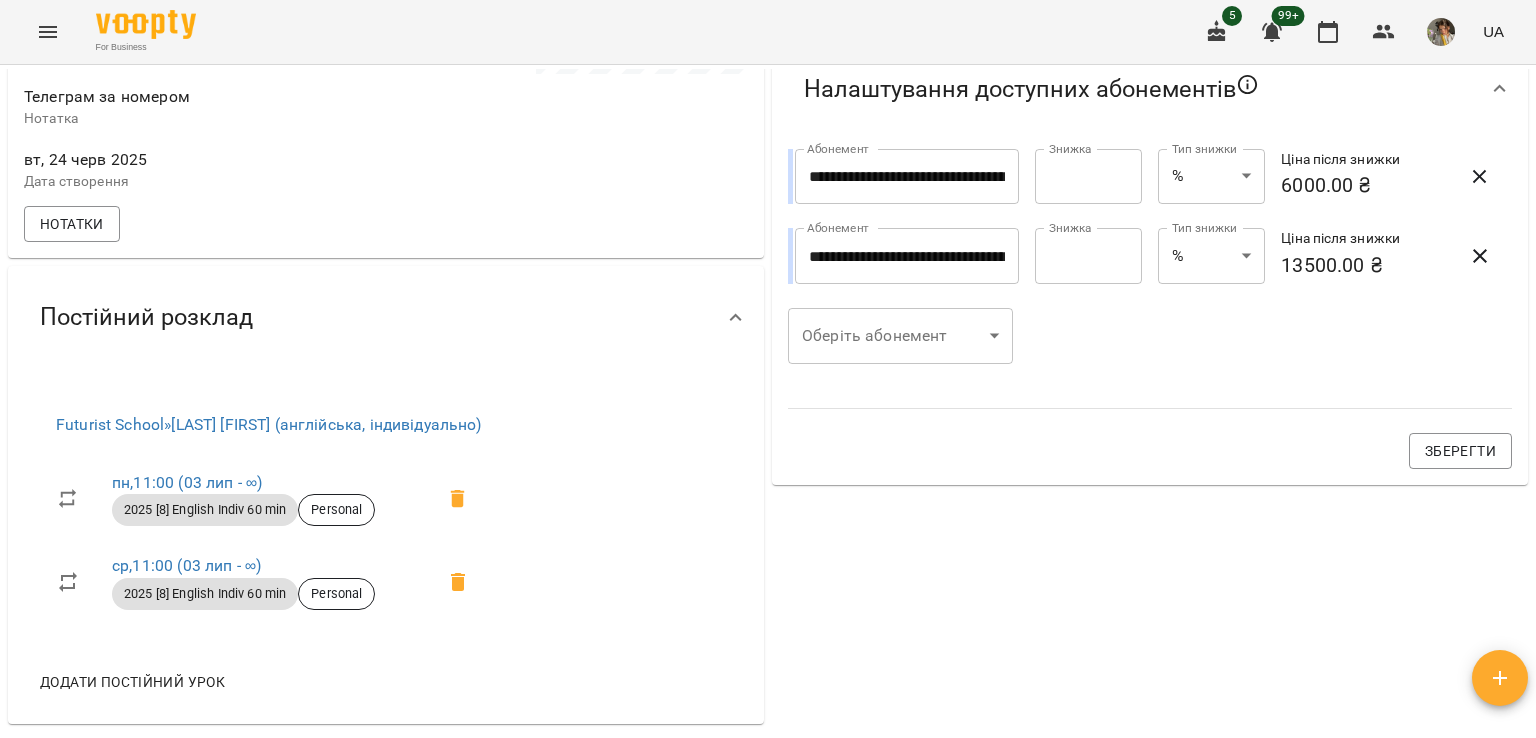 scroll, scrollTop: 920, scrollLeft: 0, axis: vertical 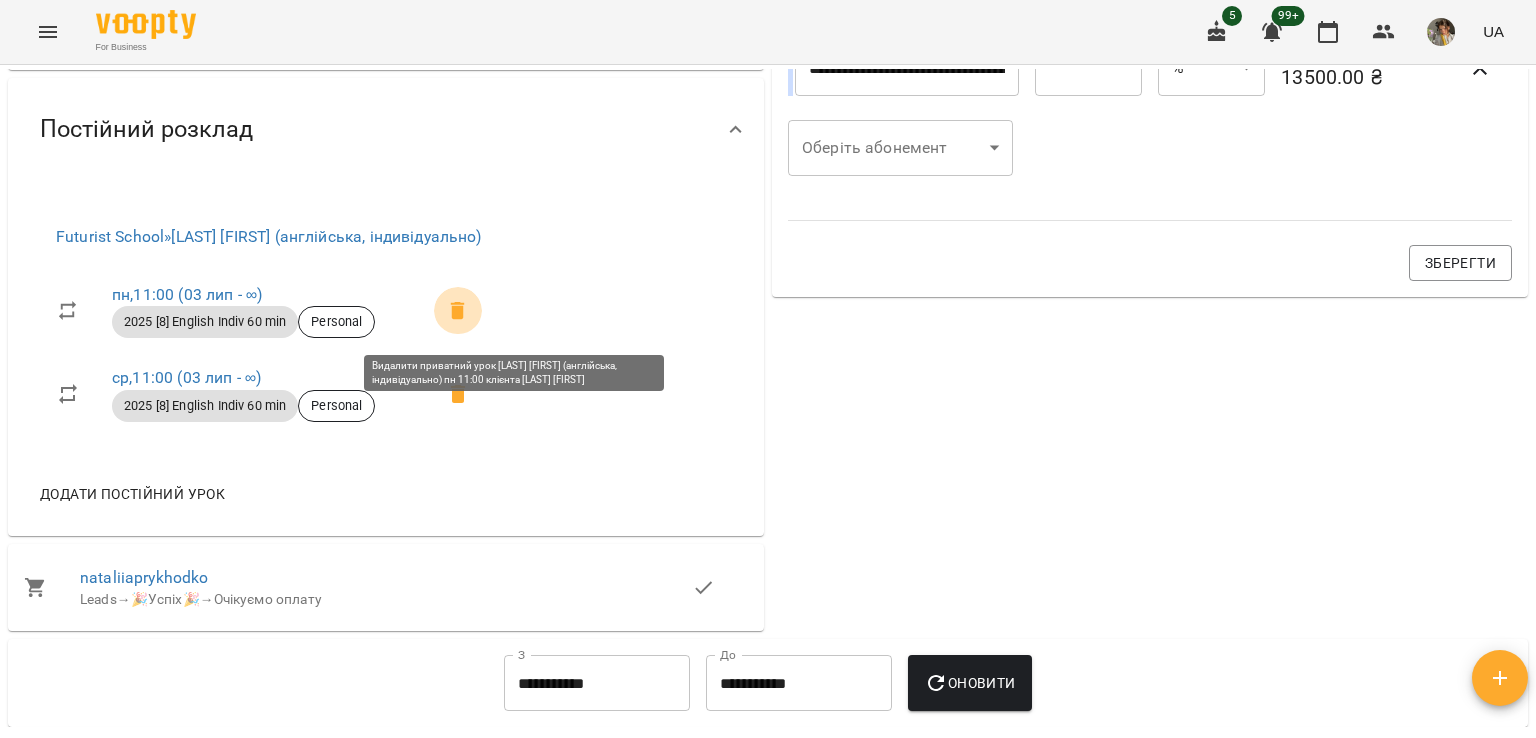 click 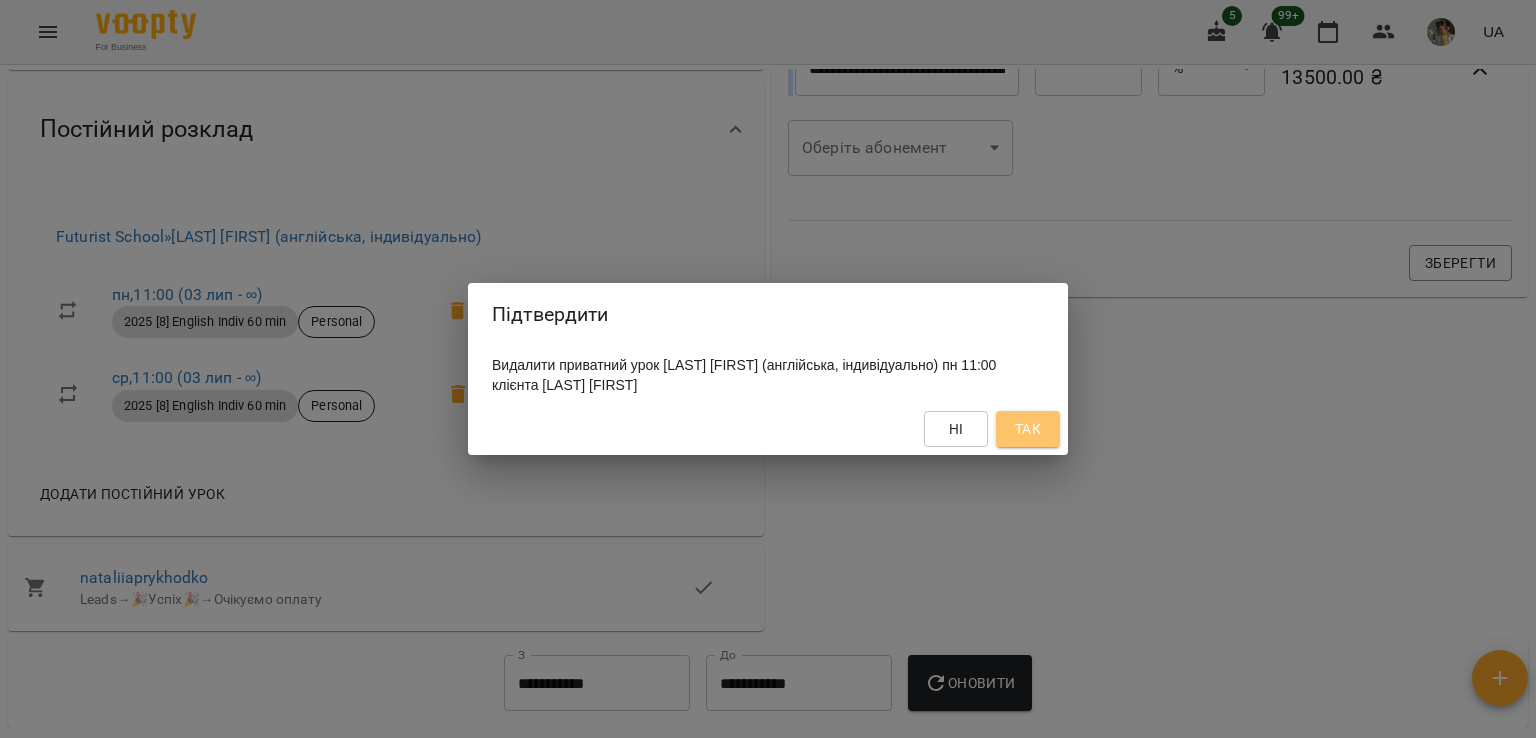 click on "Так" at bounding box center [1028, 429] 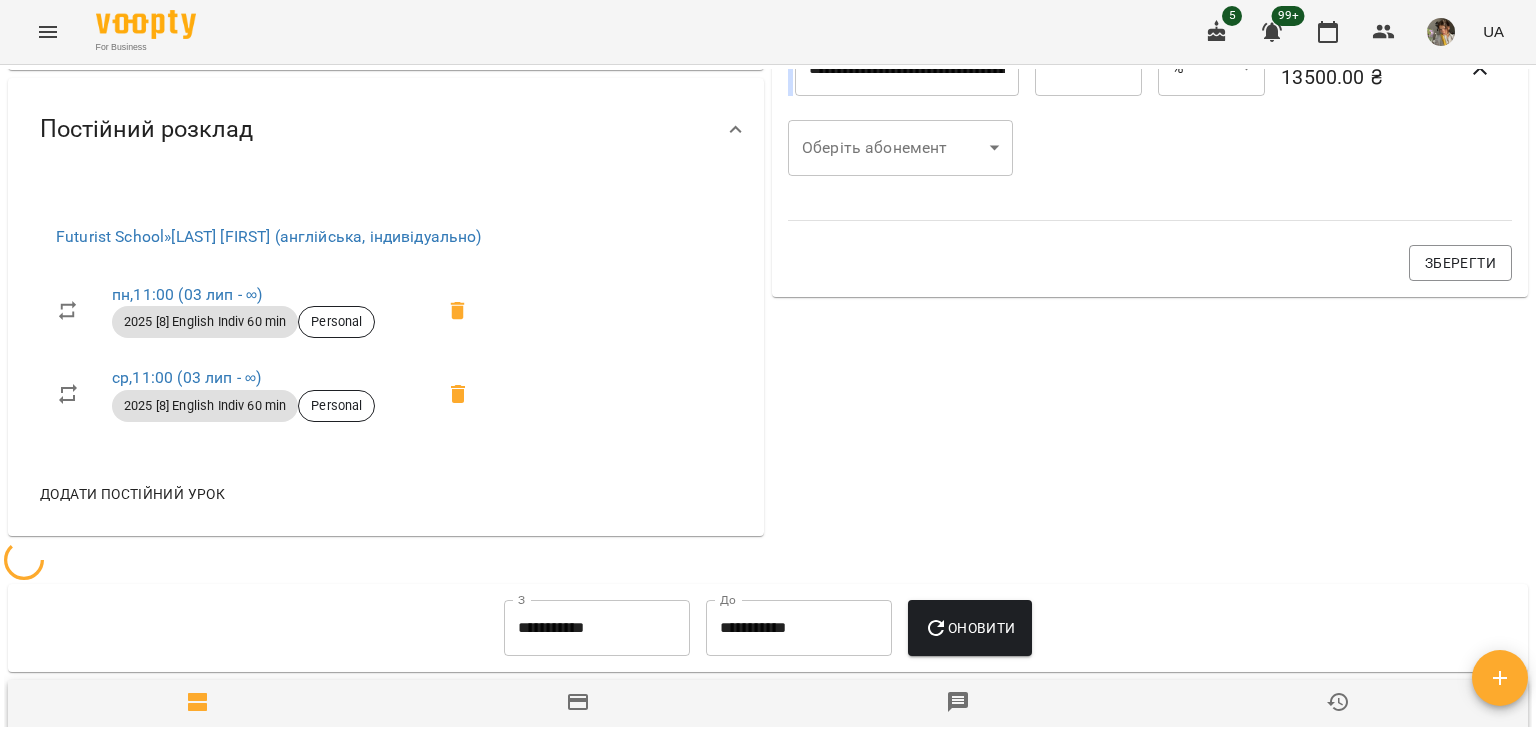 scroll, scrollTop: 920, scrollLeft: 0, axis: vertical 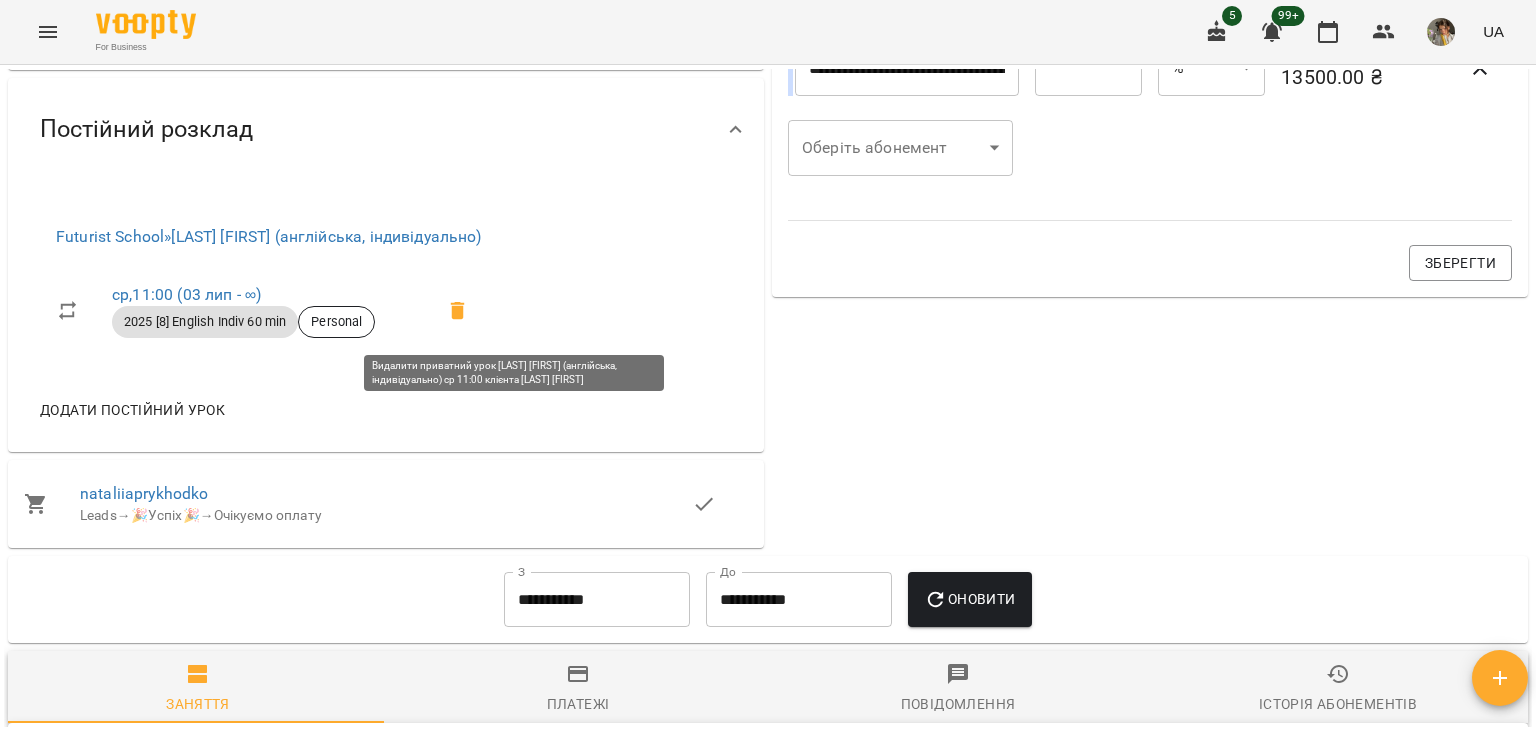 click 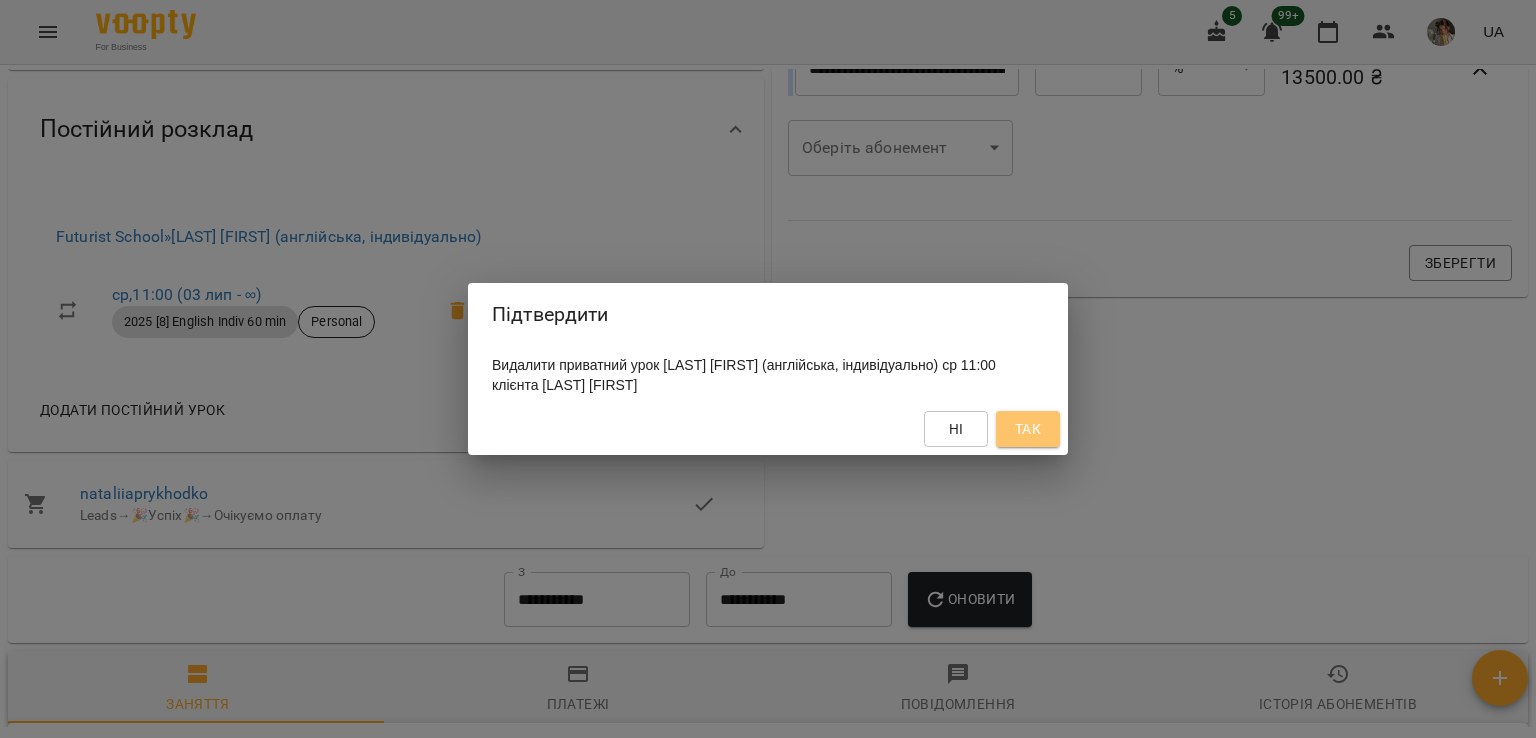 click on "Так" at bounding box center (1028, 429) 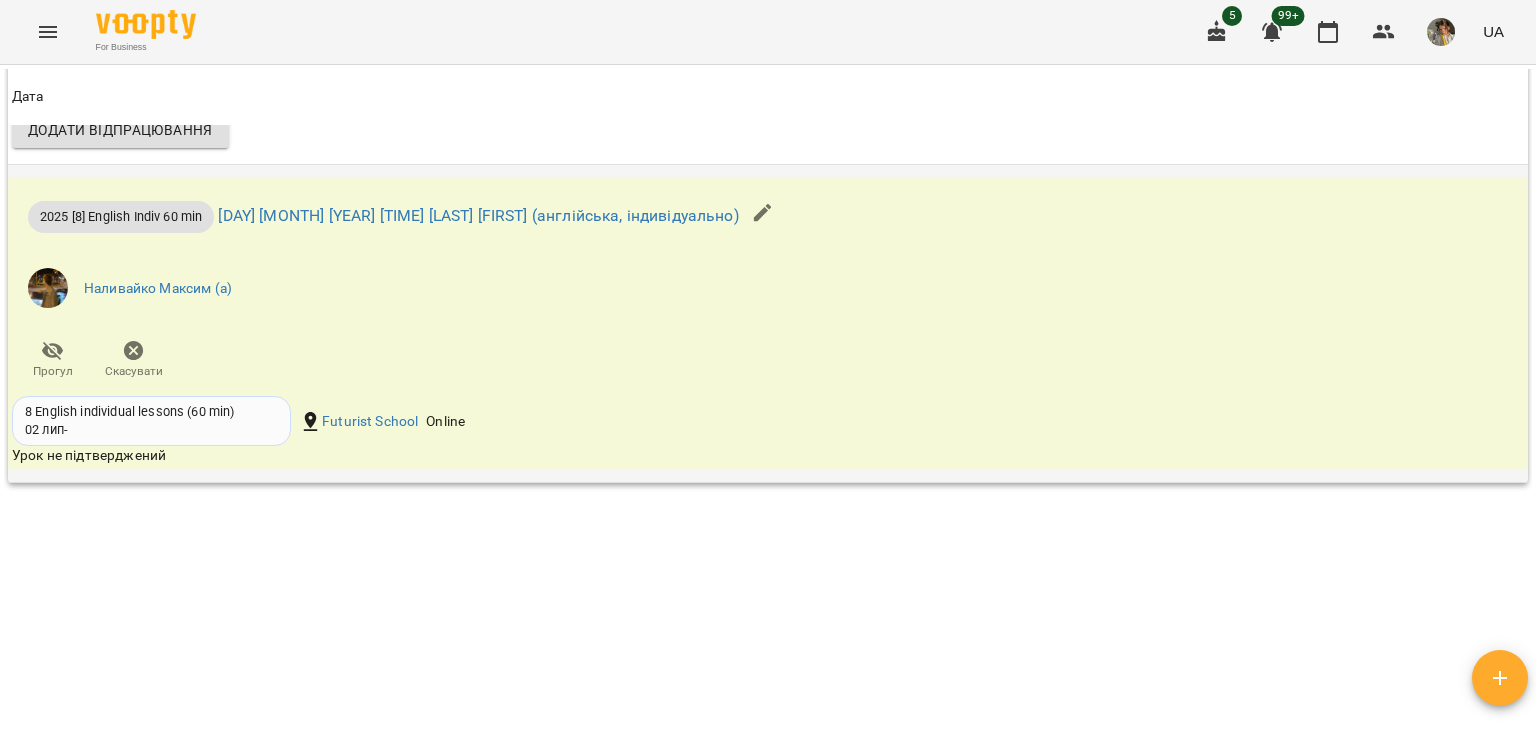 scroll, scrollTop: 2241, scrollLeft: 0, axis: vertical 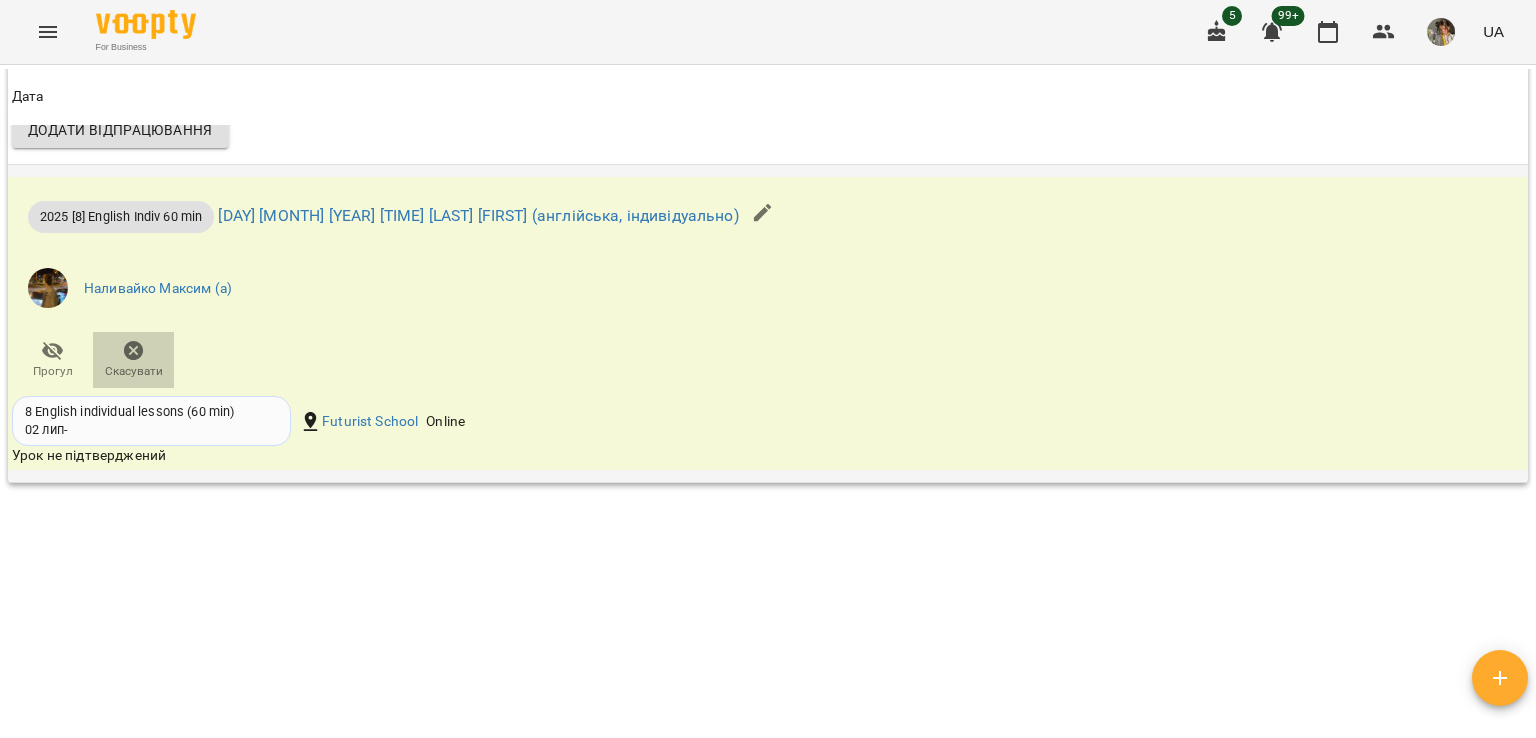 click 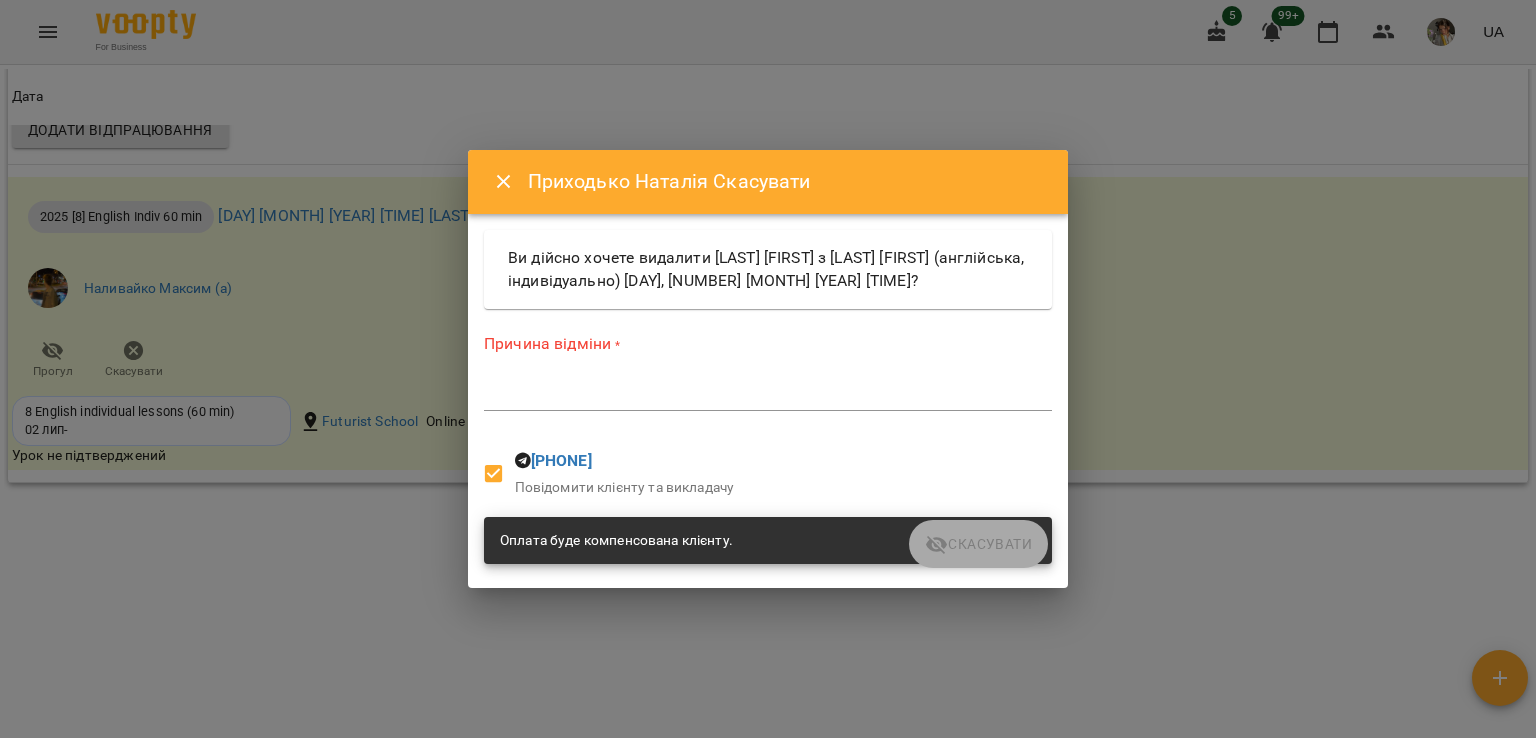 click at bounding box center [768, 394] 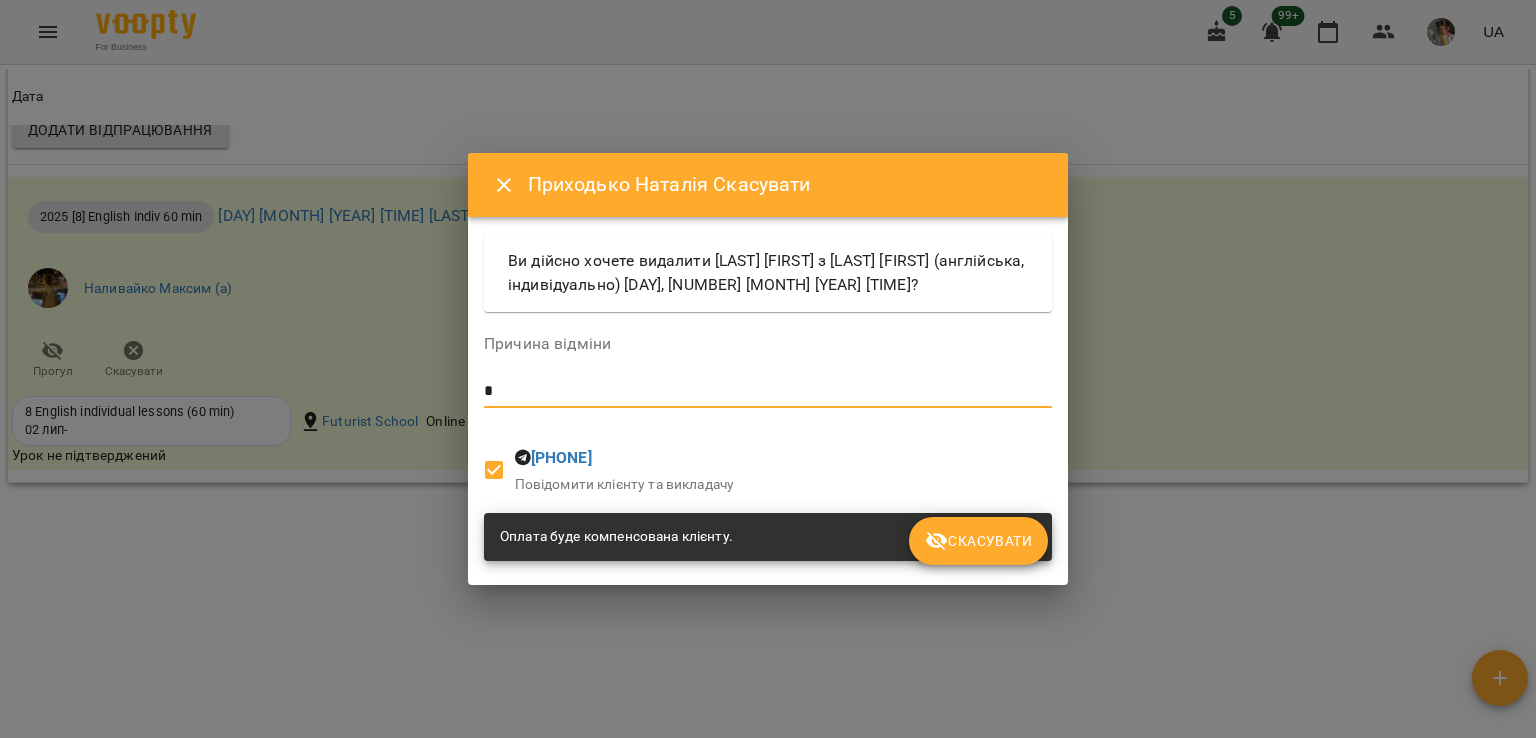 type on "*" 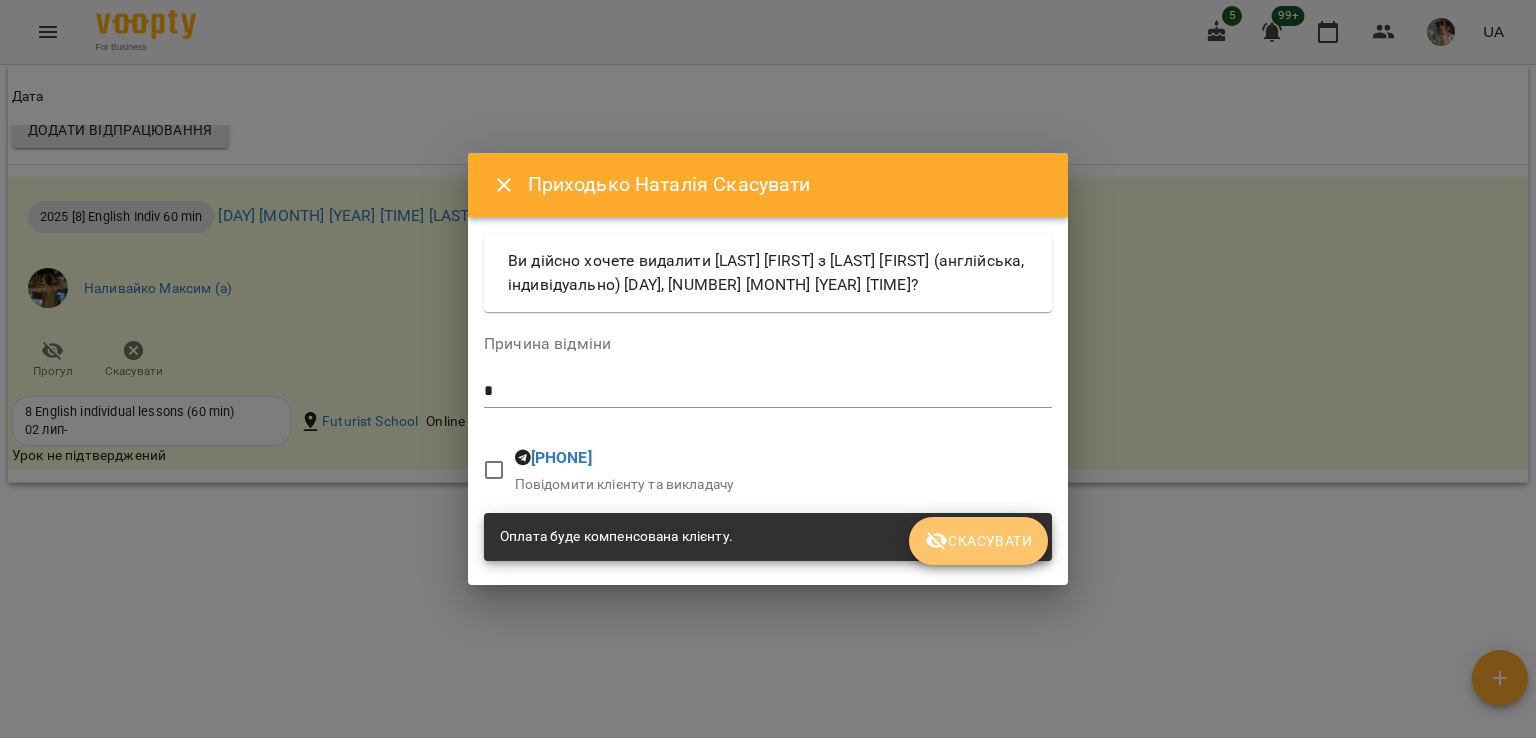 click on "Скасувати" at bounding box center [978, 541] 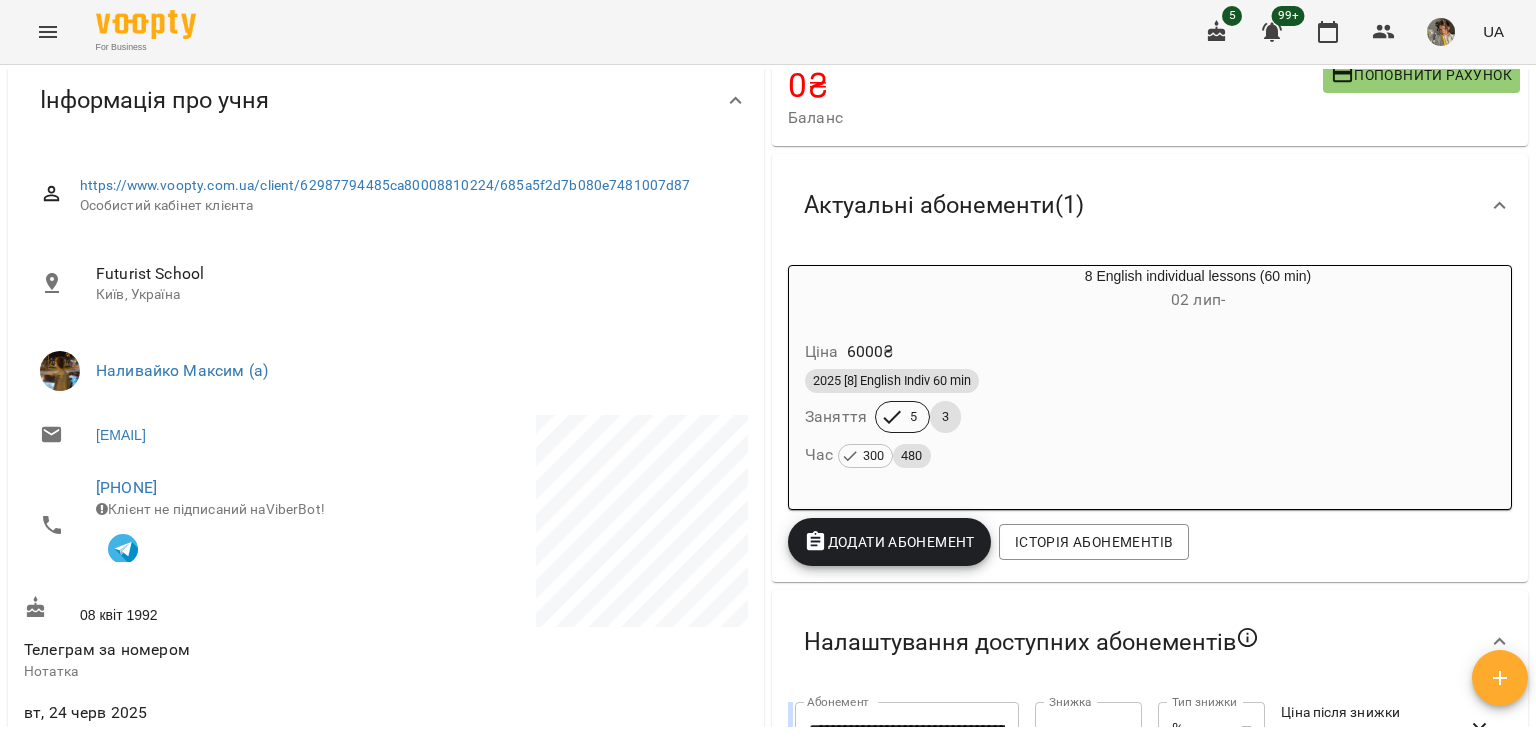 scroll, scrollTop: 0, scrollLeft: 0, axis: both 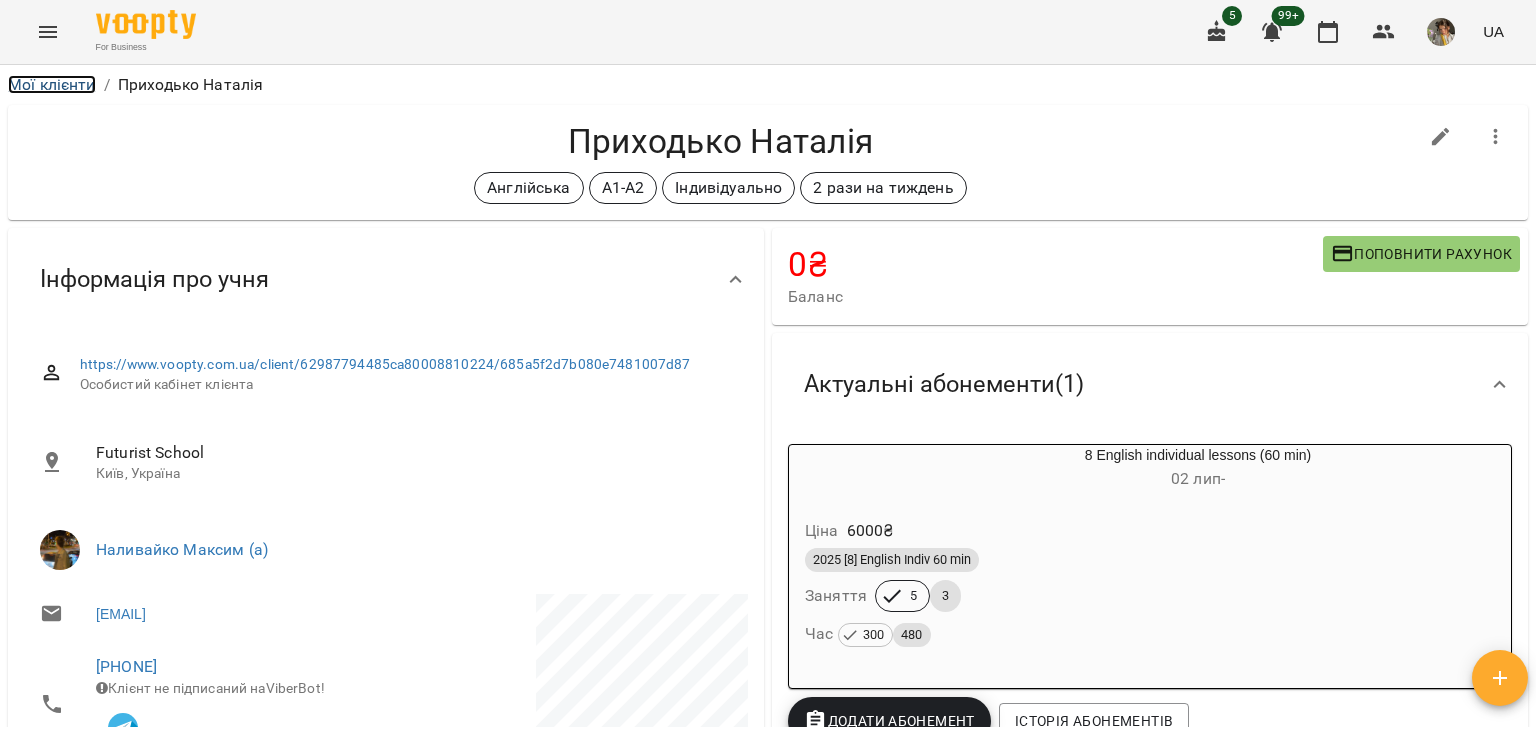 click on "Мої клієнти" at bounding box center (52, 84) 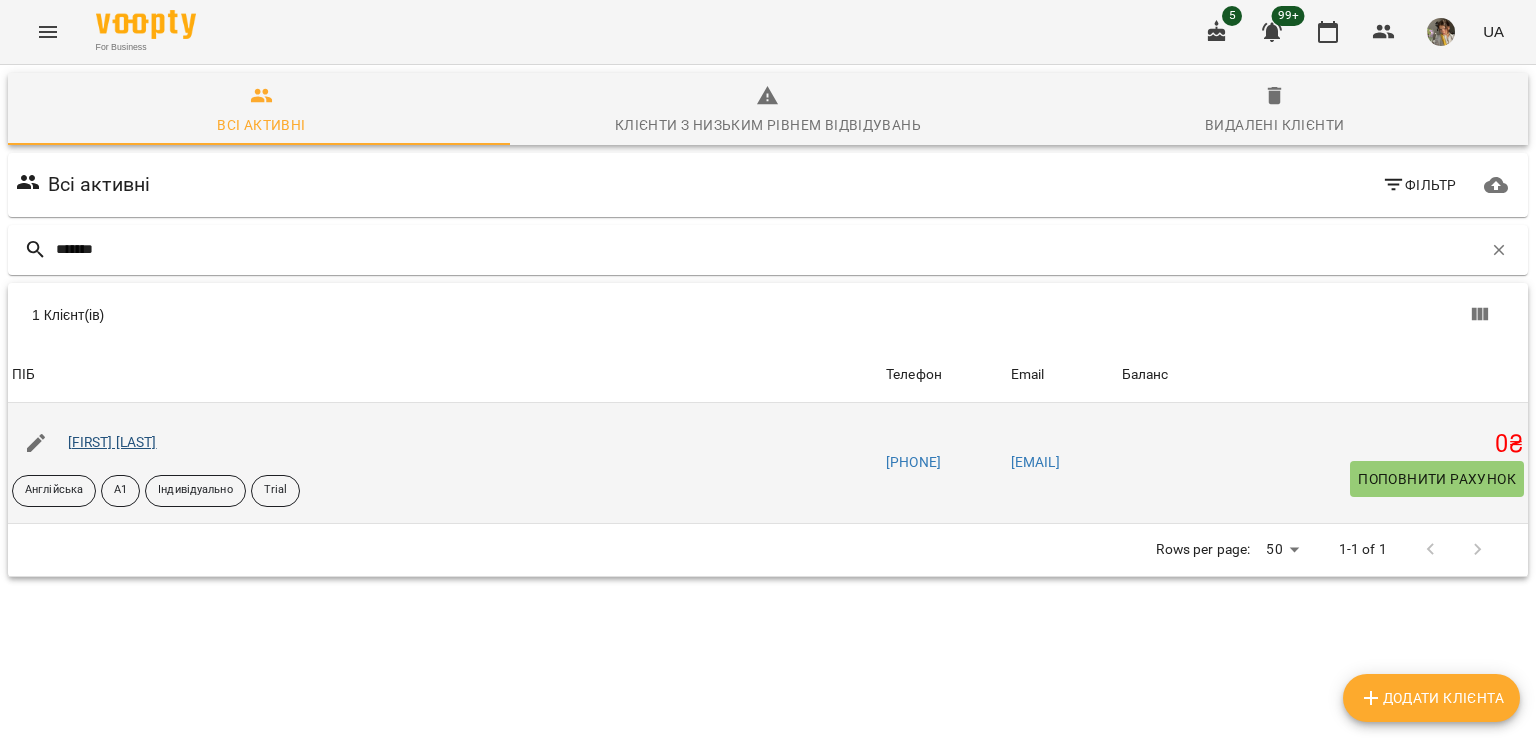 type on "*******" 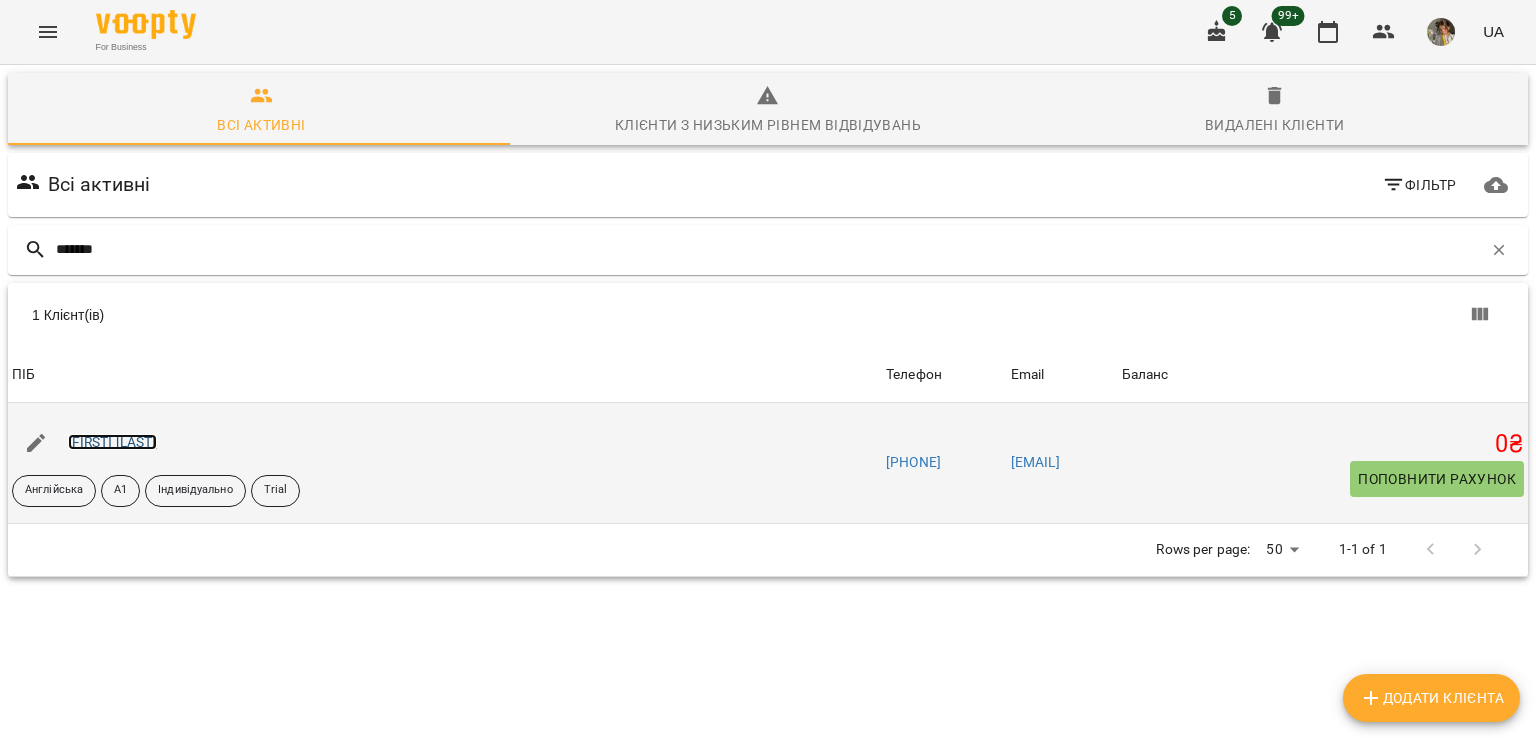 click on "[FIRST] [LAST]" at bounding box center (112, 442) 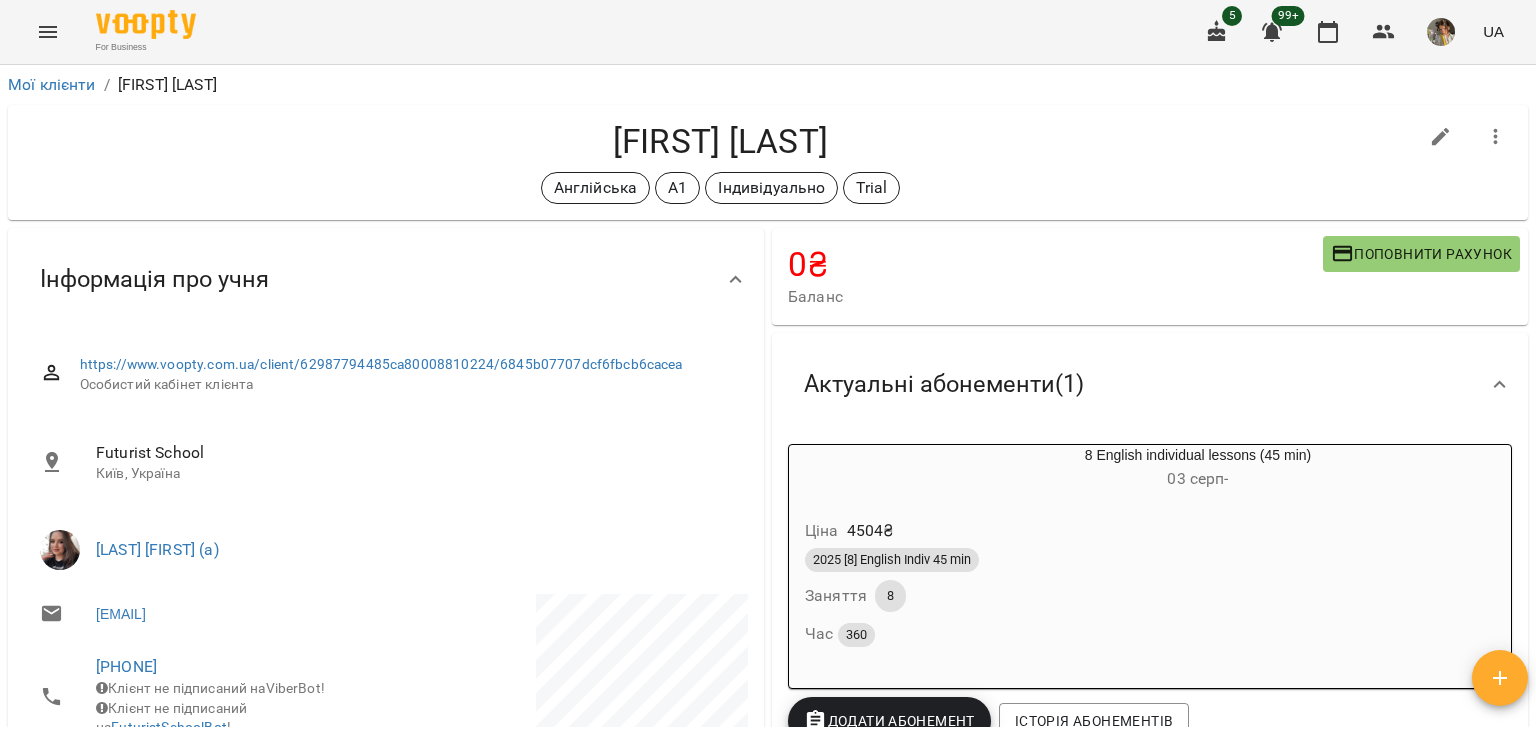 click at bounding box center [1441, 137] 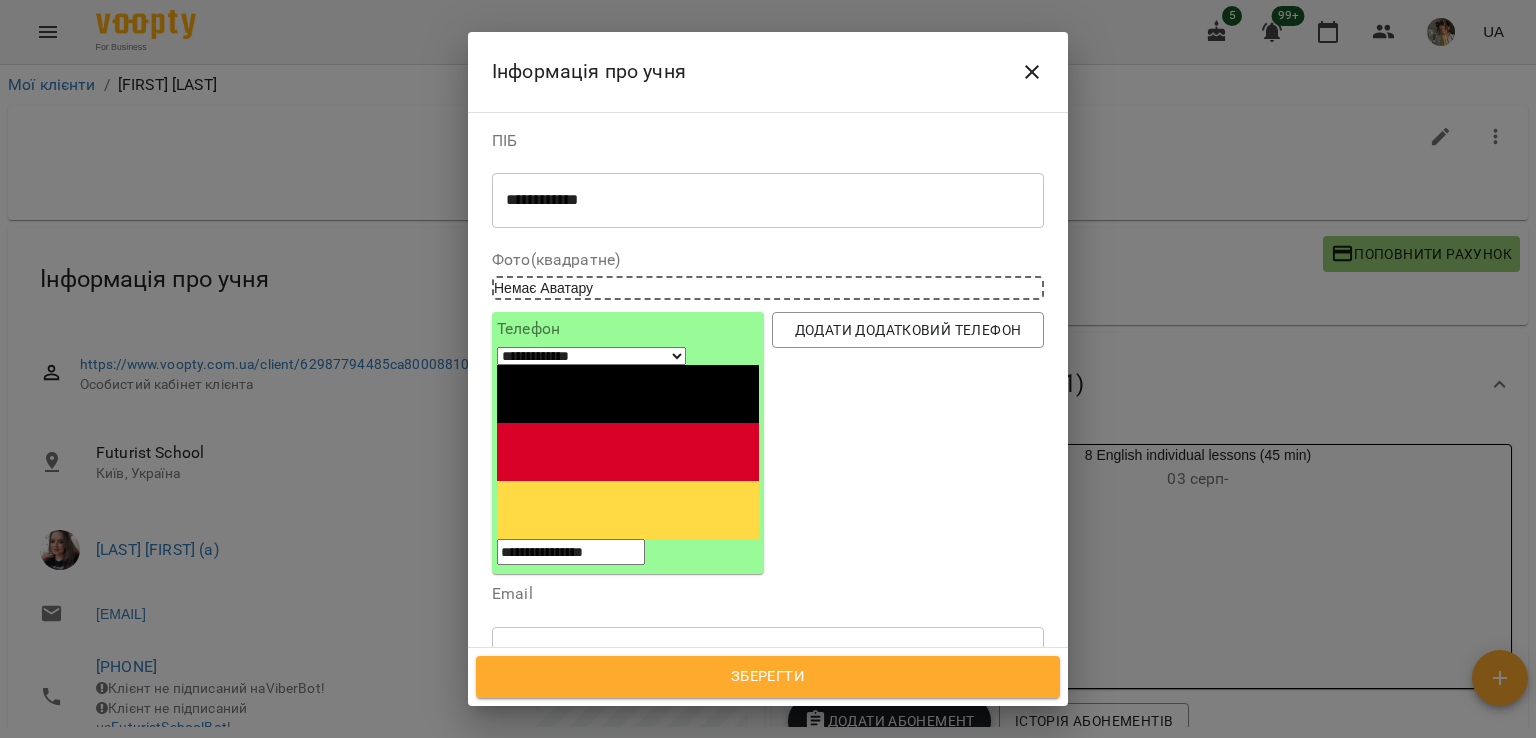 click at bounding box center (802, 748) 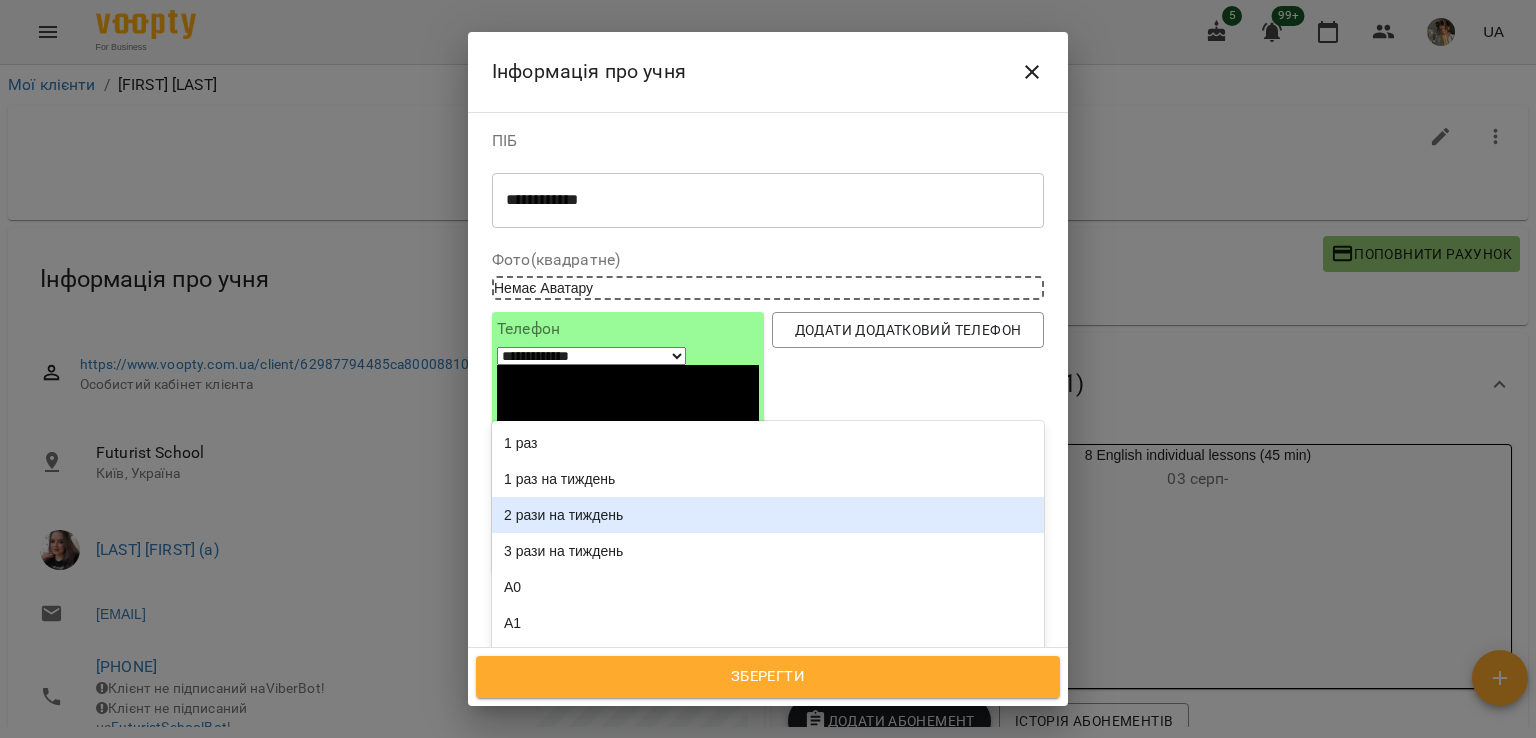 click on "2 рази на тиждень" at bounding box center (768, 515) 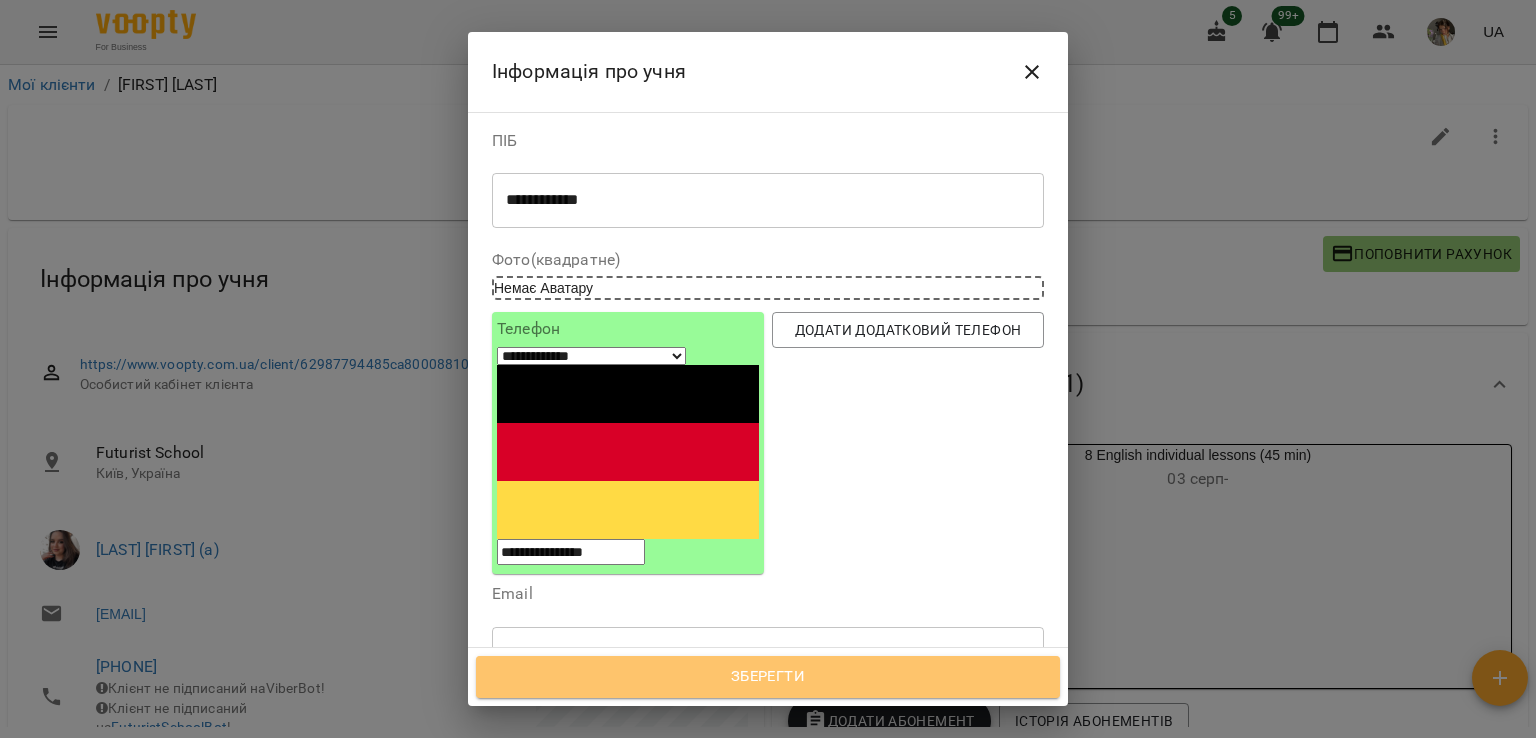 click on "Зберегти" at bounding box center (768, 677) 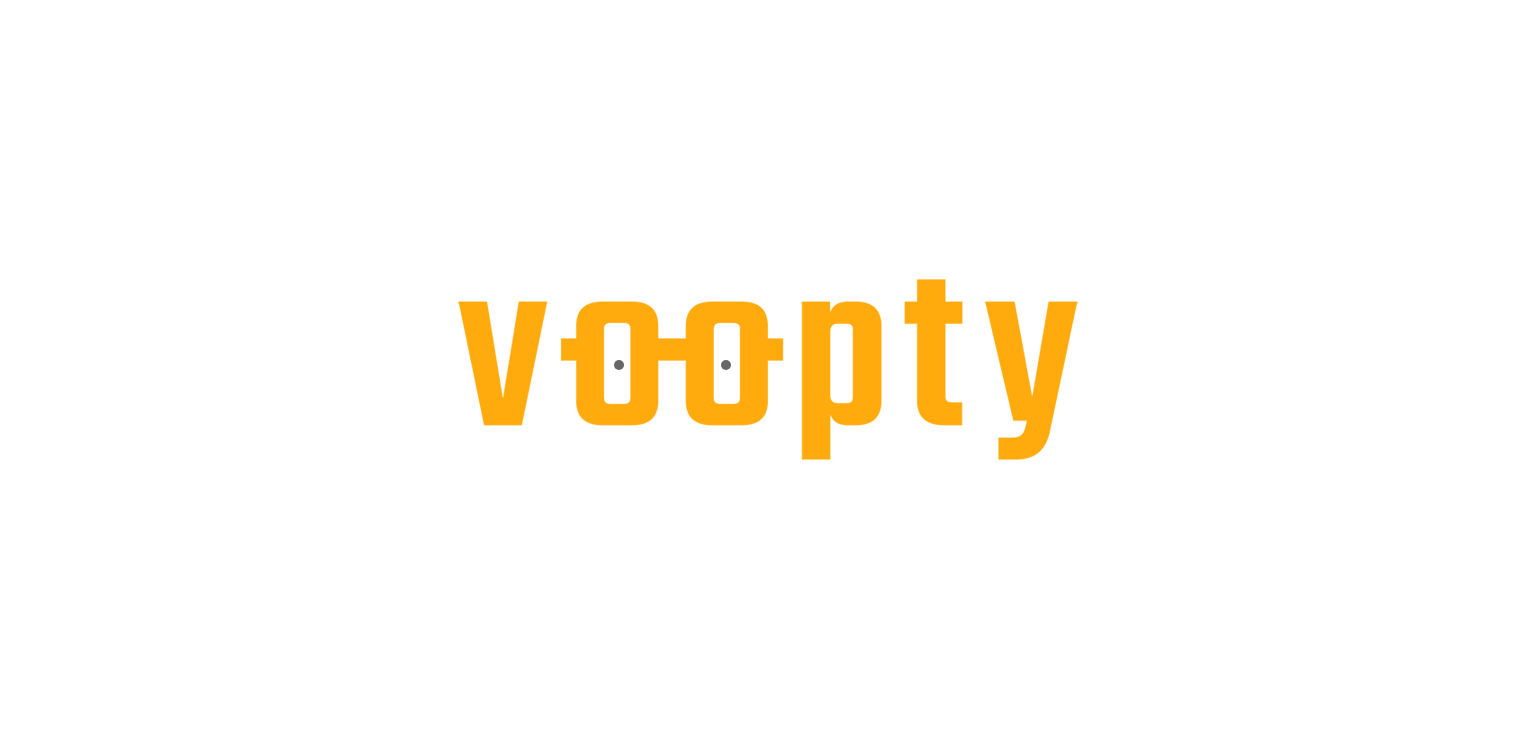 scroll, scrollTop: 0, scrollLeft: 0, axis: both 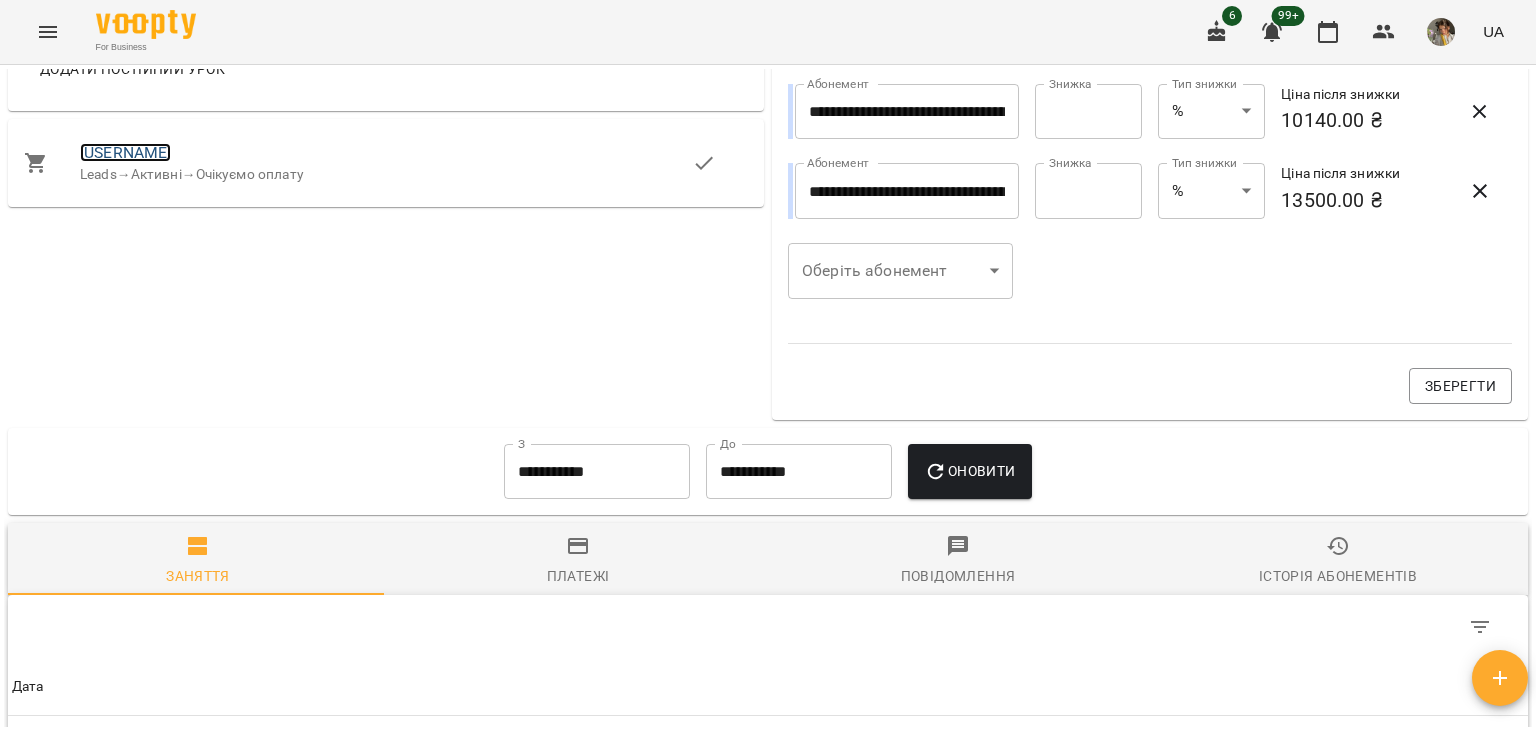click on "[USERNAME]" at bounding box center [125, 152] 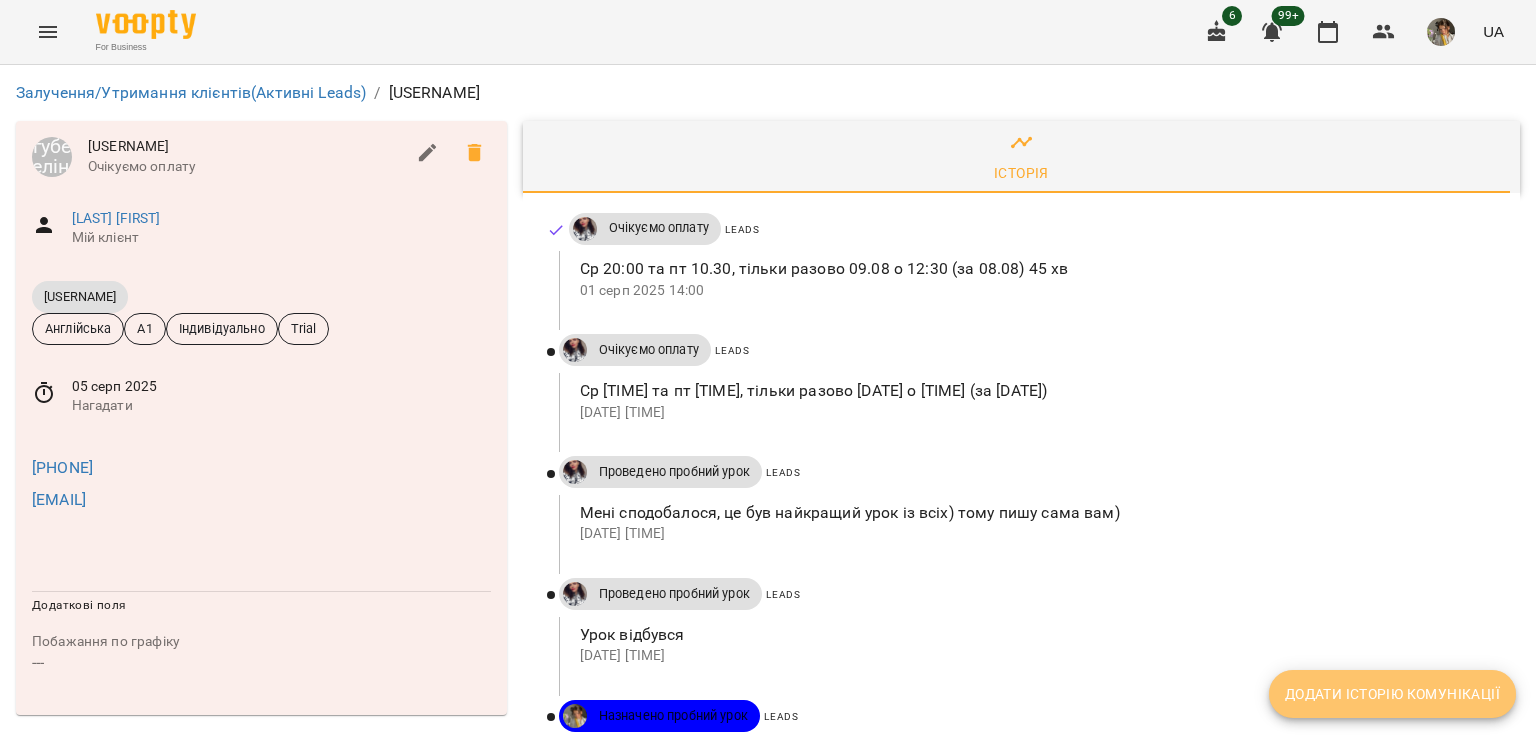 click on "Додати історію комунікації" at bounding box center [1392, 694] 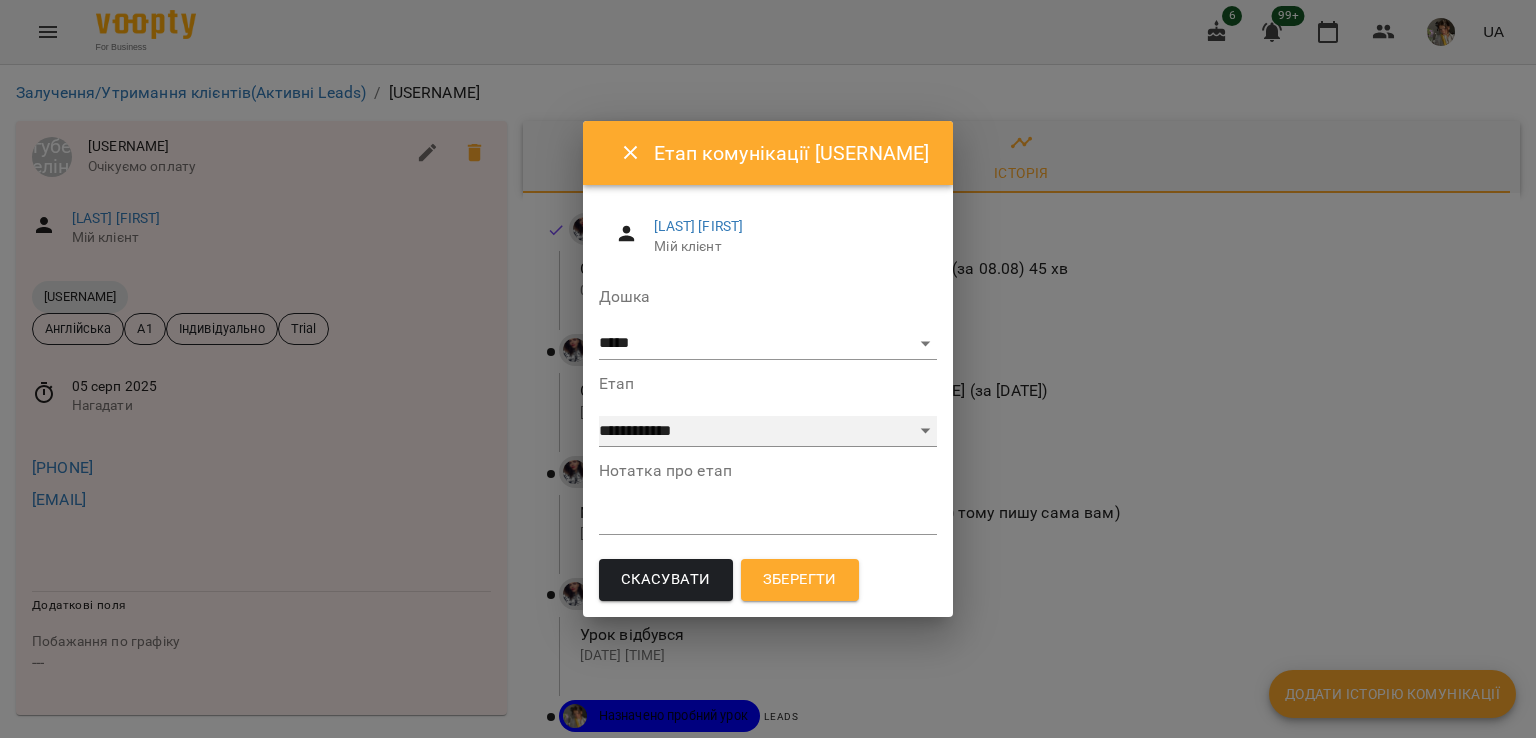 click on "**********" at bounding box center (768, 432) 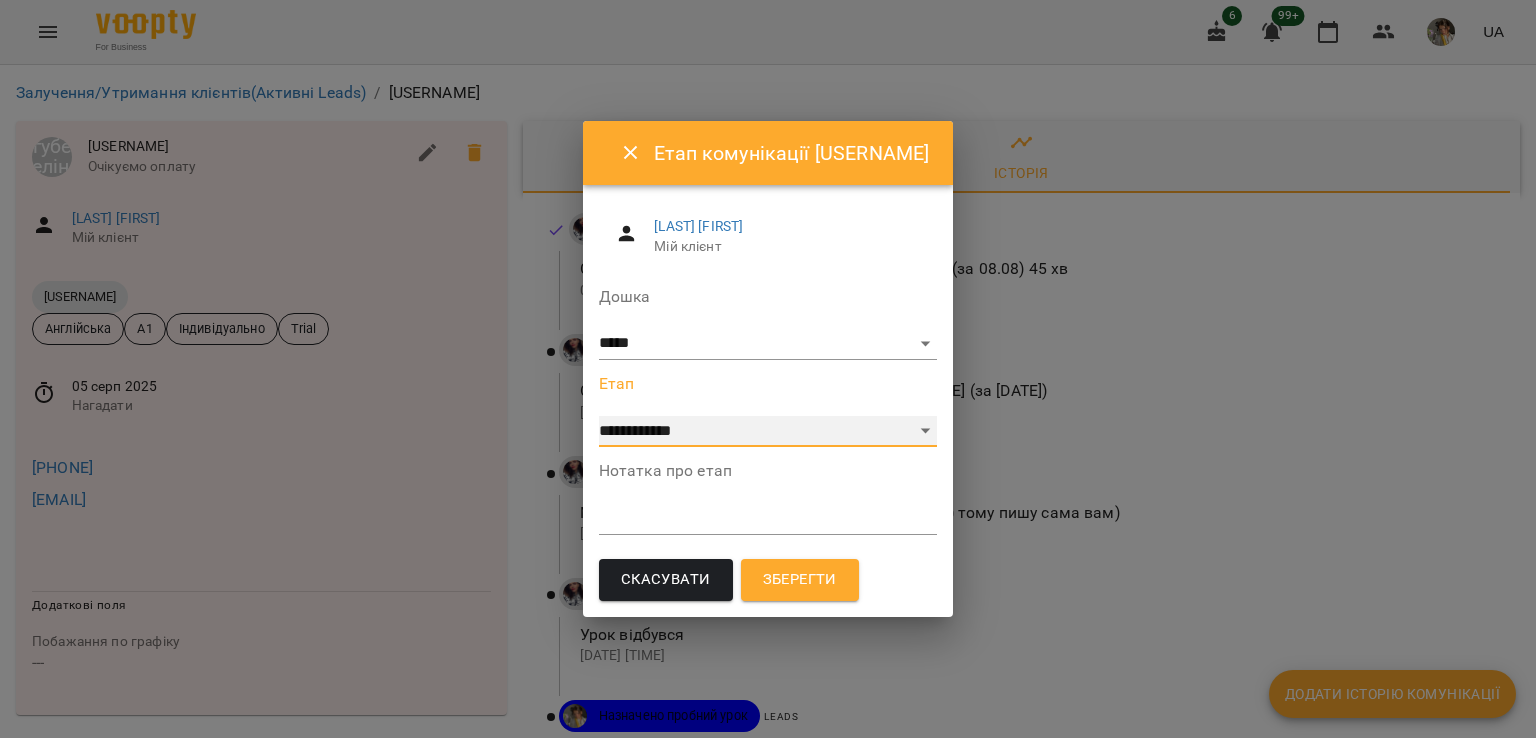 select on "**********" 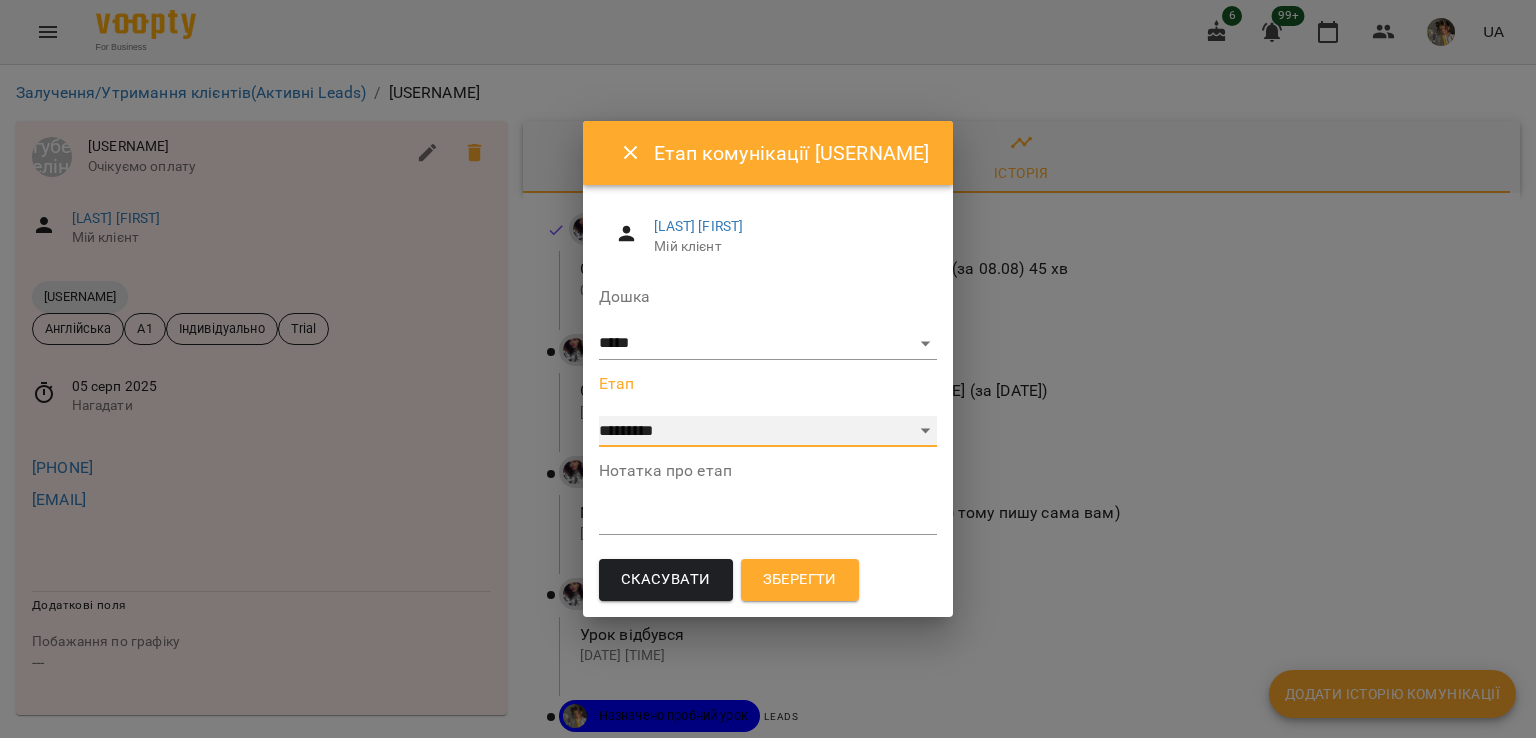 click on "**********" at bounding box center [768, 432] 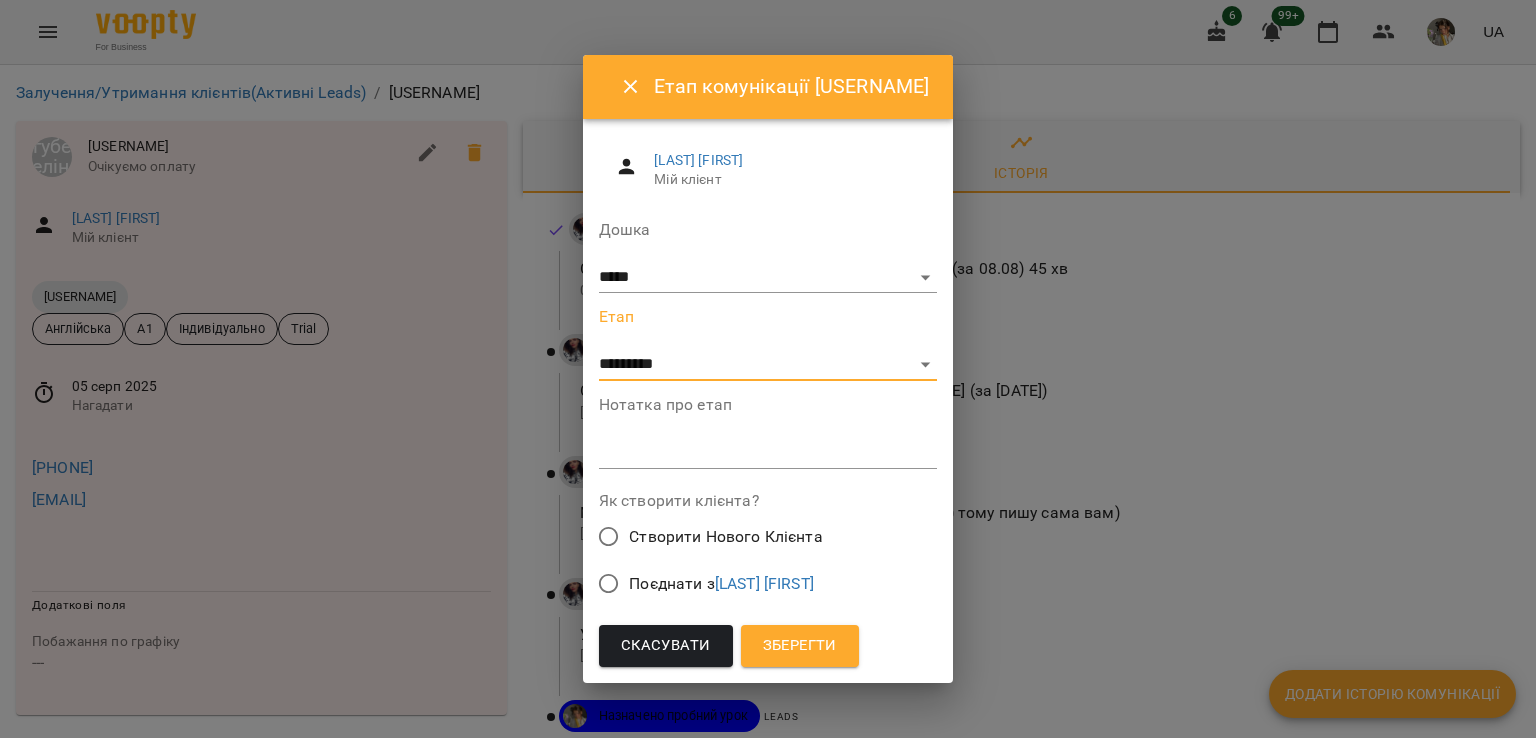 click on "Поєднати з [LAST] [FIRST]" at bounding box center (721, 584) 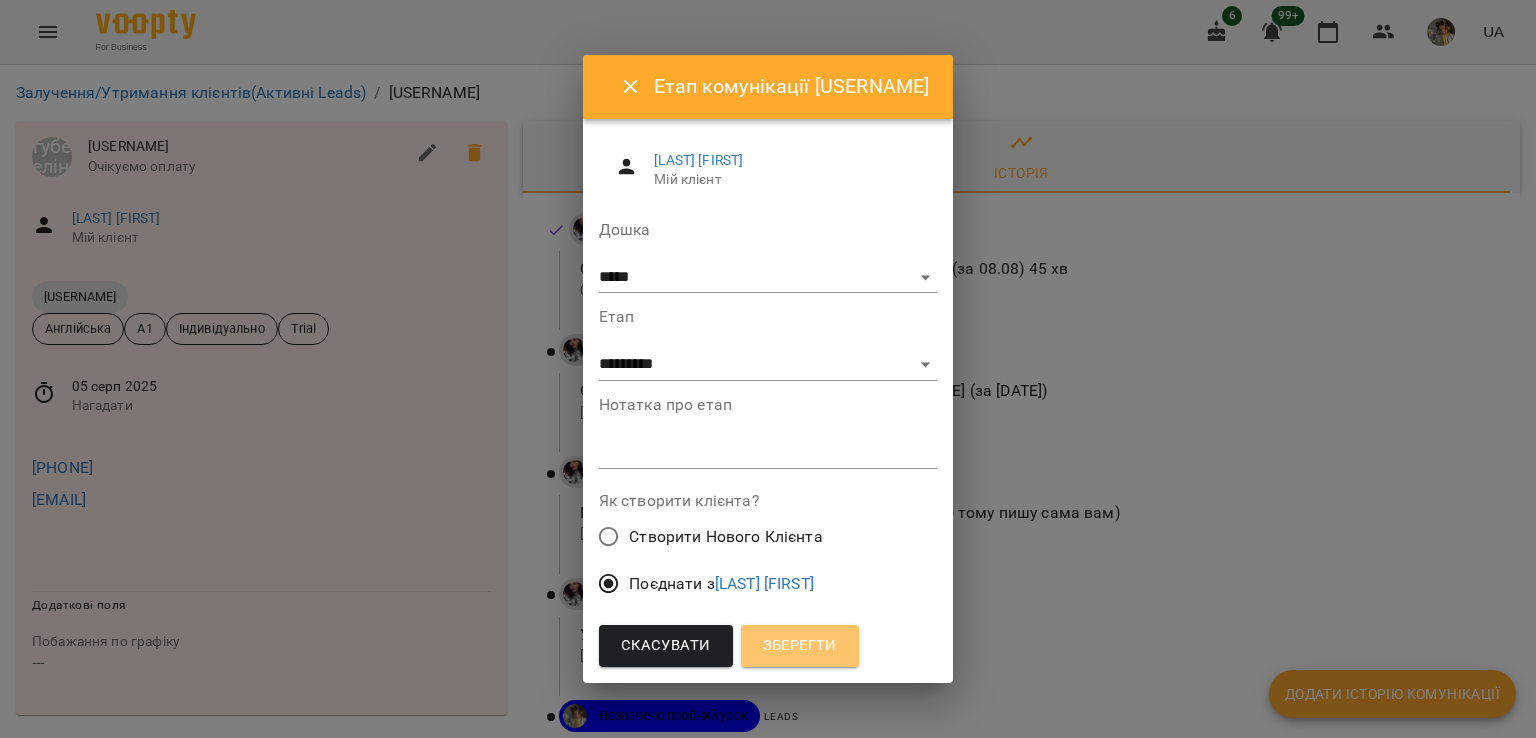click on "Зберегти" at bounding box center (800, 646) 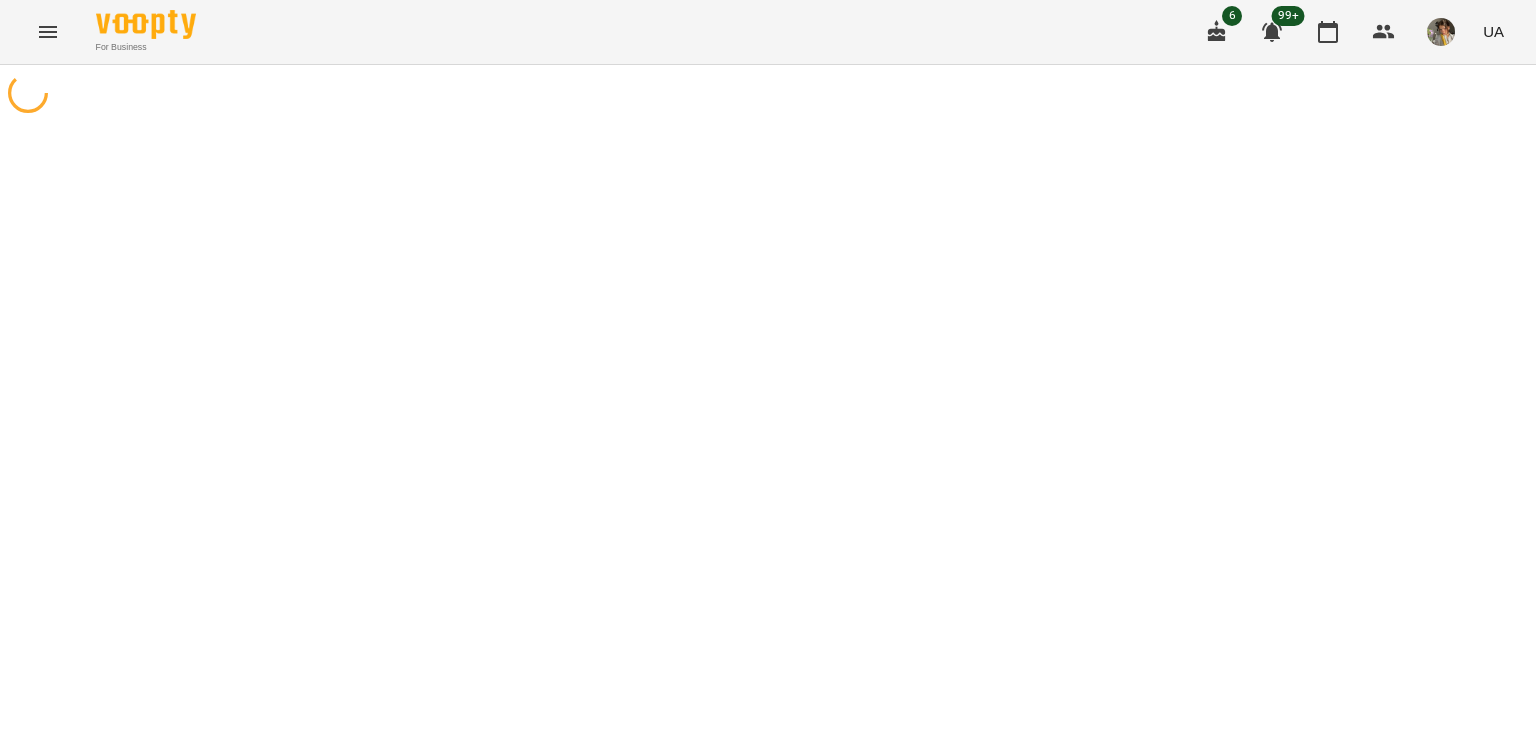 scroll, scrollTop: 0, scrollLeft: 0, axis: both 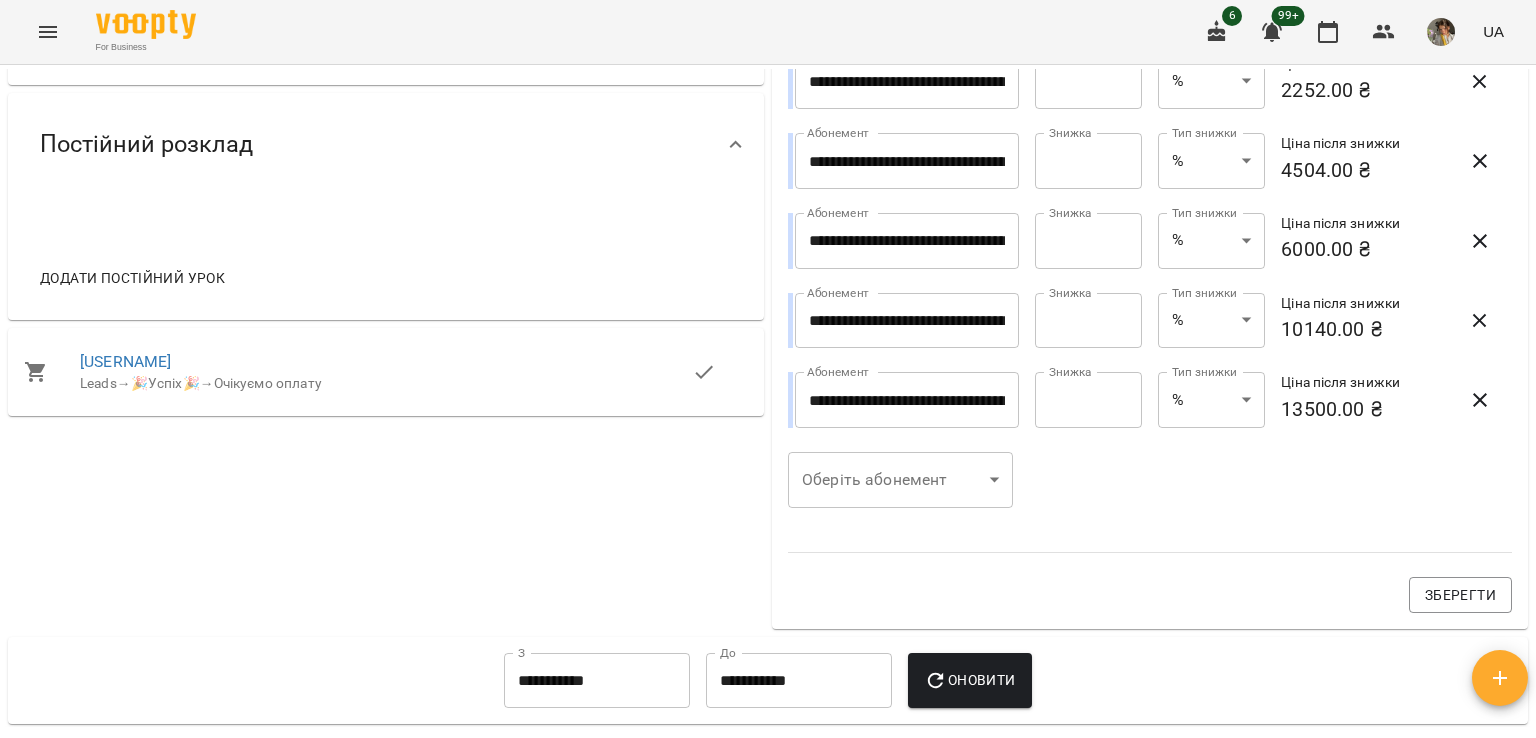 click on "Додати постійний урок" at bounding box center [132, 278] 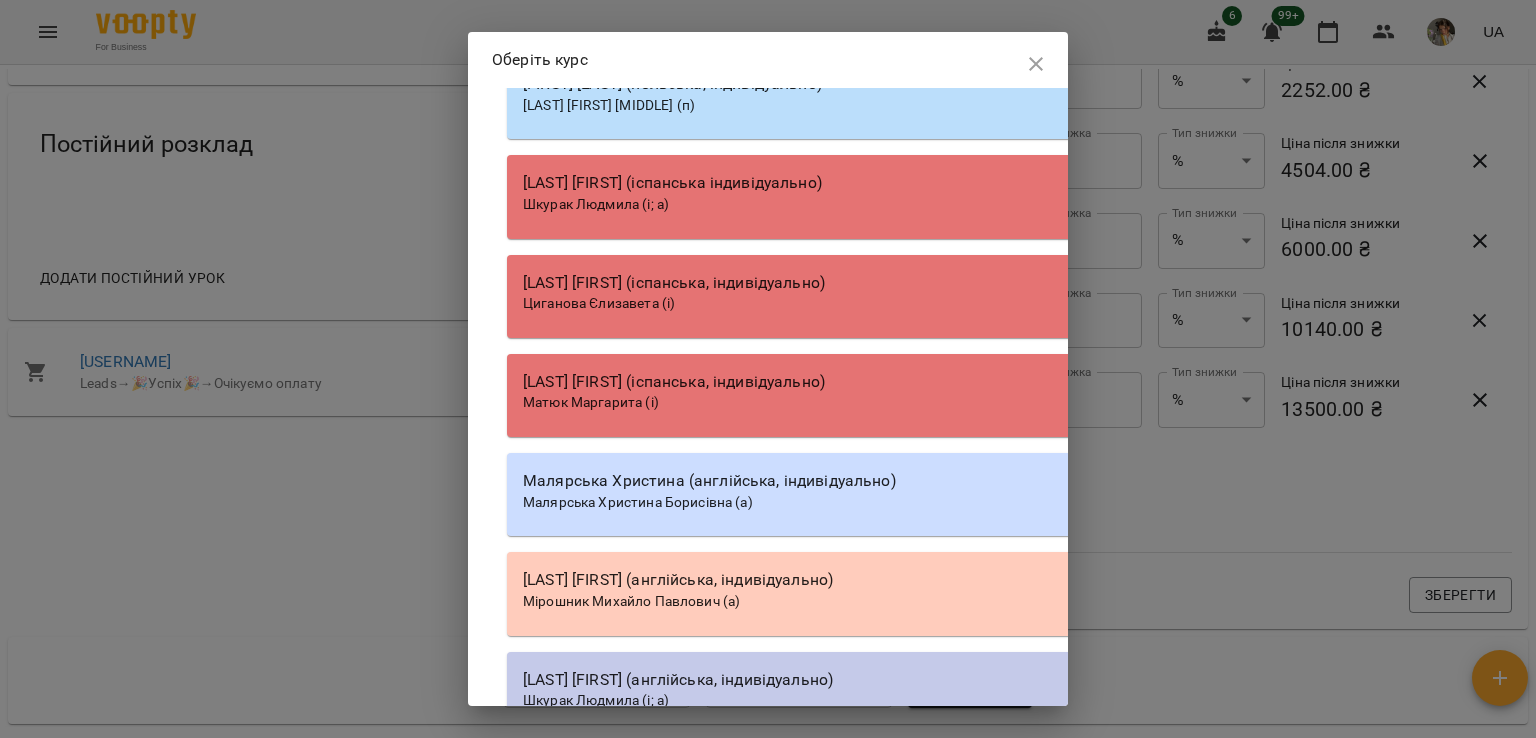 scroll, scrollTop: 23472, scrollLeft: 0, axis: vertical 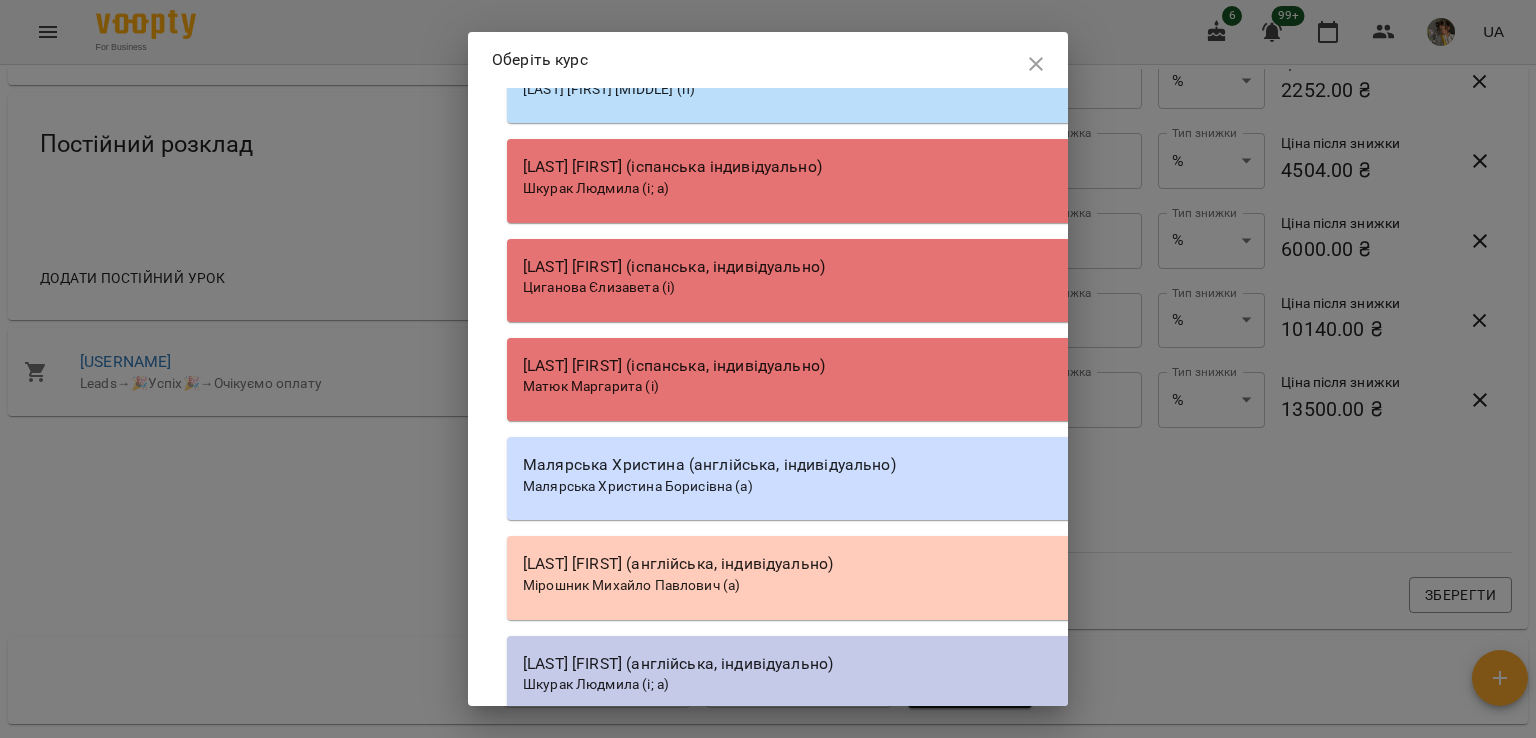 click on "Гастінгс Катерина (англійська, індивідуально) Гастінґс Катерина (а)" at bounding box center [1077, -415] 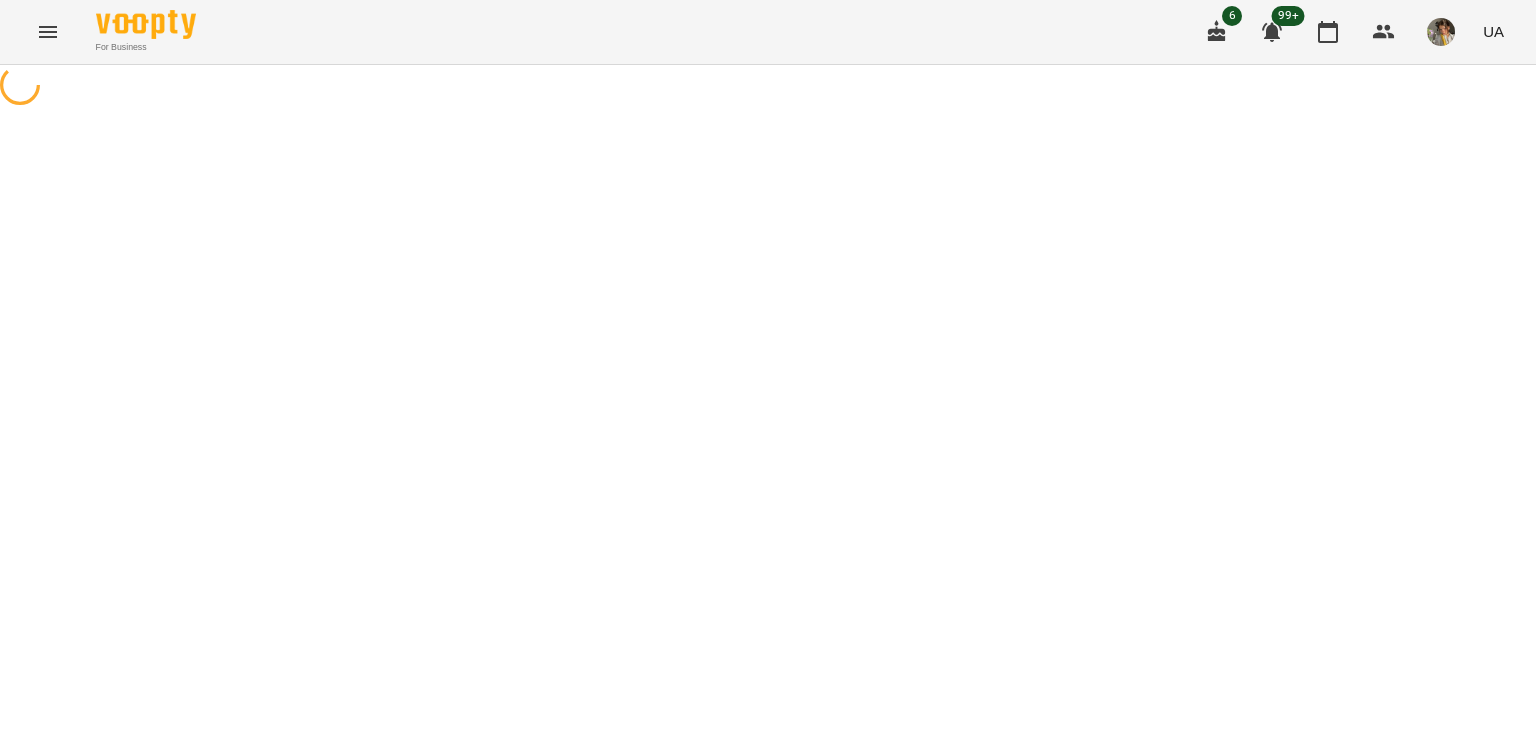 scroll, scrollTop: 0, scrollLeft: 0, axis: both 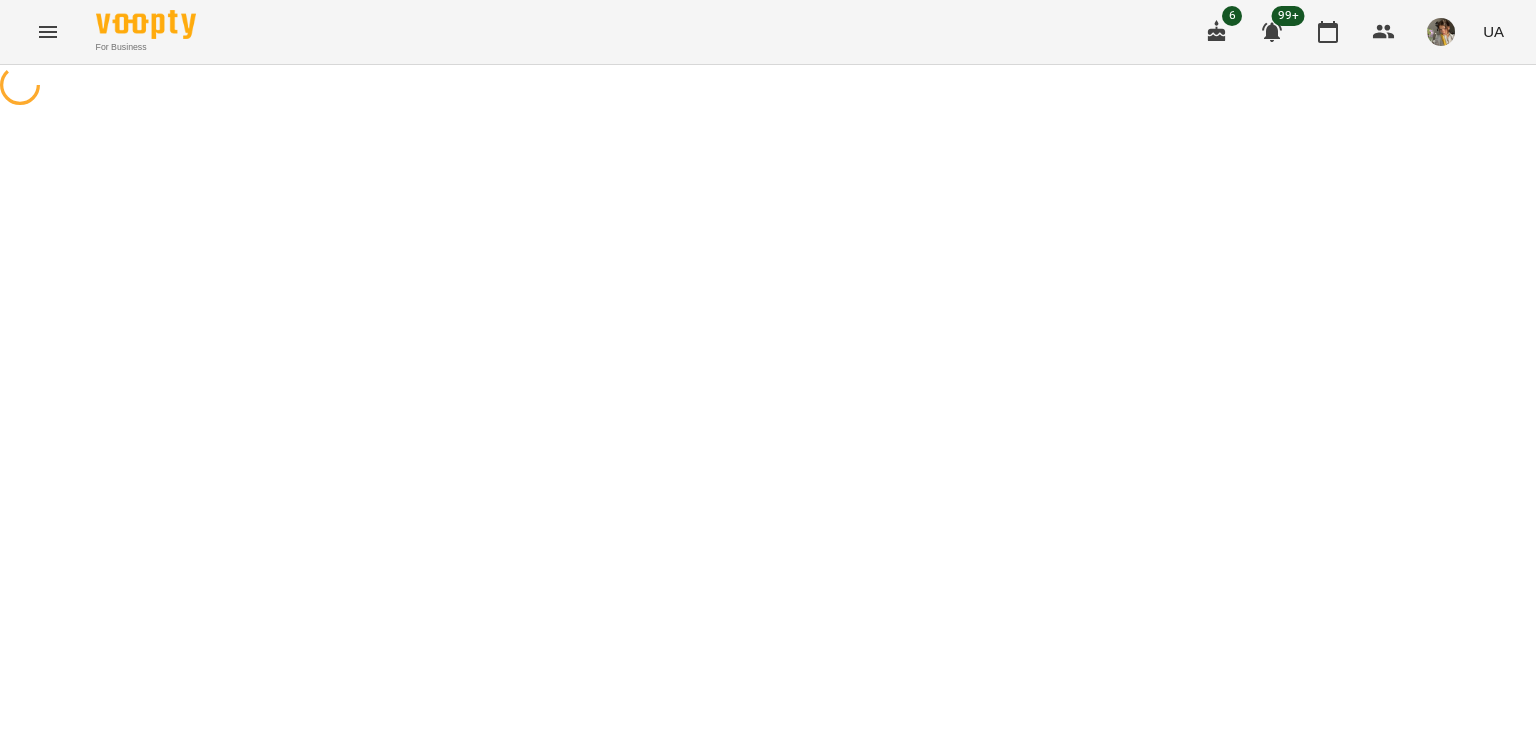 select on "**********" 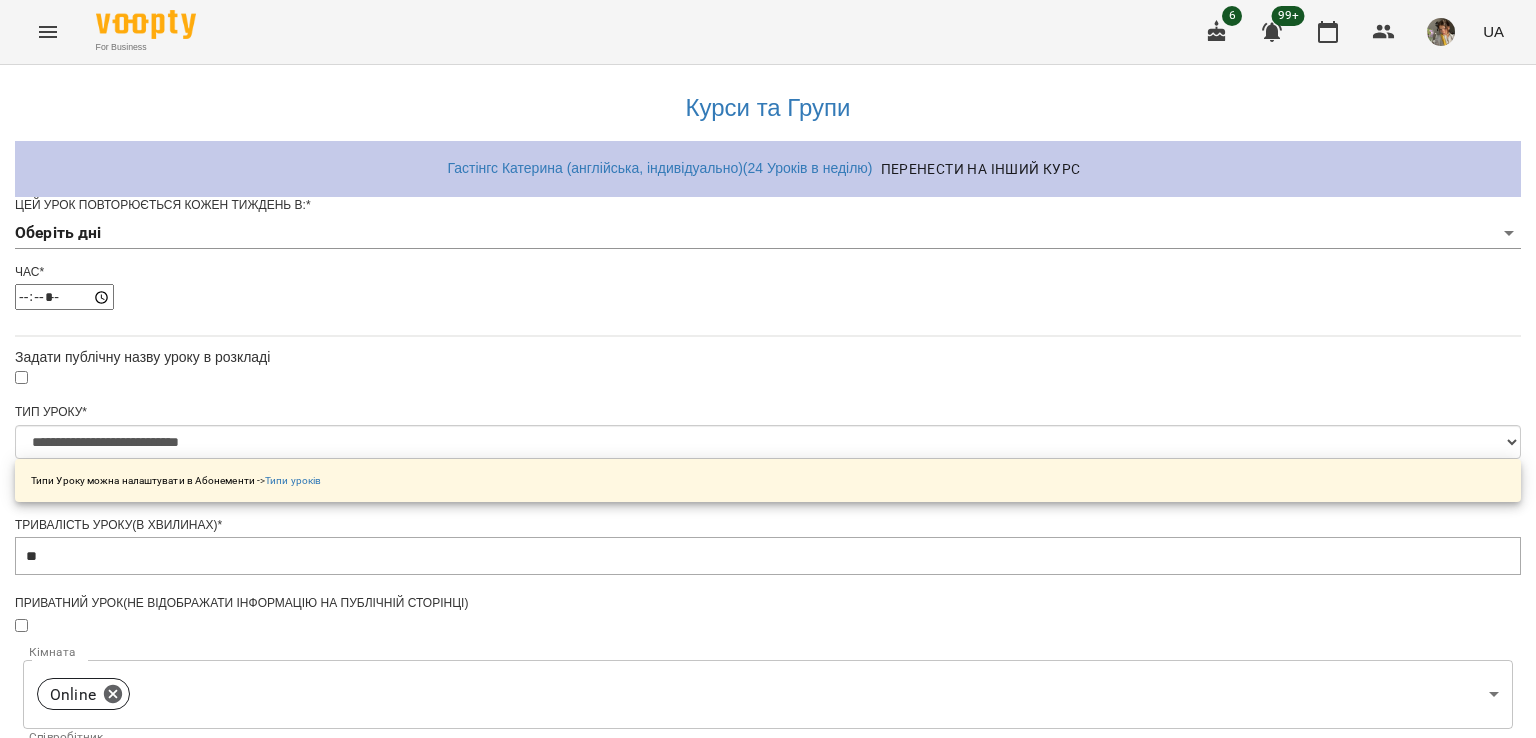 click on "**********" at bounding box center (768, 644) 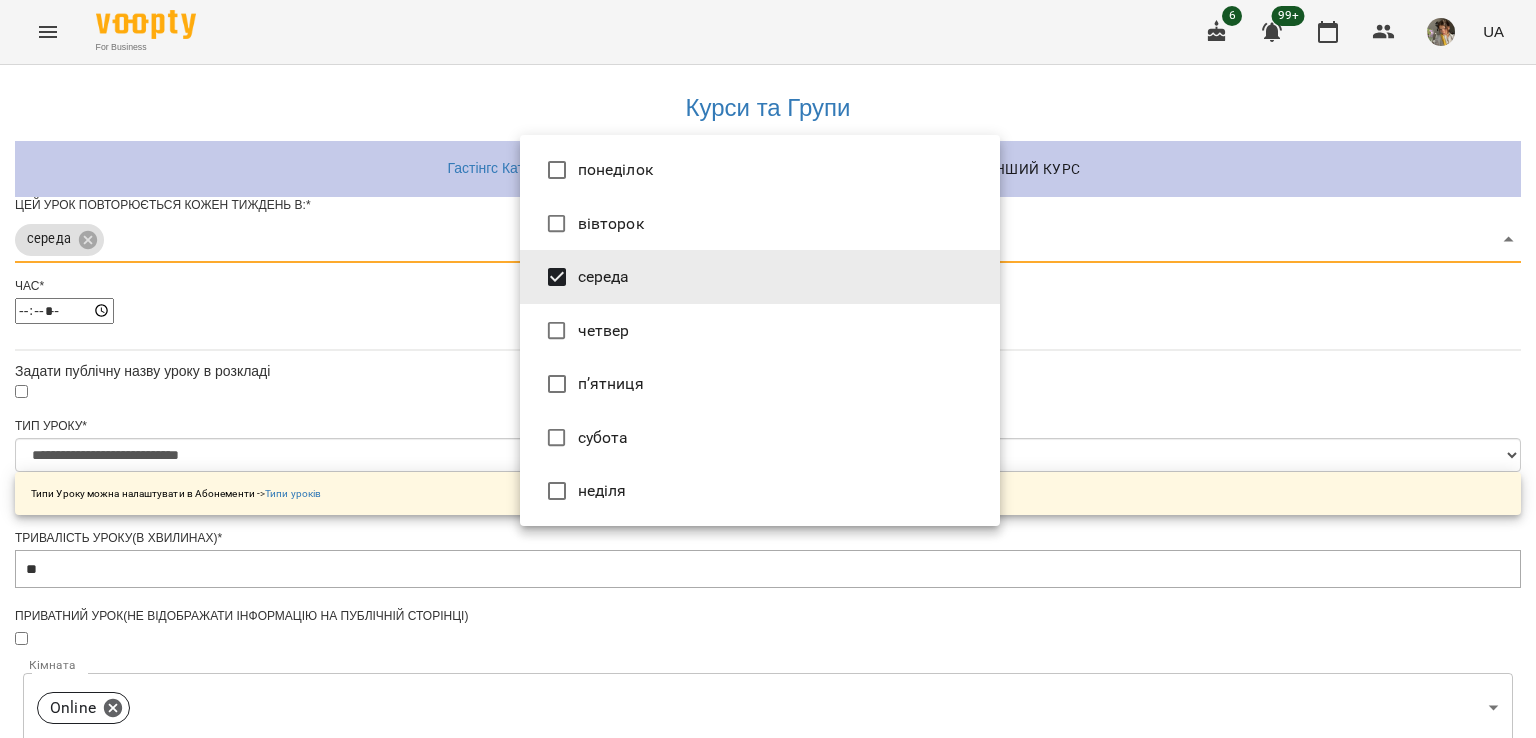 type on "***" 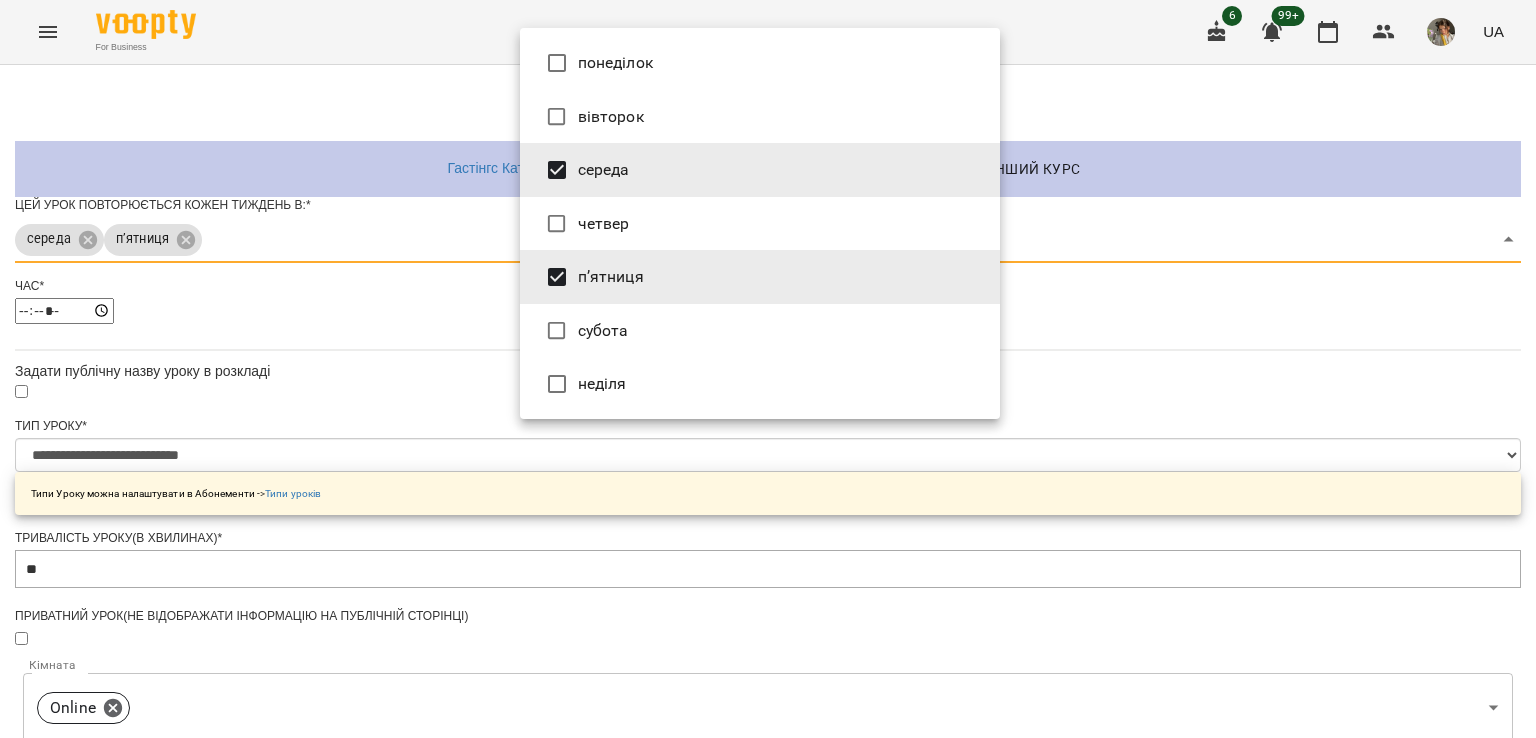 click at bounding box center [768, 369] 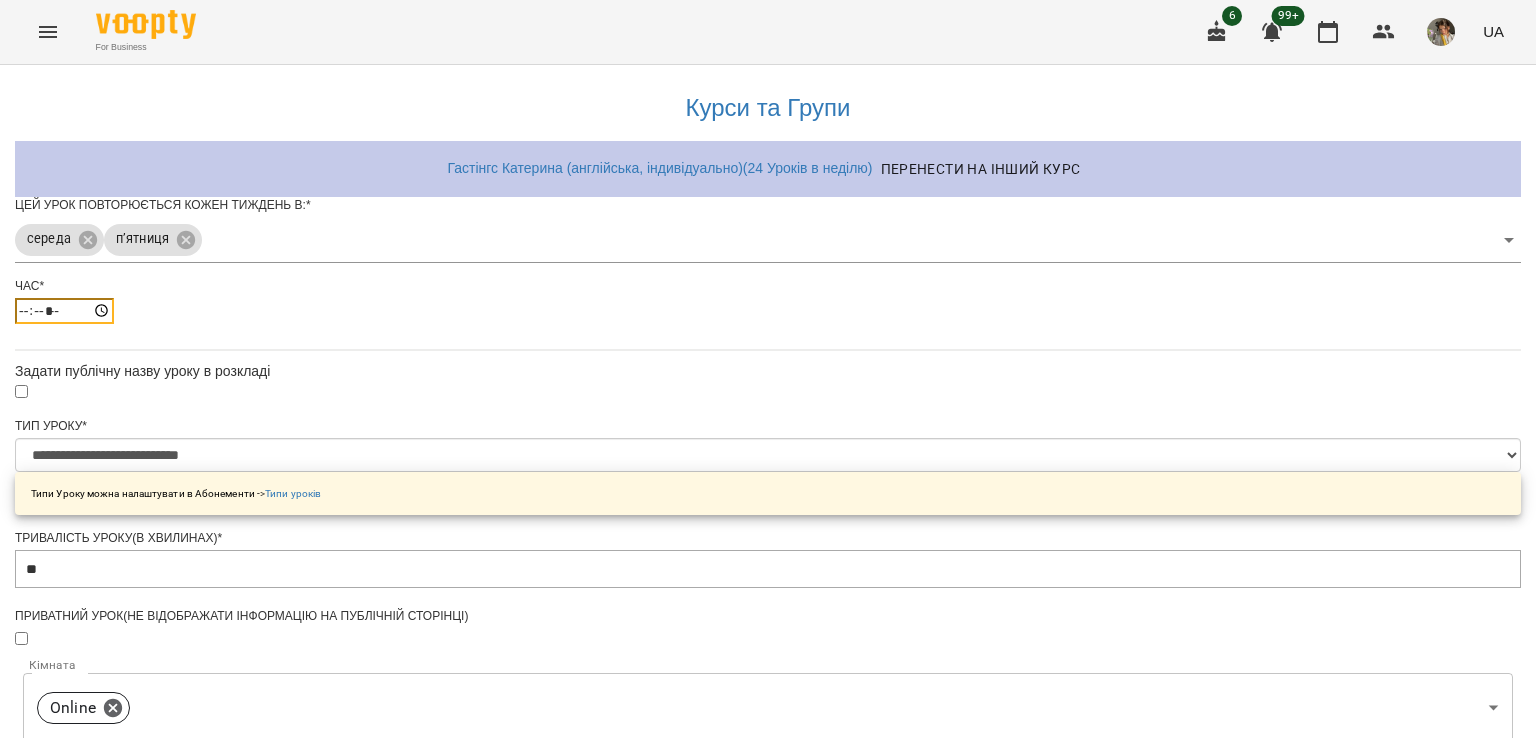 click on "*****" at bounding box center (64, 311) 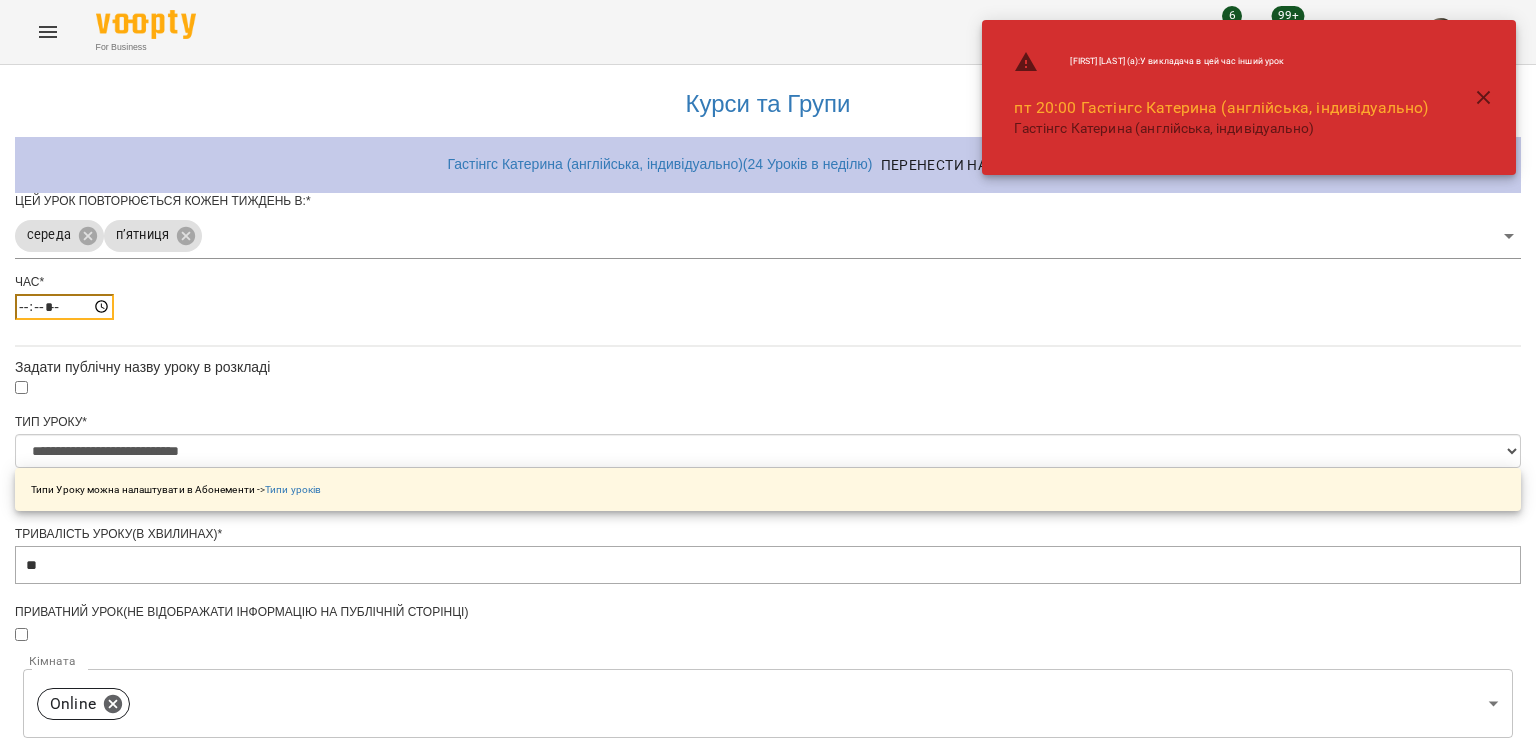 scroll, scrollTop: 13, scrollLeft: 0, axis: vertical 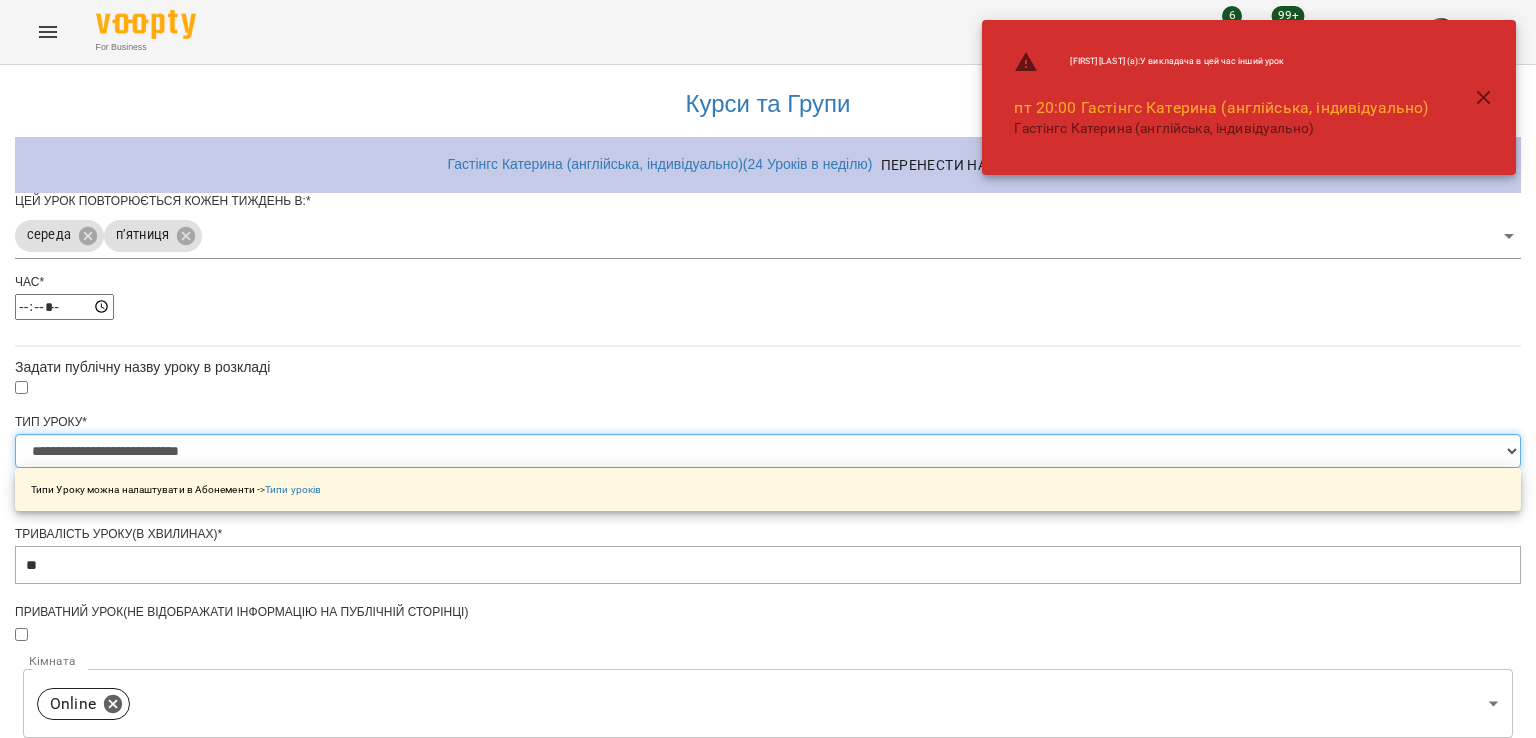 click on "**********" at bounding box center (768, 451) 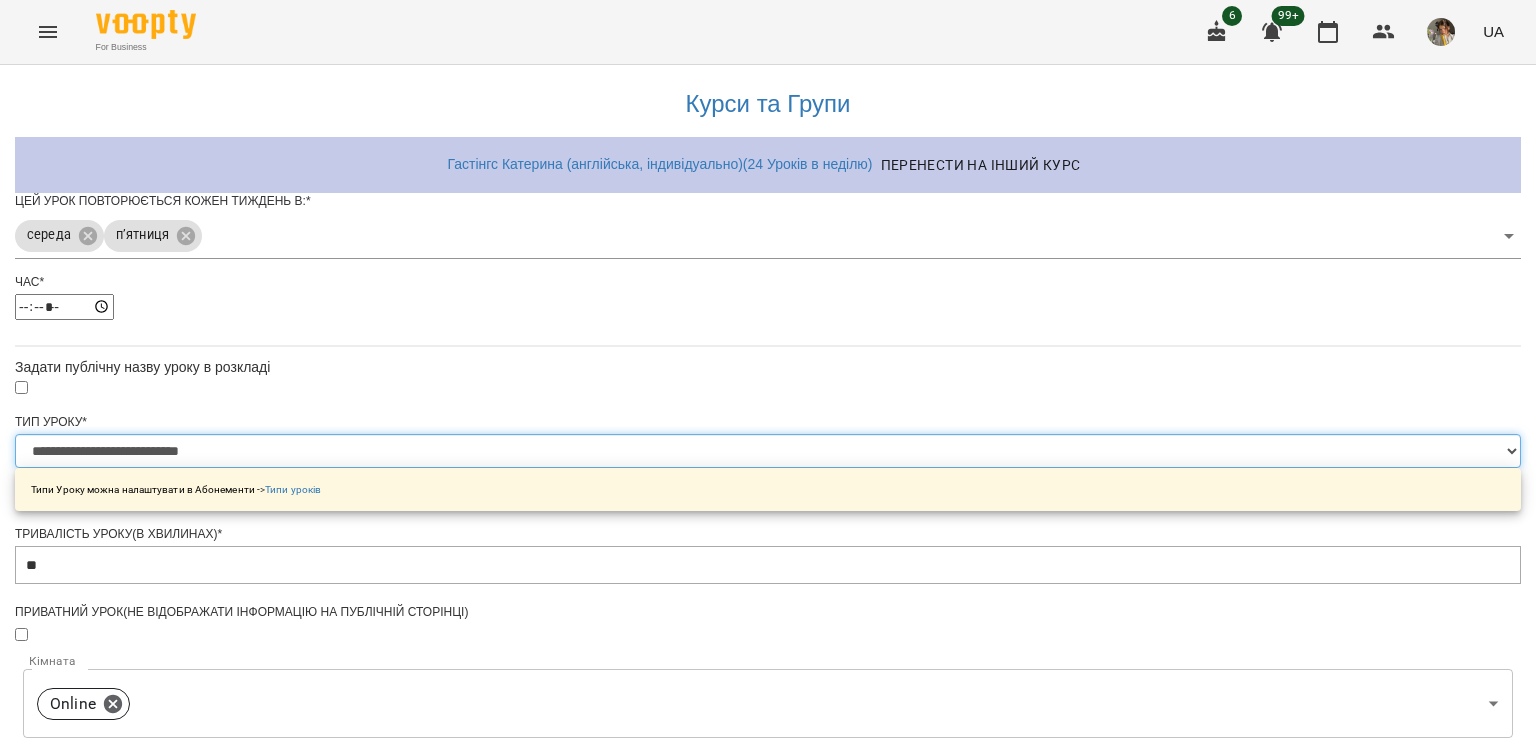 select on "**********" 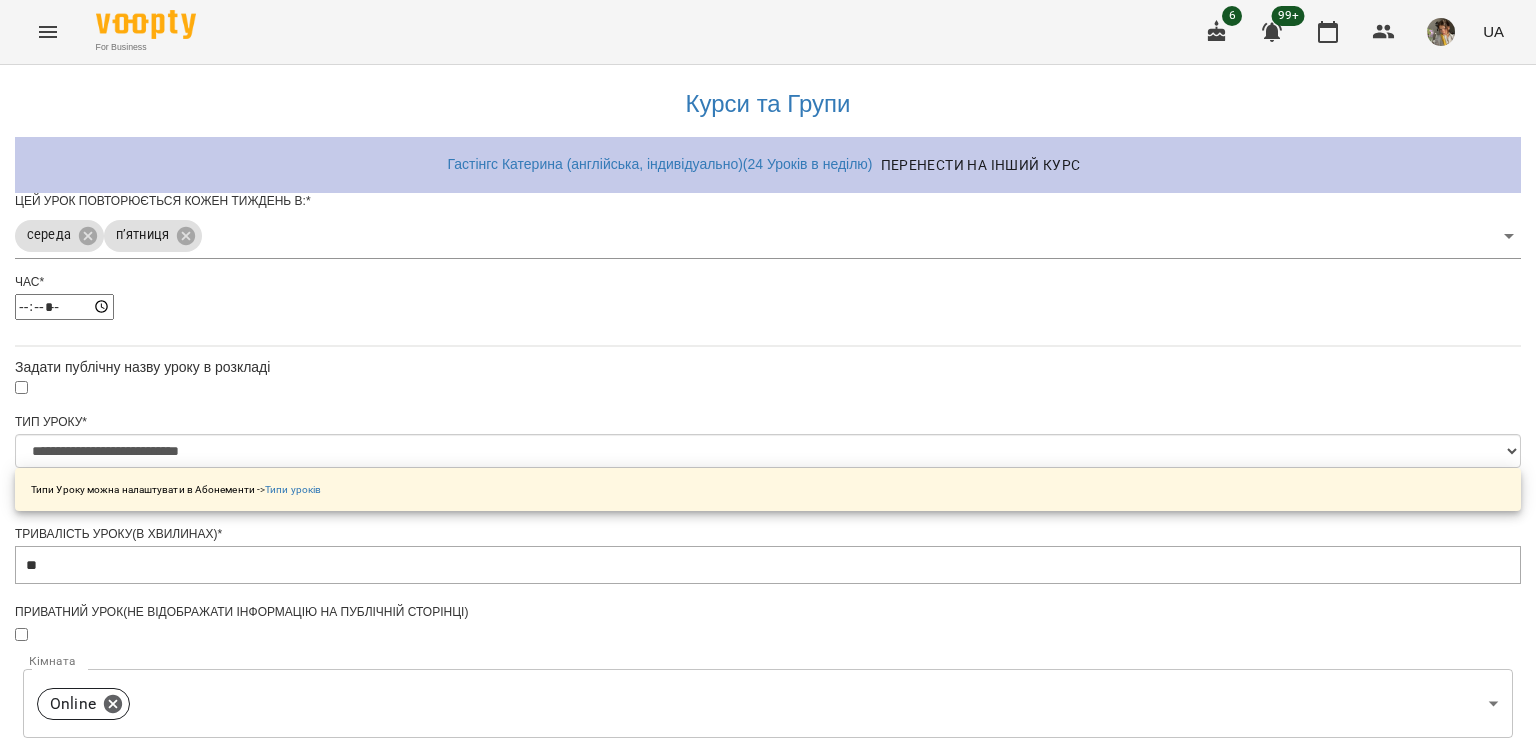 click on "**********" at bounding box center [108, 1225] 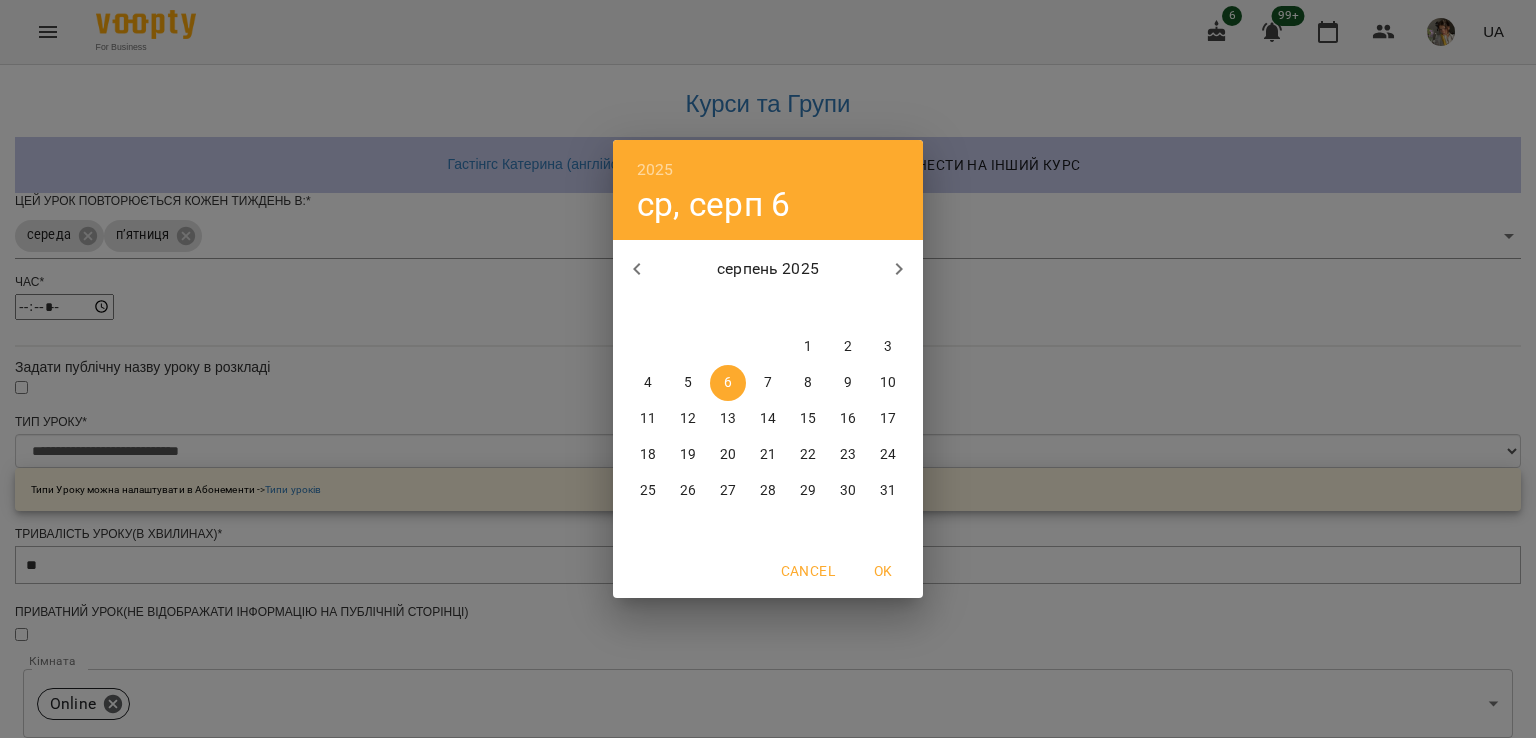 click on "7" at bounding box center [768, 383] 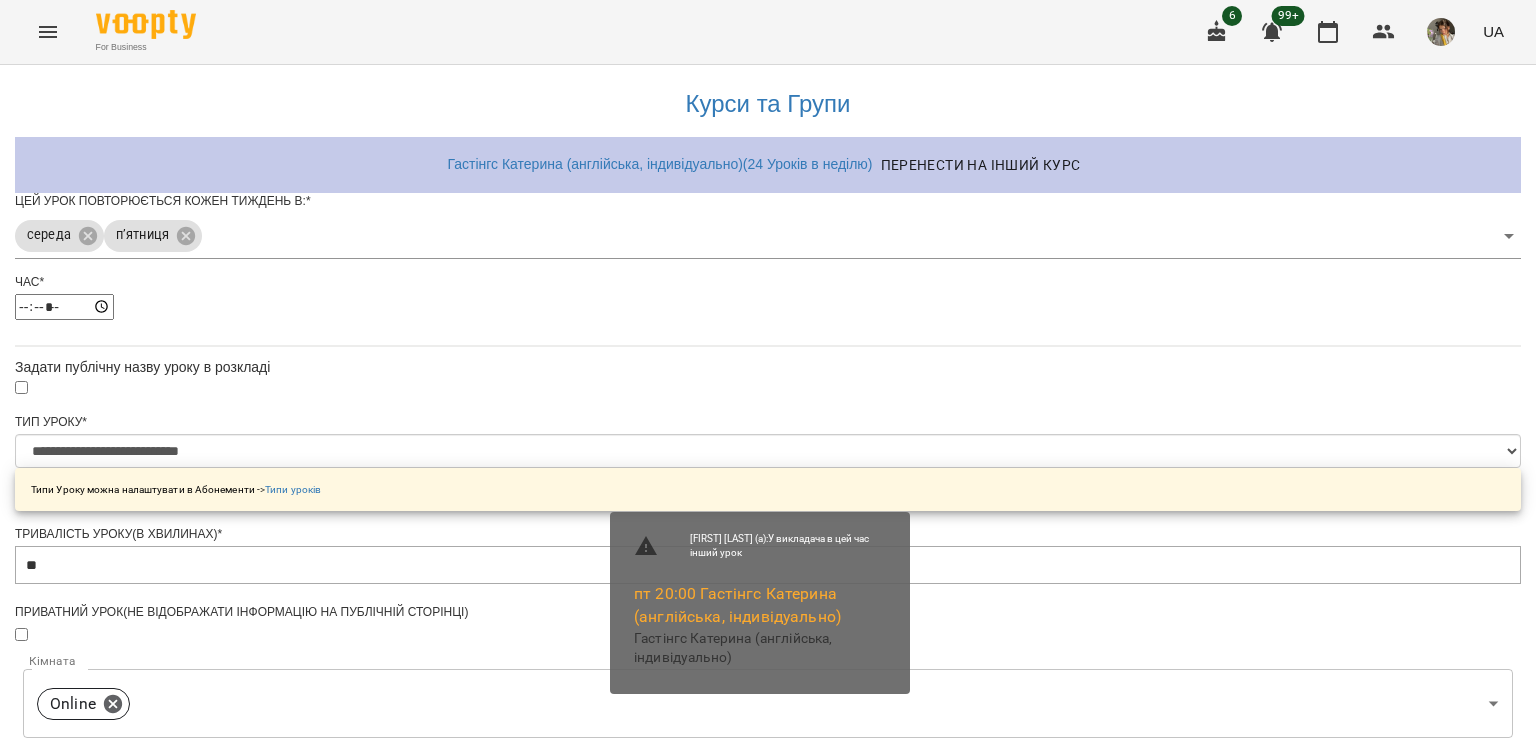 click on "Зберегти" at bounding box center [768, 1327] 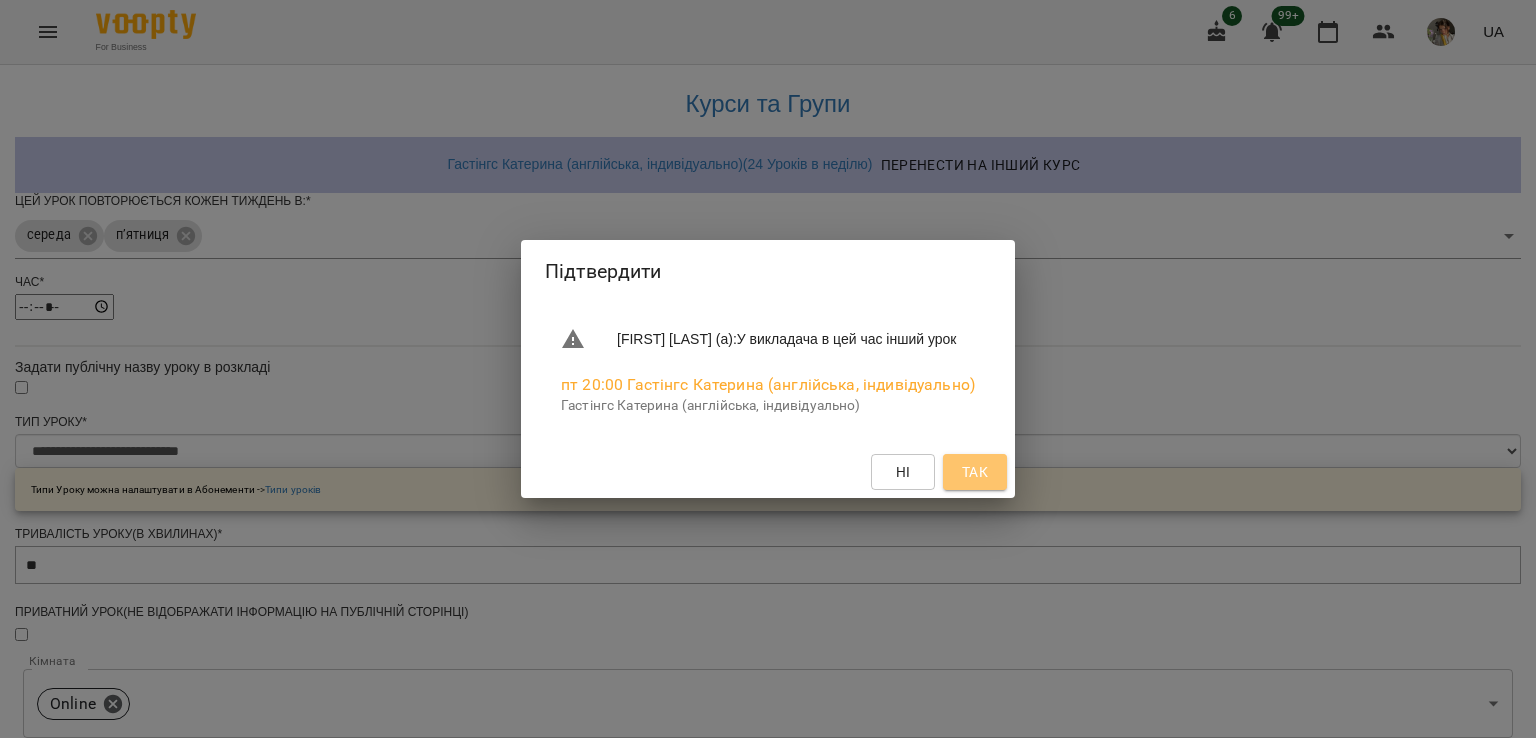 click on "Так" at bounding box center [975, 472] 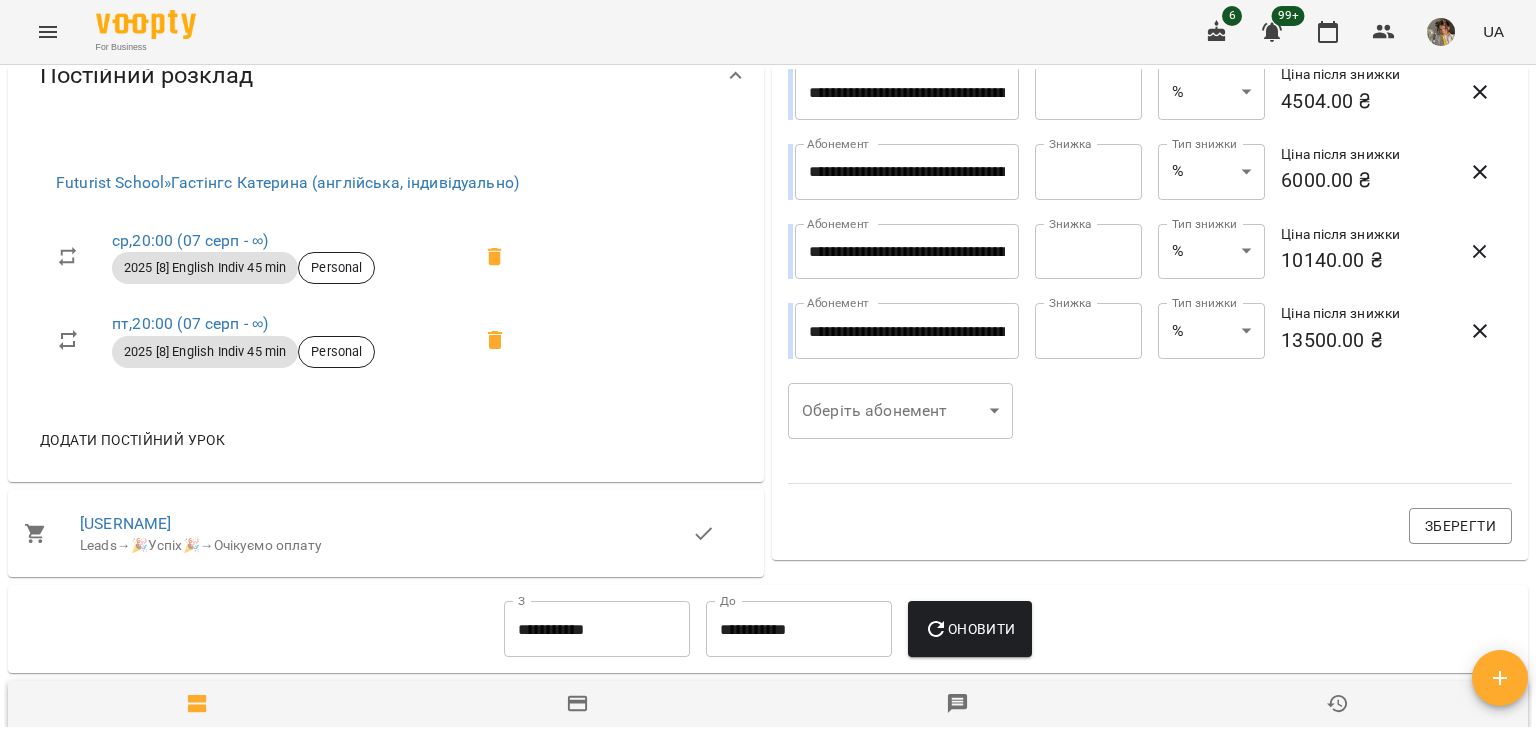 scroll, scrollTop: 899, scrollLeft: 0, axis: vertical 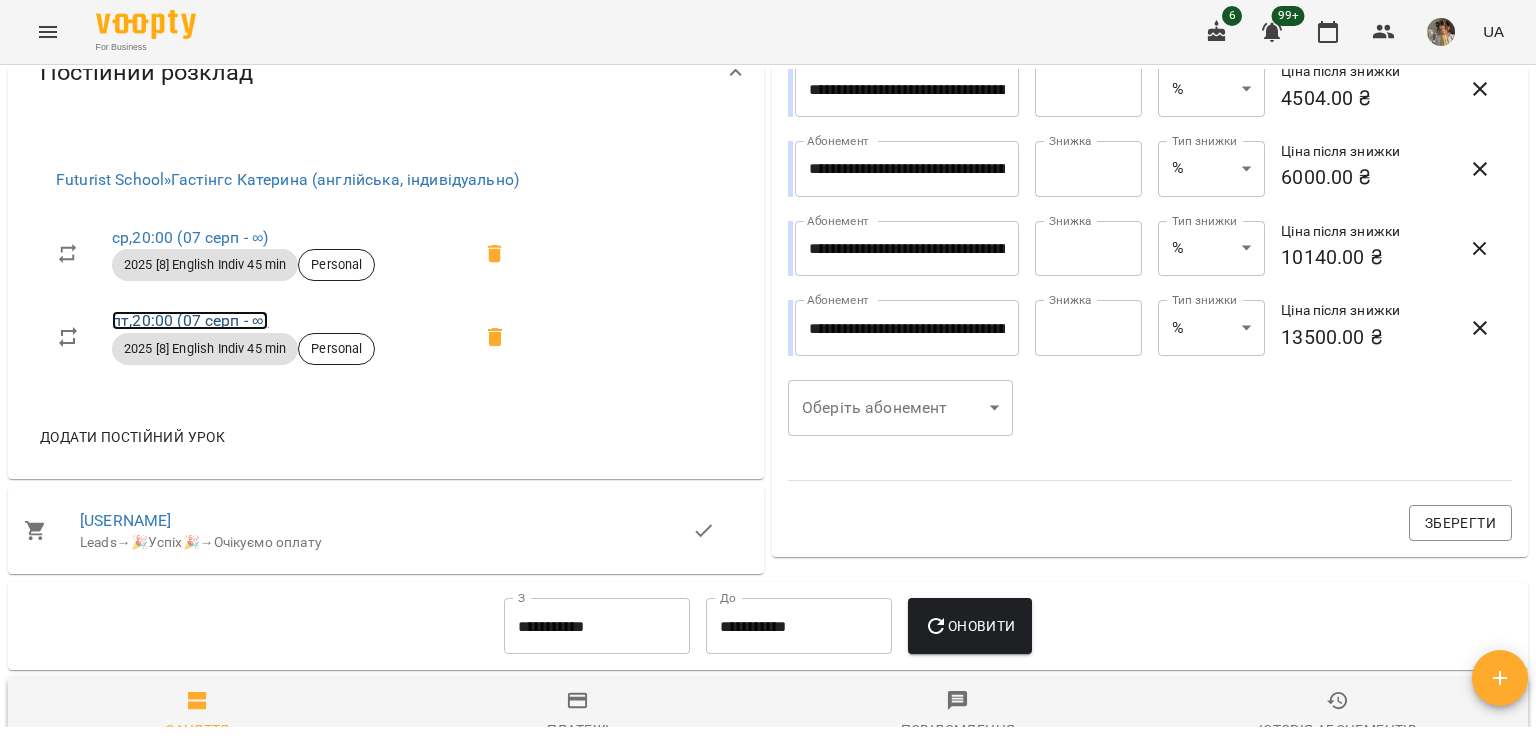 click on "пт ,  20:00   (07 серп - ∞)" at bounding box center [190, 320] 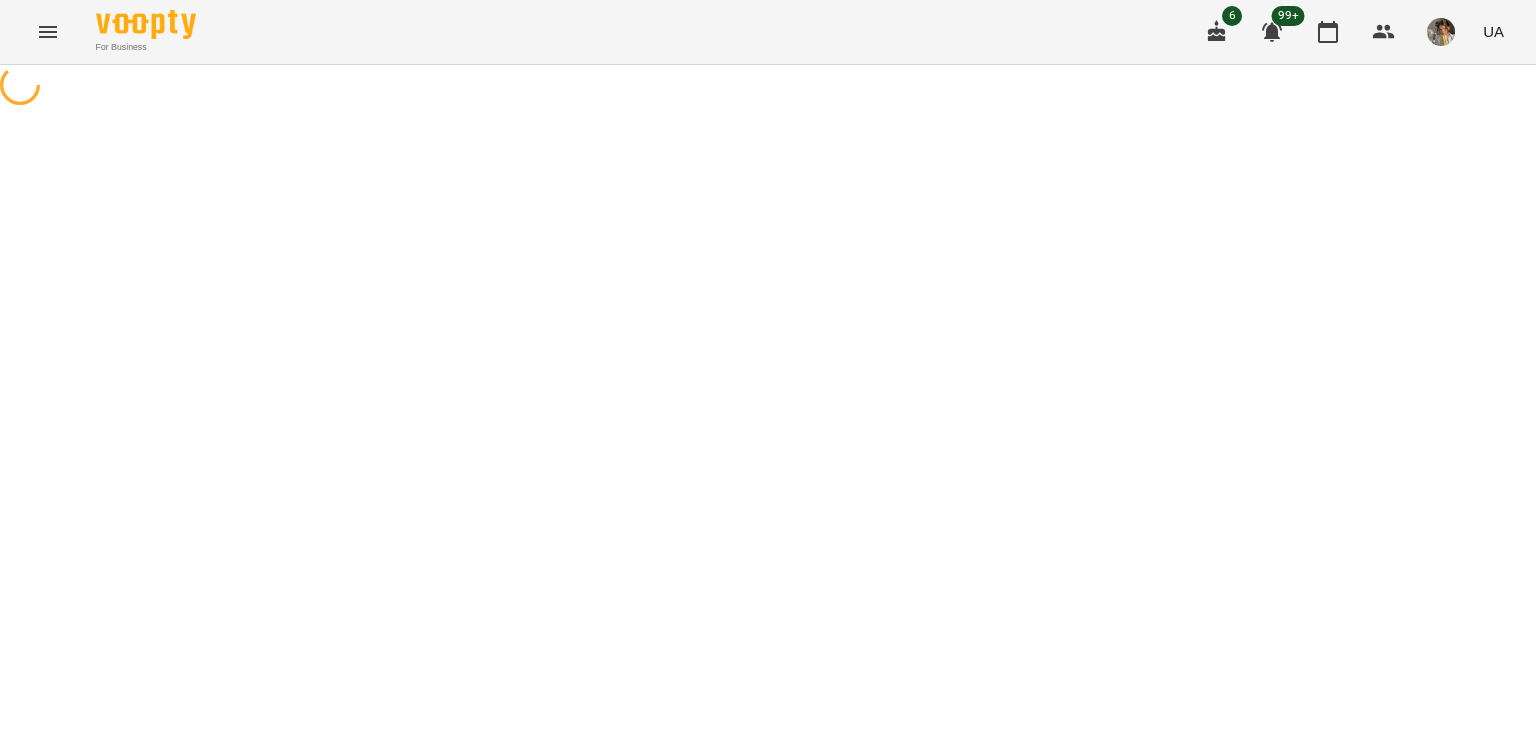 scroll, scrollTop: 0, scrollLeft: 0, axis: both 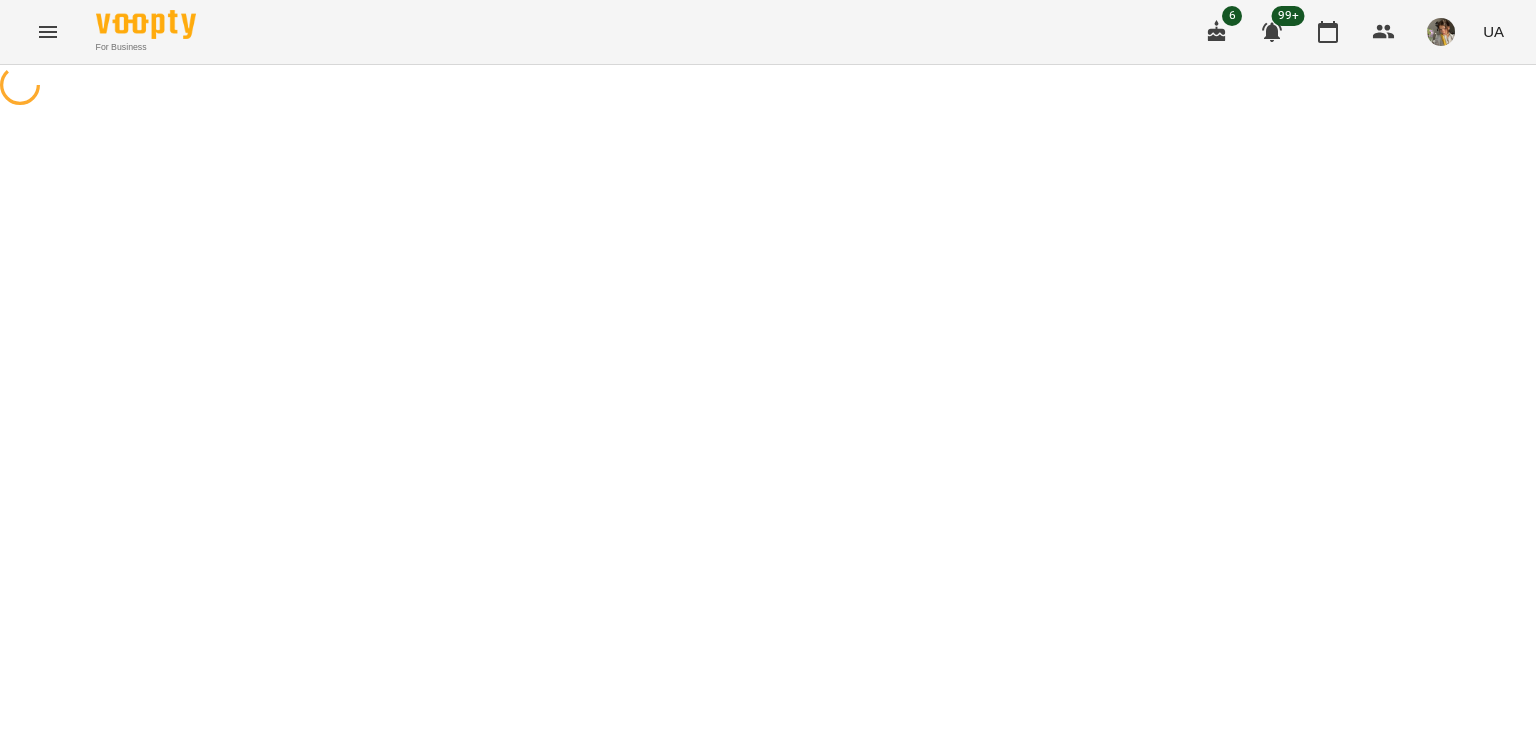 select on "*" 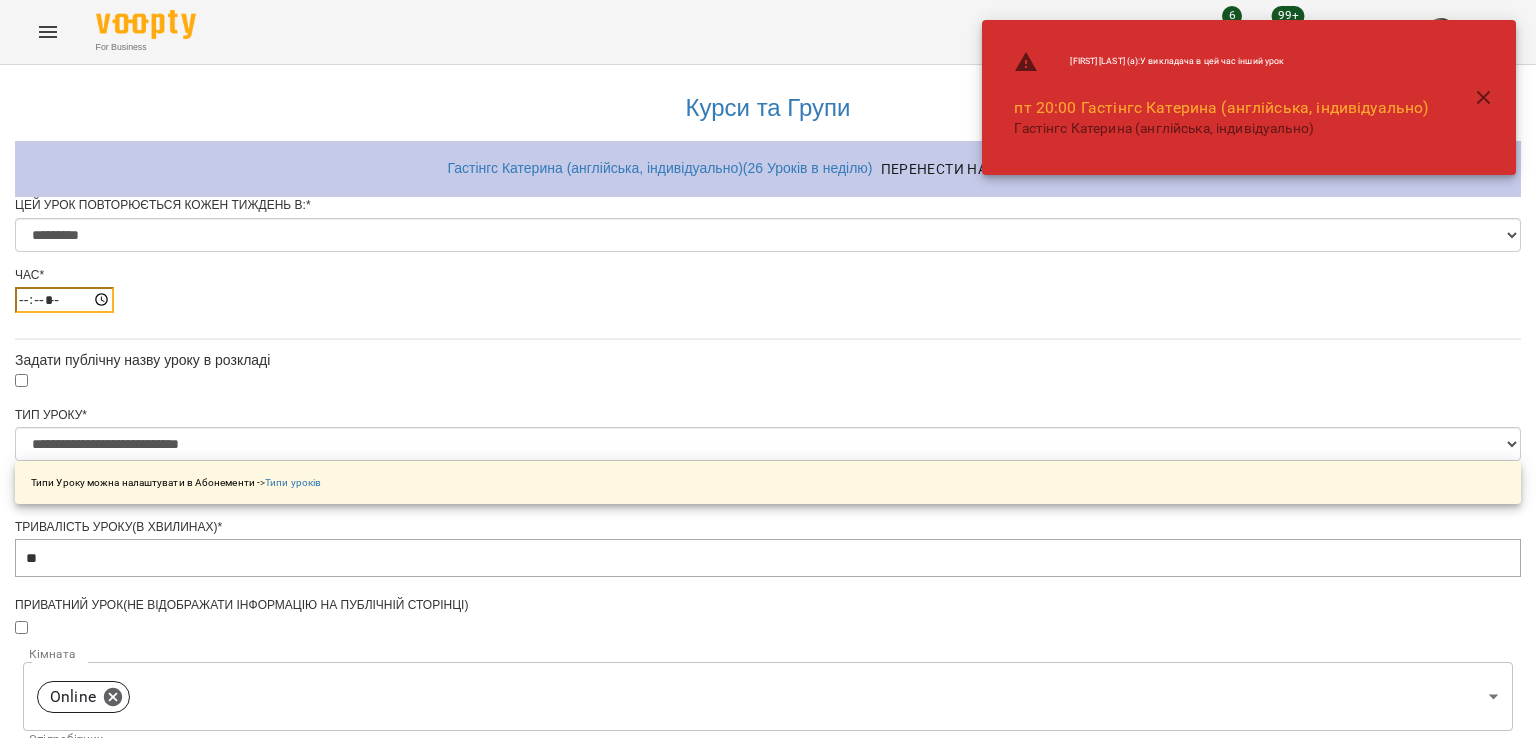 click on "*****" at bounding box center [64, 300] 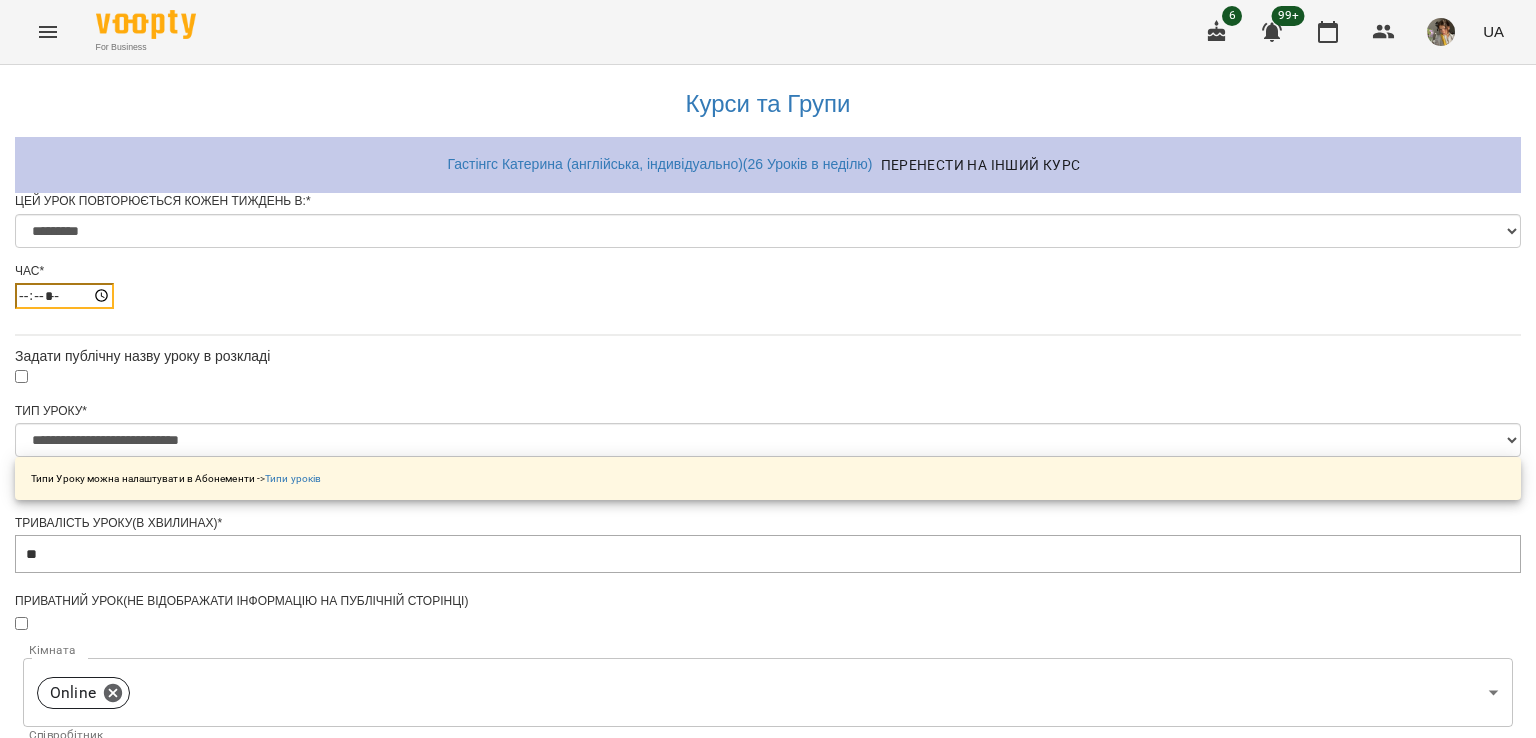 scroll, scrollTop: 844, scrollLeft: 0, axis: vertical 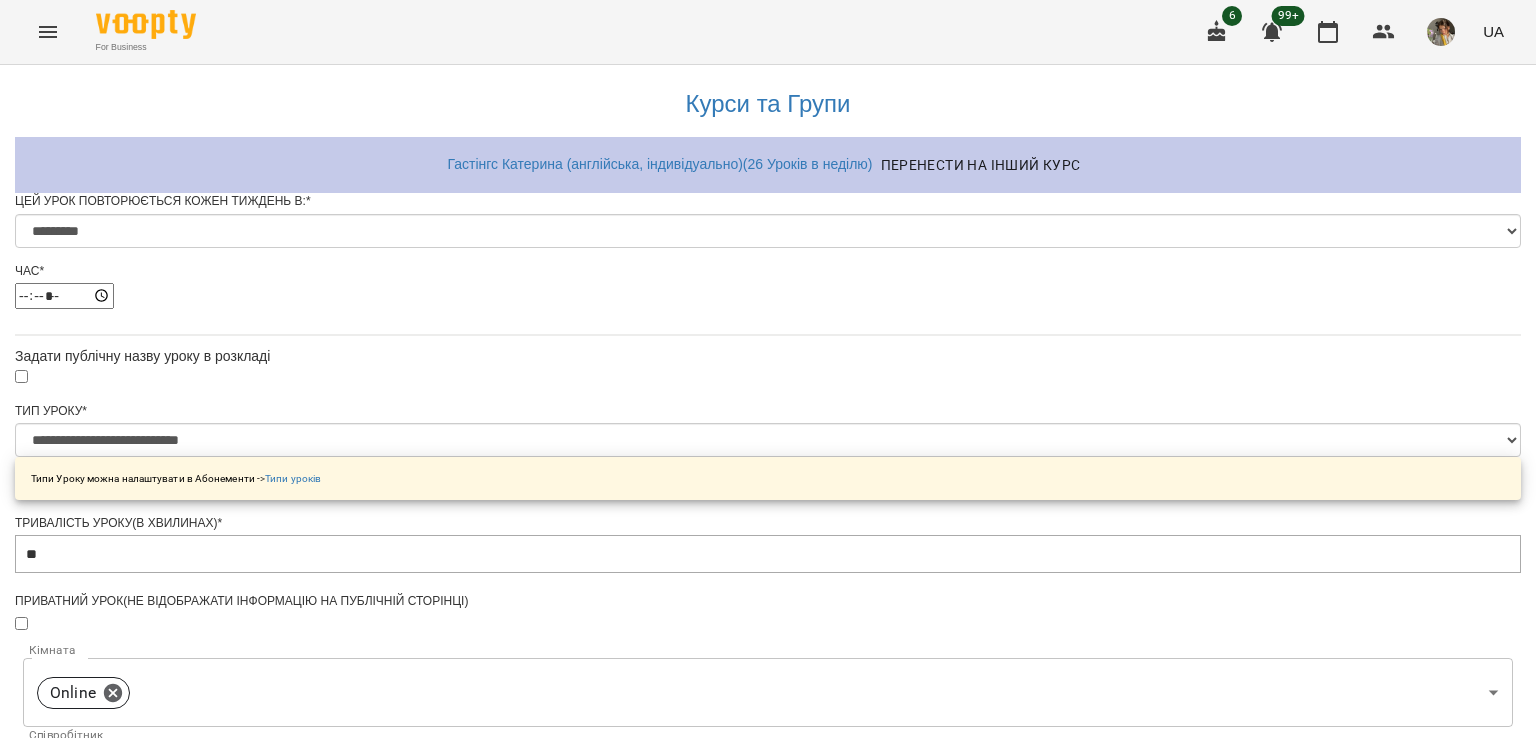 click on "Зберегти" at bounding box center [768, 1372] 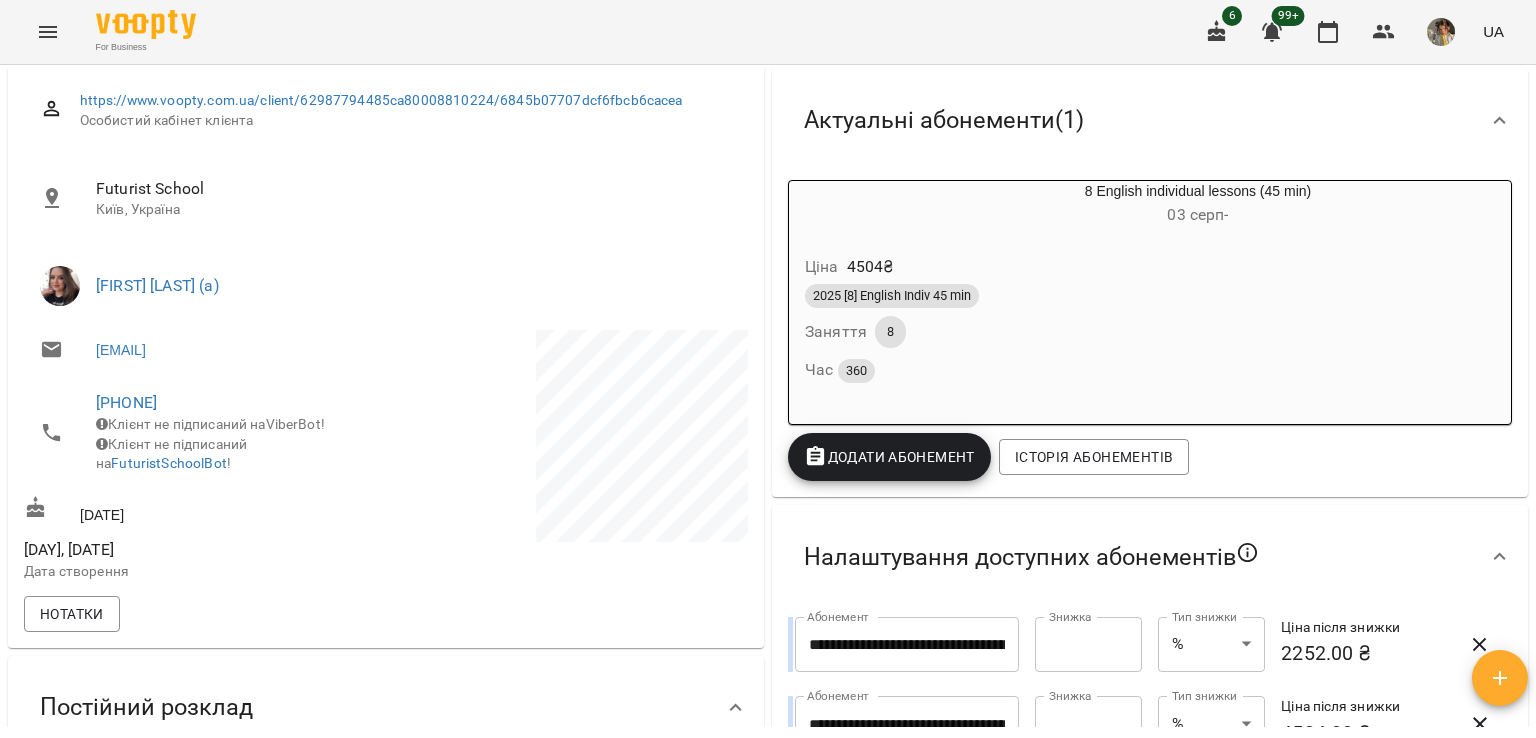 scroll, scrollTop: 0, scrollLeft: 0, axis: both 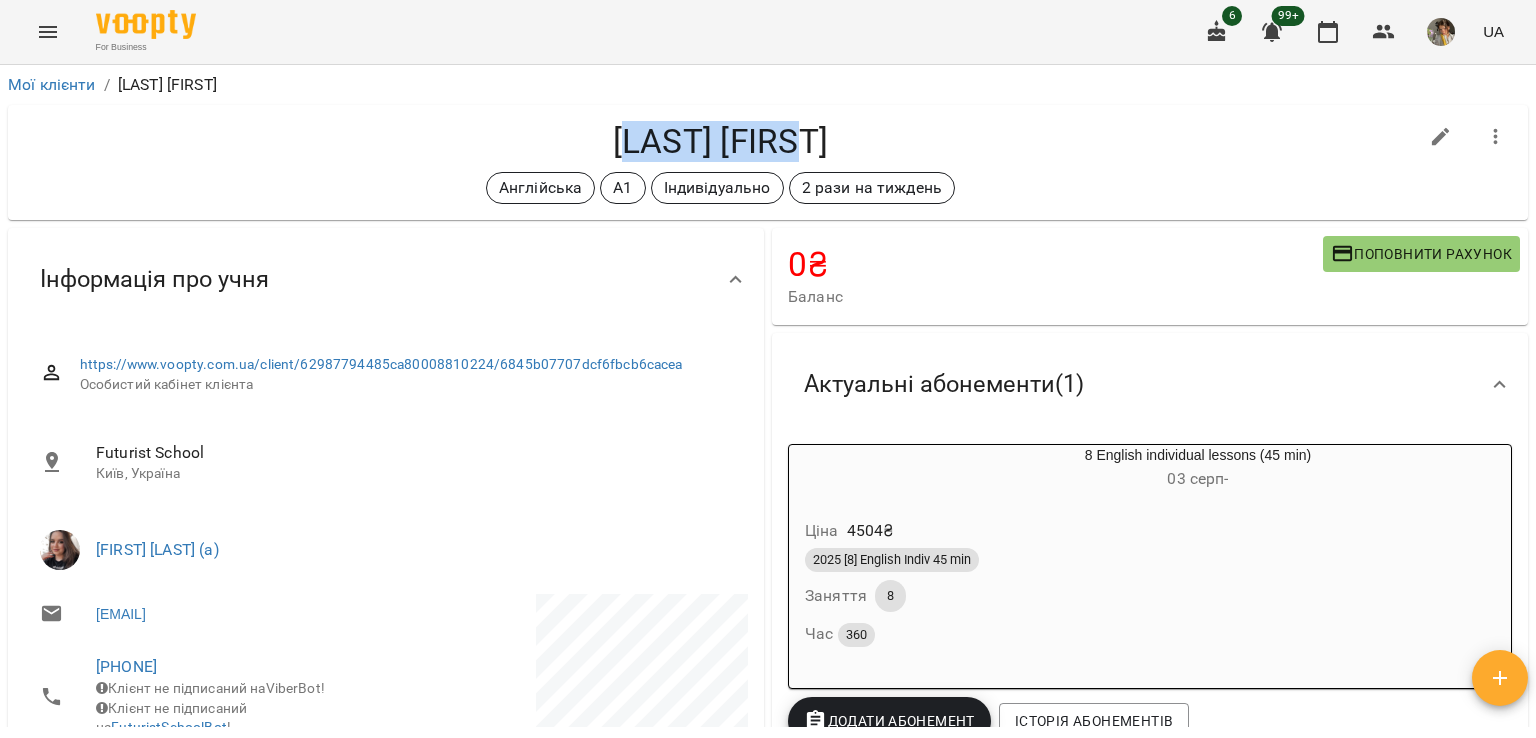 drag, startPoint x: 836, startPoint y: 146, endPoint x: 616, endPoint y: 151, distance: 220.05681 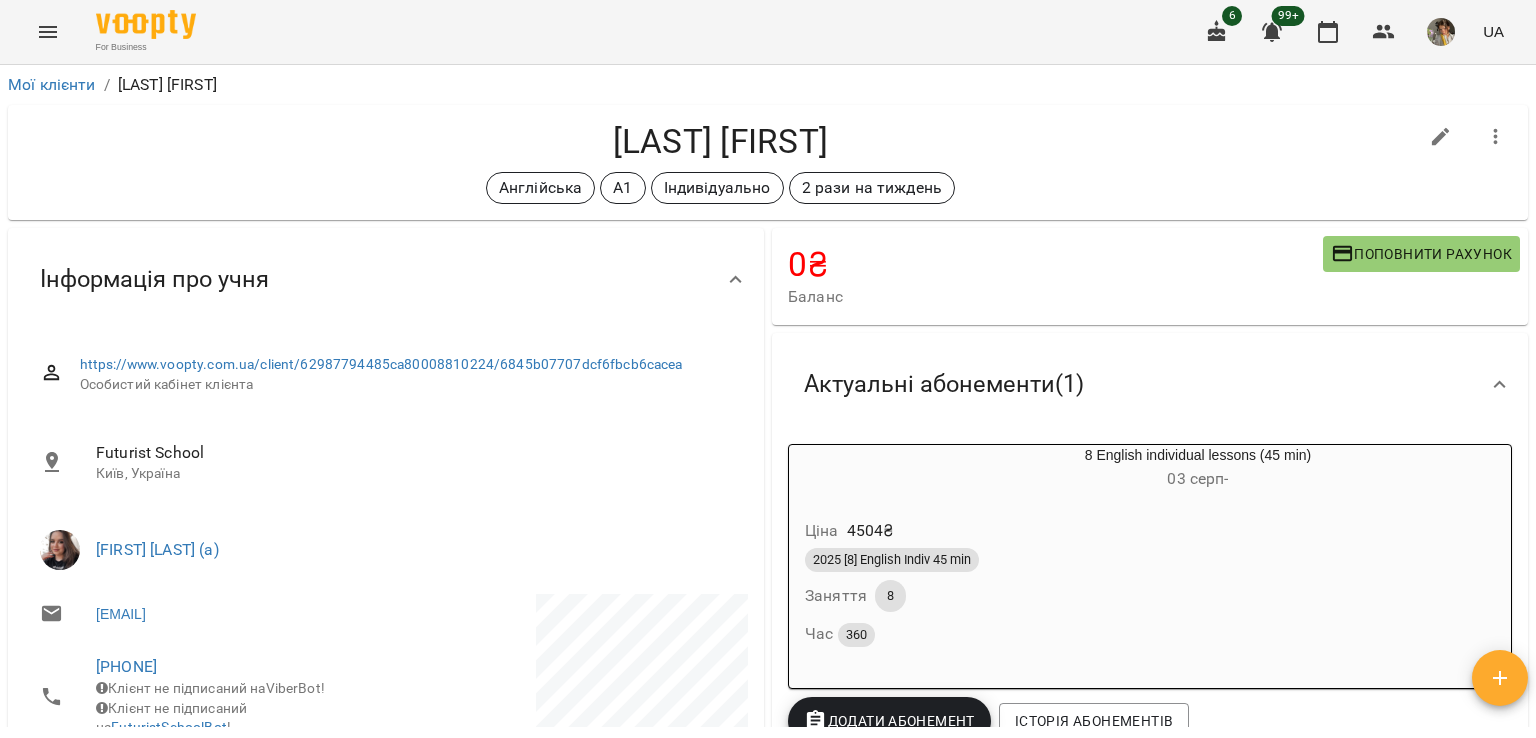 click on "[FIRST] [LAST]" at bounding box center [720, 141] 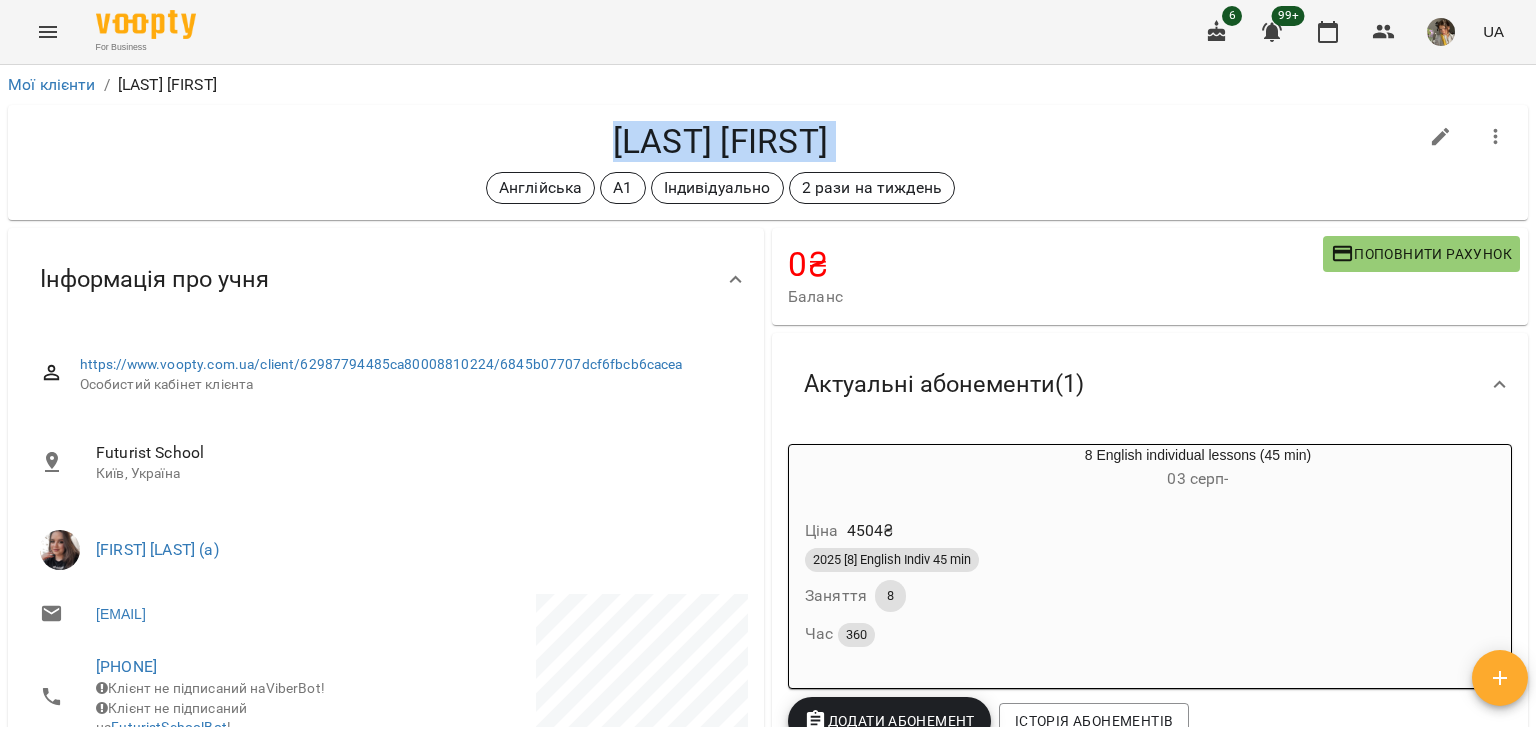drag, startPoint x: 584, startPoint y: 145, endPoint x: 884, endPoint y: 130, distance: 300.37476 